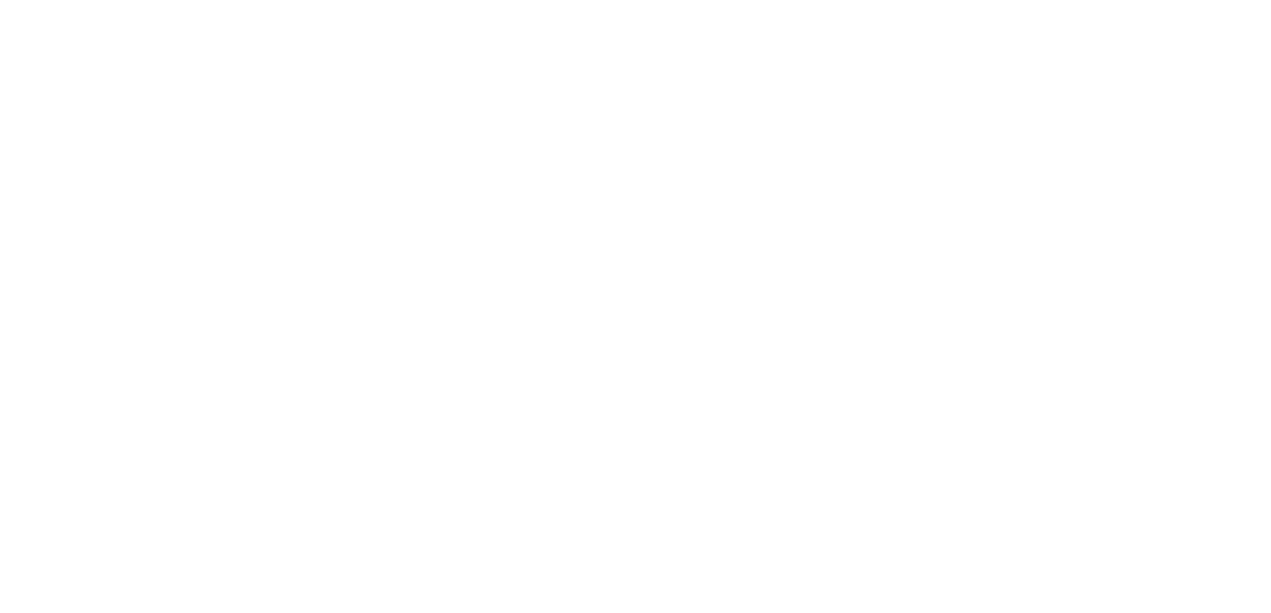 scroll, scrollTop: 0, scrollLeft: 0, axis: both 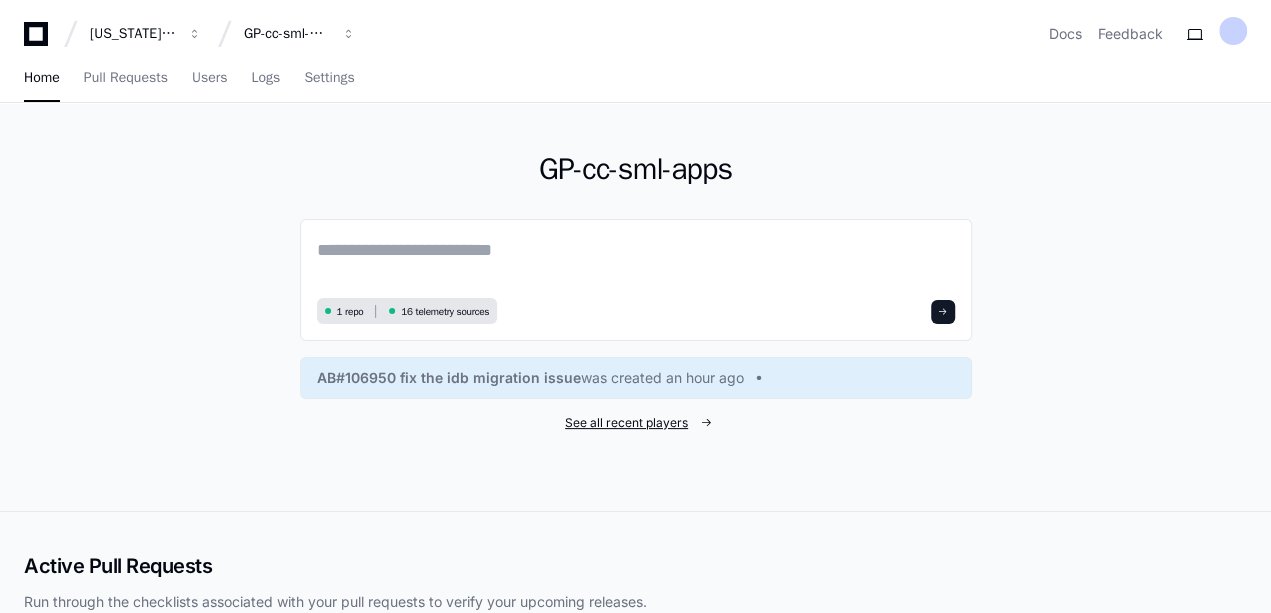click on "See all recent players" 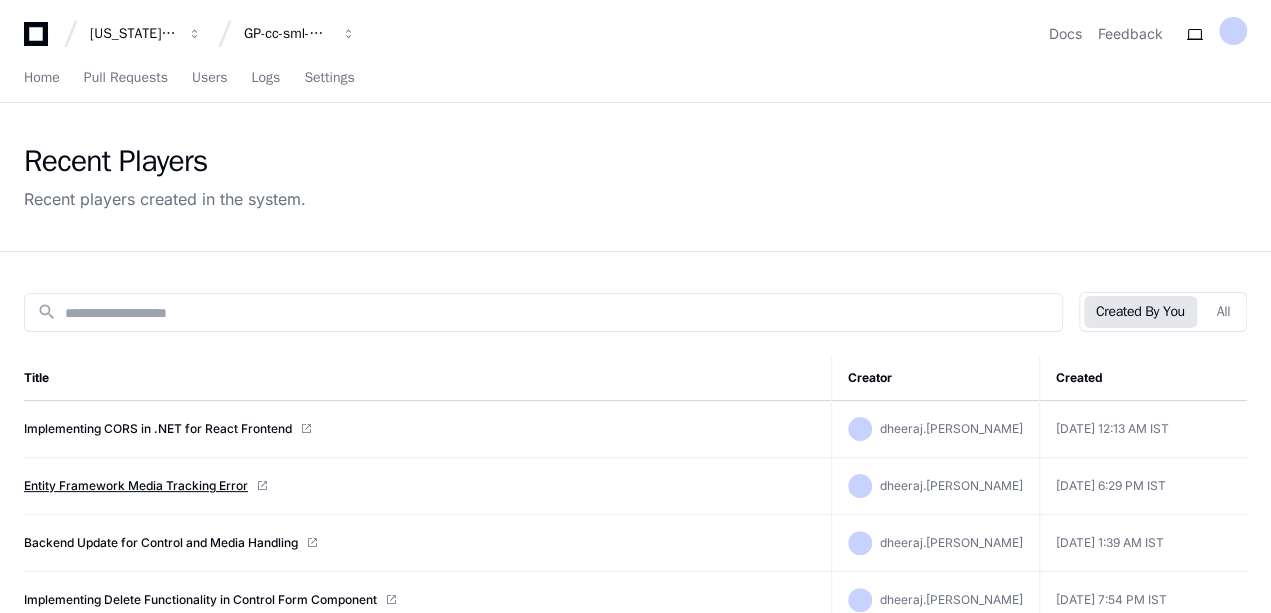 click on "Entity Framework Media Tracking Error" 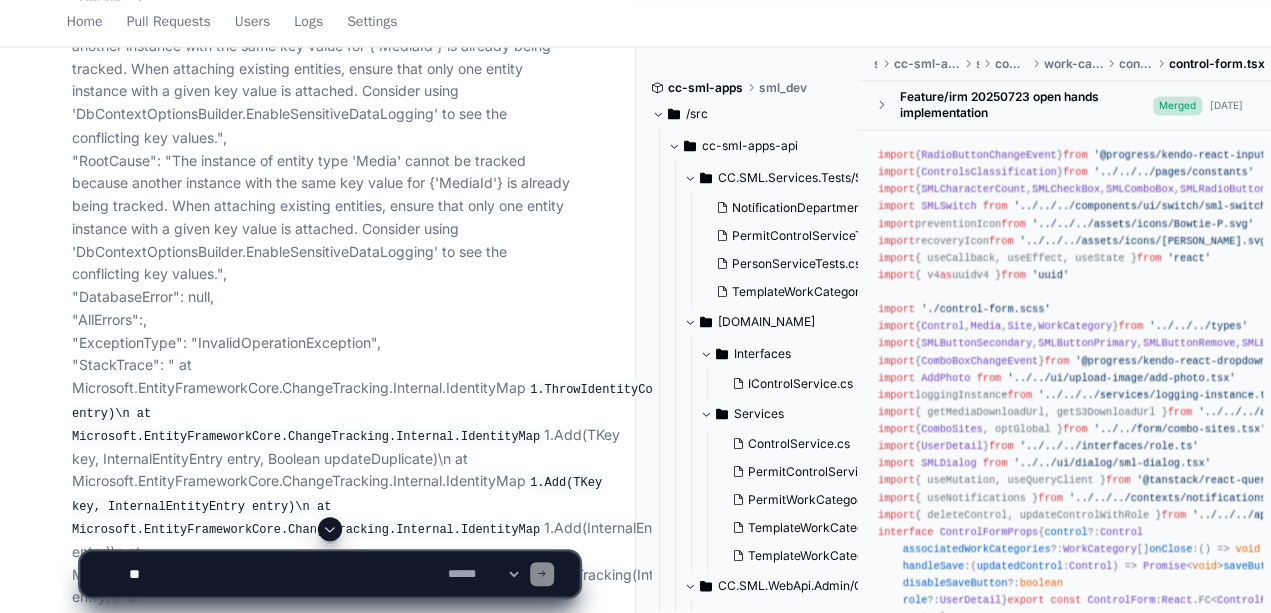 scroll, scrollTop: 1555, scrollLeft: 0, axis: vertical 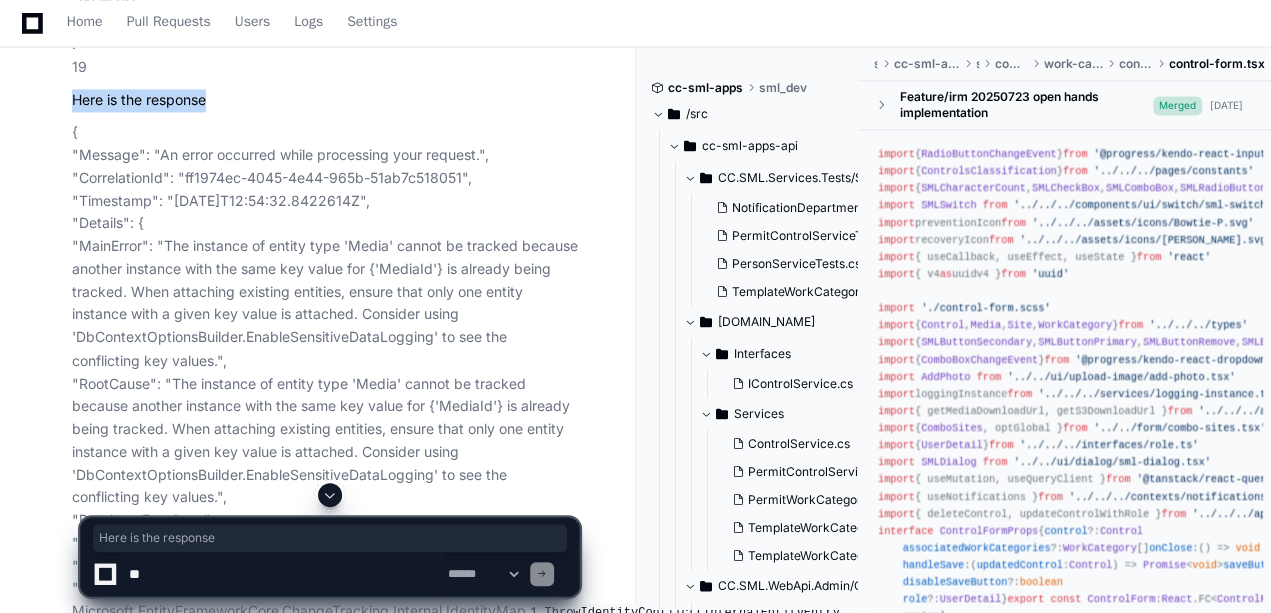 drag, startPoint x: 69, startPoint y: 98, endPoint x: 225, endPoint y: 98, distance: 156 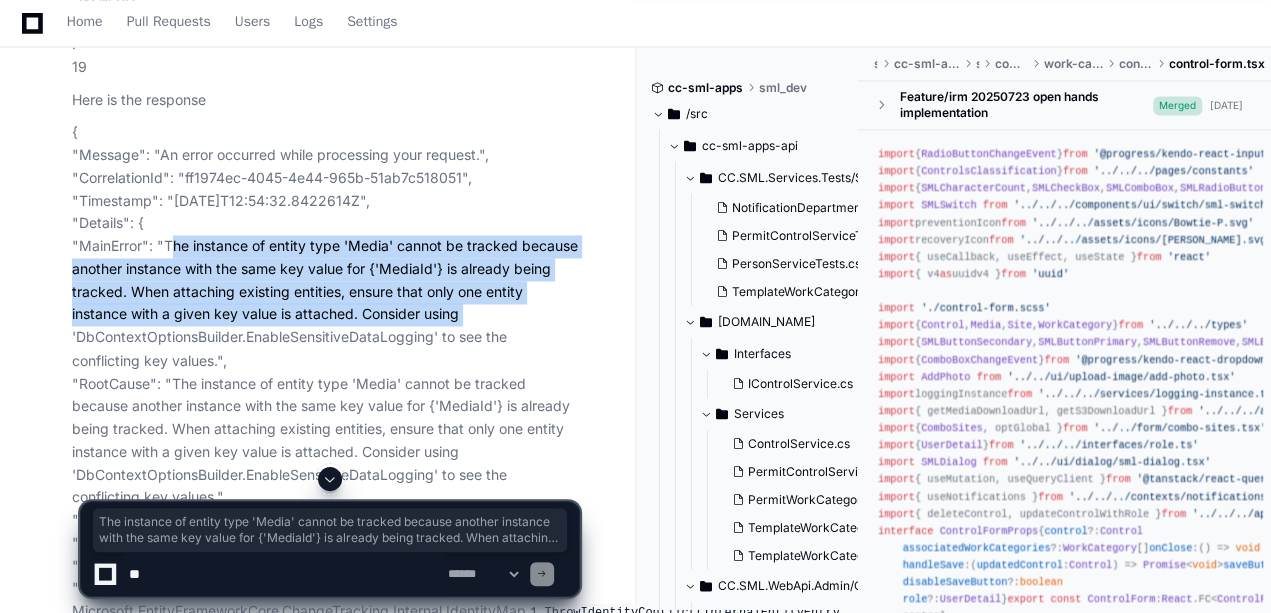 drag, startPoint x: 168, startPoint y: 241, endPoint x: 488, endPoint y: 308, distance: 326.93884 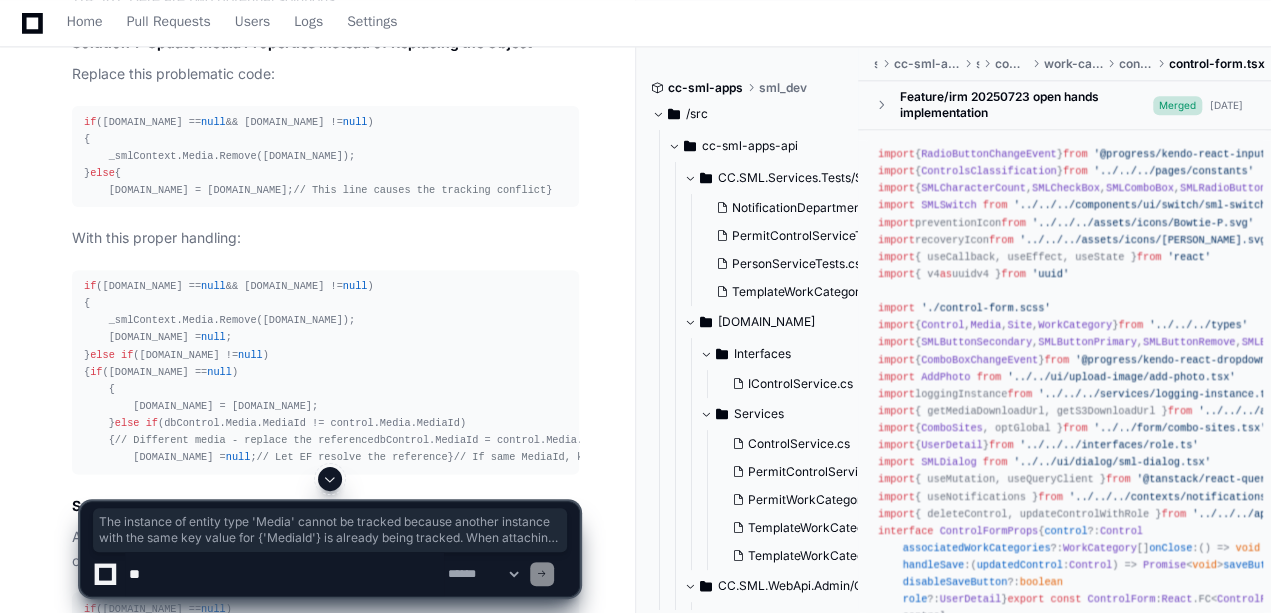 scroll, scrollTop: 4888, scrollLeft: 0, axis: vertical 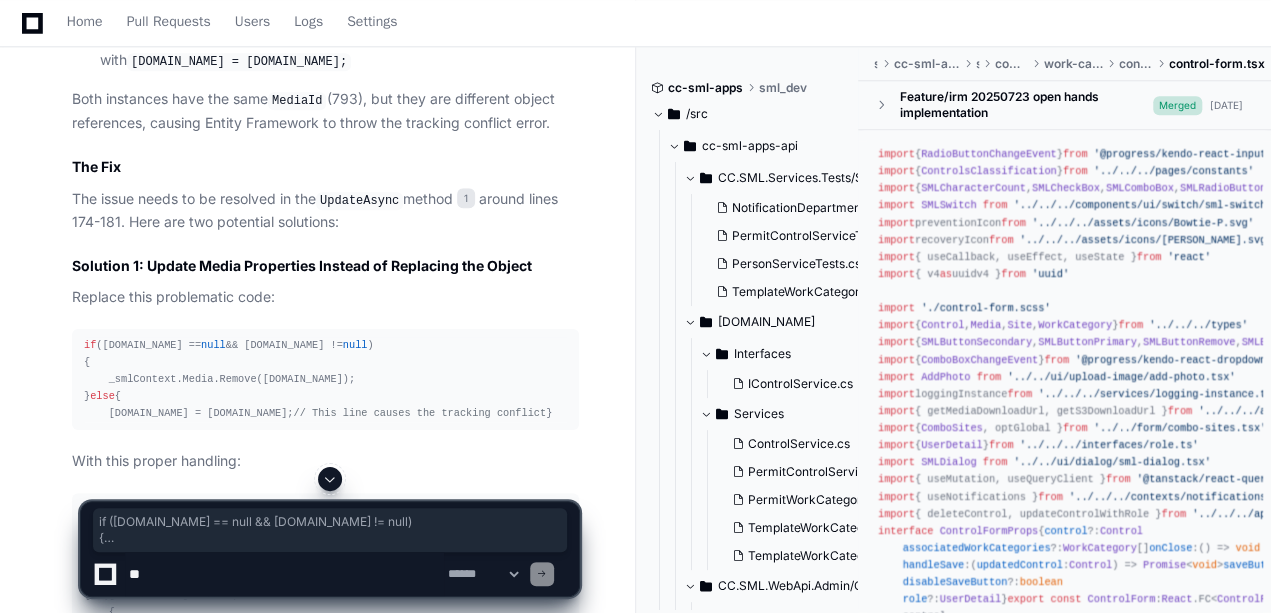 drag, startPoint x: 99, startPoint y: 392, endPoint x: 62, endPoint y: 266, distance: 131.32022 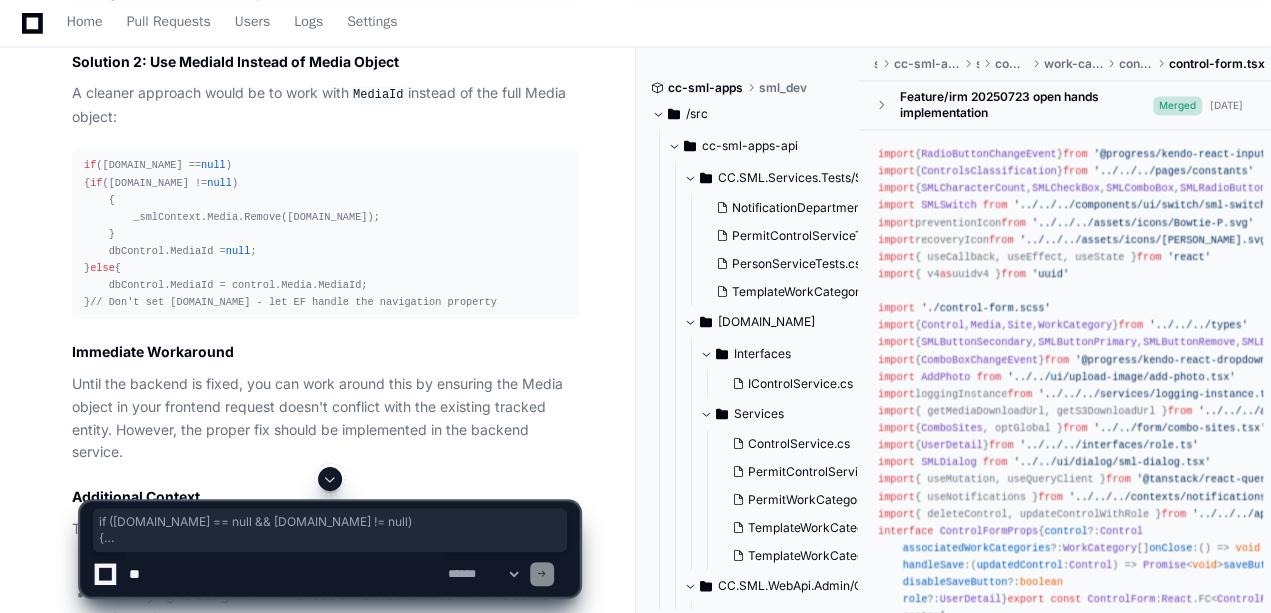 scroll, scrollTop: 5778, scrollLeft: 0, axis: vertical 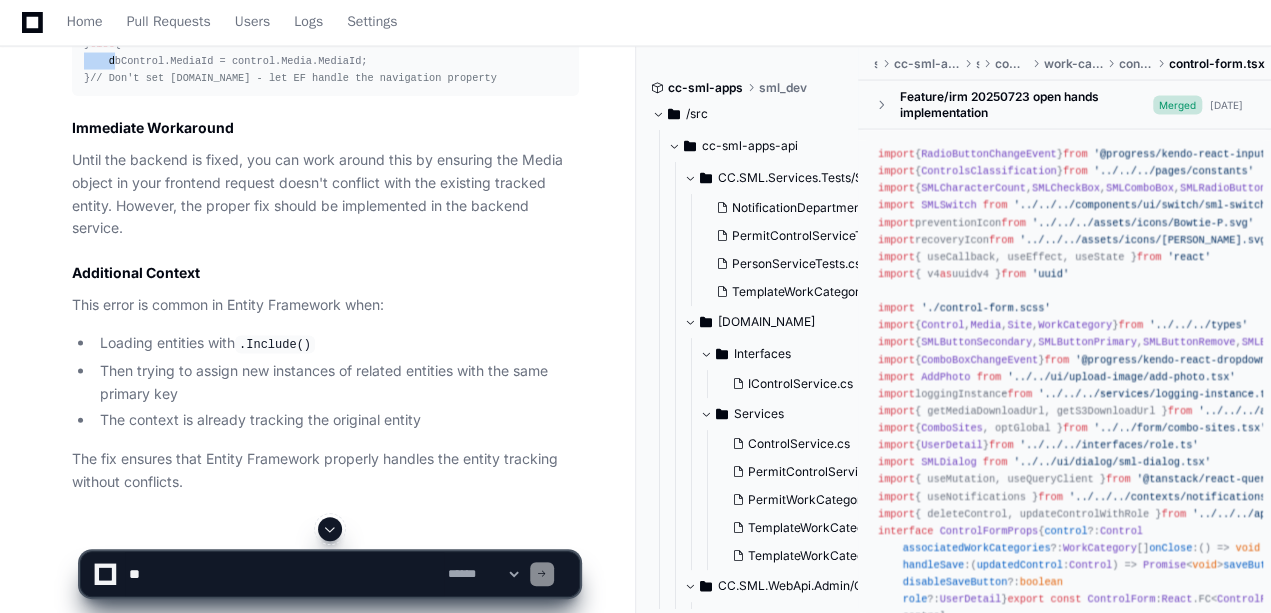 drag, startPoint x: 108, startPoint y: 218, endPoint x: 290, endPoint y: 207, distance: 182.3321 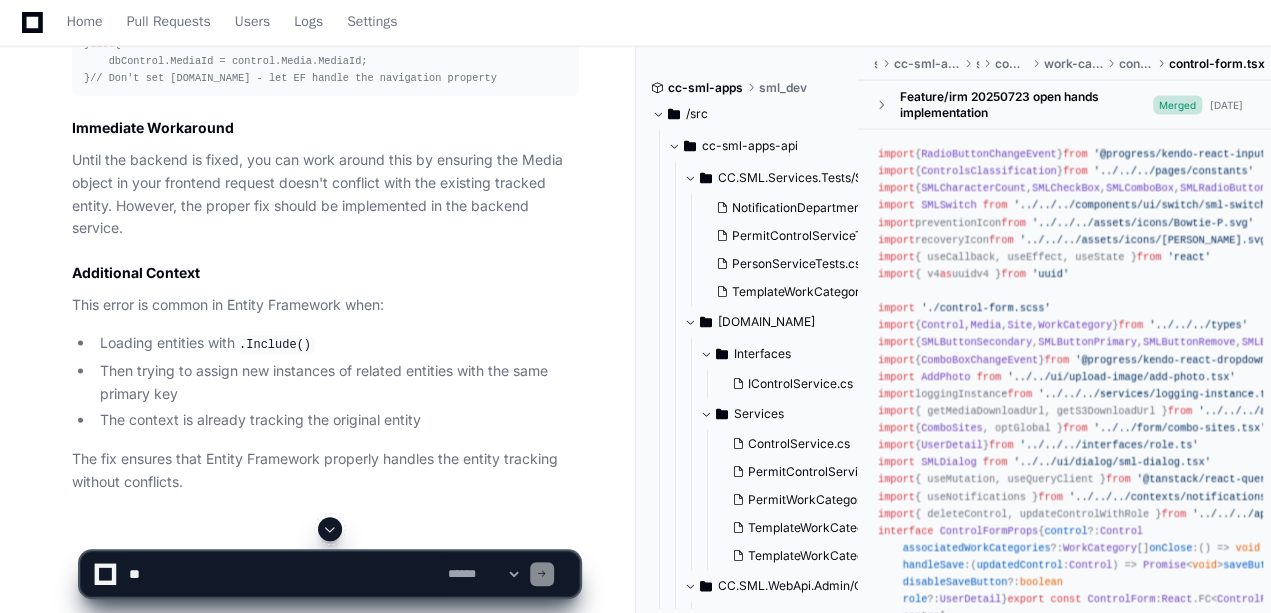 click on "if  (control.Media ==  null )
{
if  (dbControl.Media !=  null )
{
_smlContext.Media.Remove(dbControl.Media);
}
dbControl.MediaId =  null ;
}
else
{
dbControl.MediaId = control.Media.MediaId;
}
// Don't set dbControl.Media - let EF handle the navigation property" 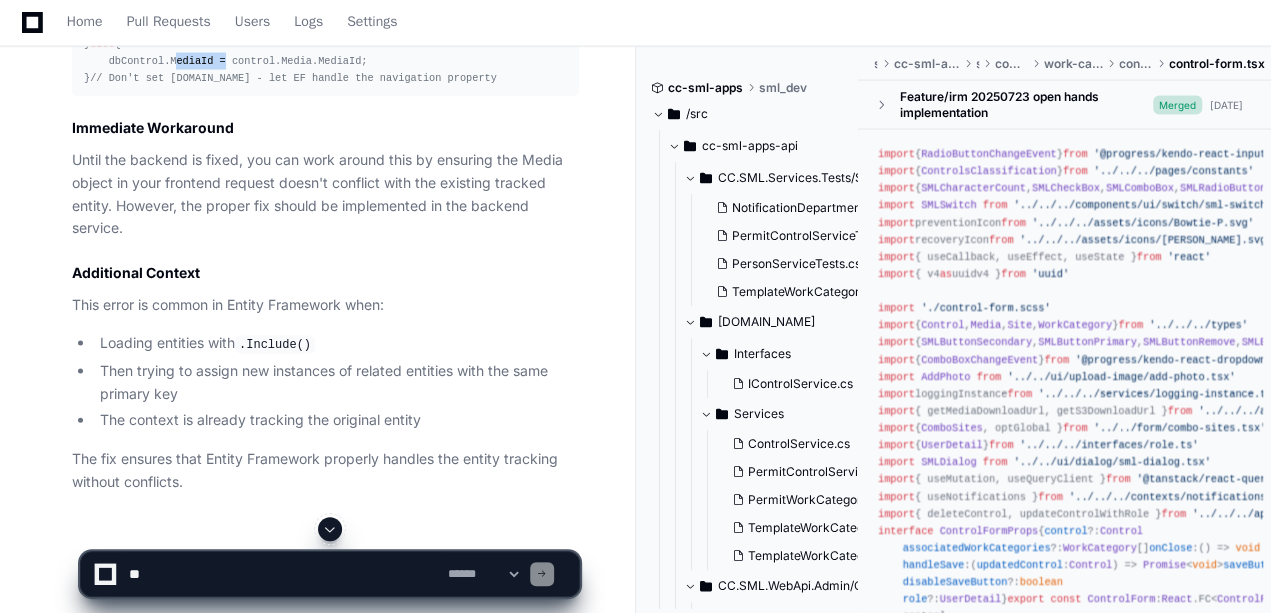 click on "if  (control.Media ==  null )
{
if  (dbControl.Media !=  null )
{
_smlContext.Media.Remove(dbControl.Media);
}
dbControl.MediaId =  null ;
}
else
{
dbControl.MediaId = control.Media.MediaId;
}
// Don't set dbControl.Media - let EF handle the navigation property" 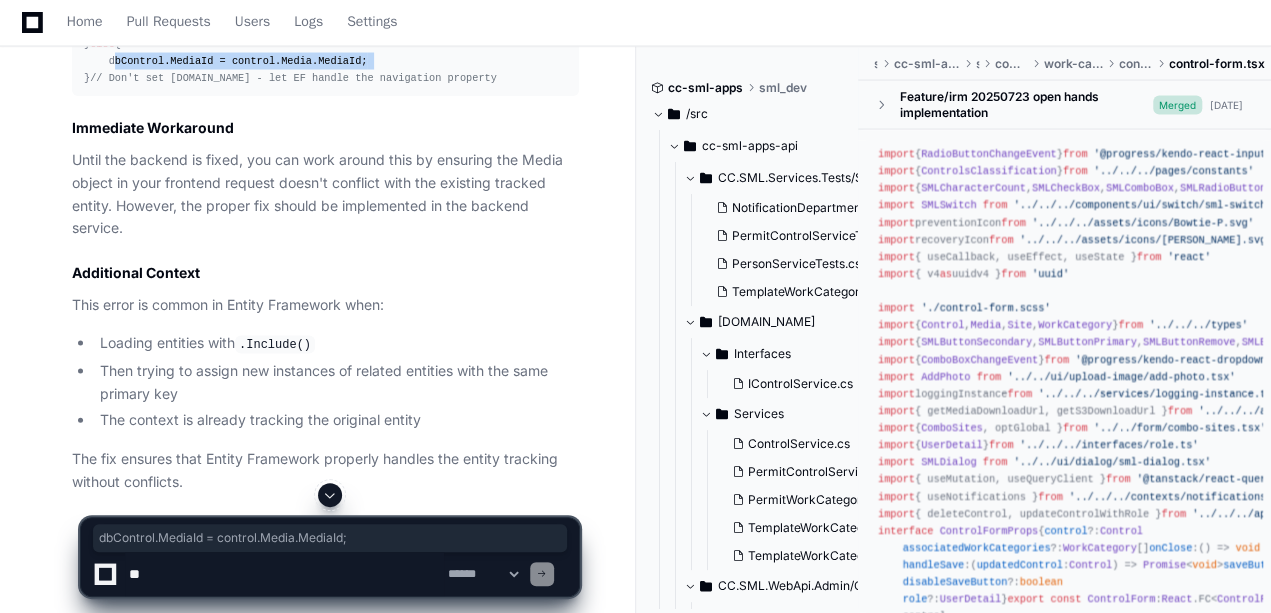 drag, startPoint x: 342, startPoint y: 221, endPoint x: 108, endPoint y: 223, distance: 234.00854 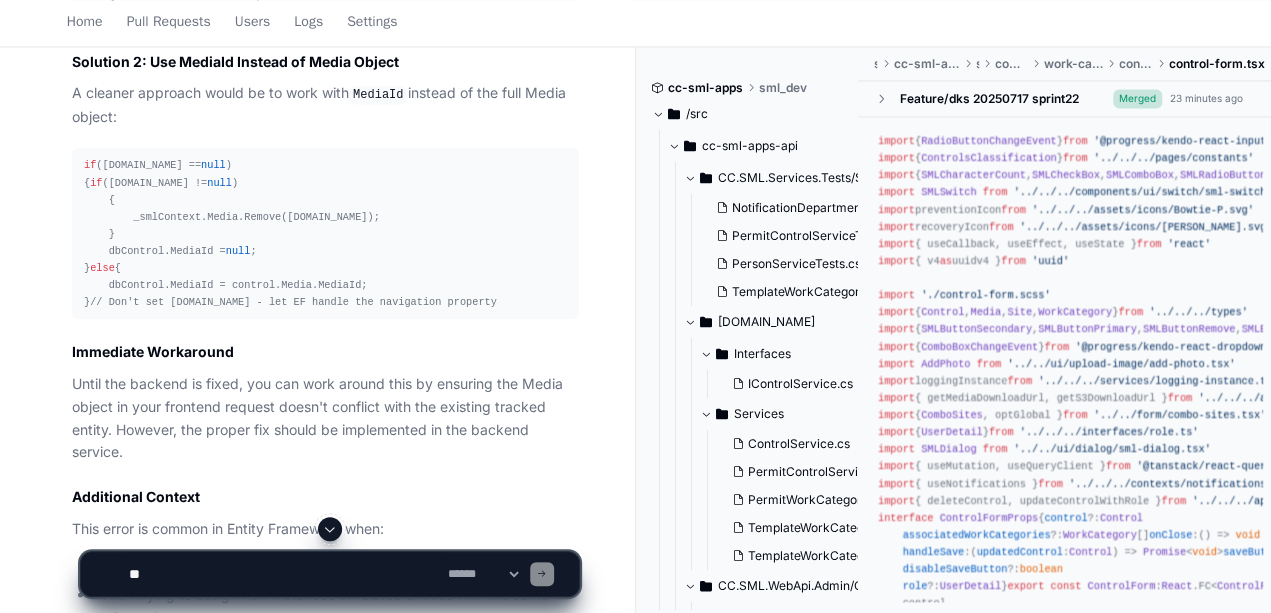 scroll, scrollTop: 5992, scrollLeft: 0, axis: vertical 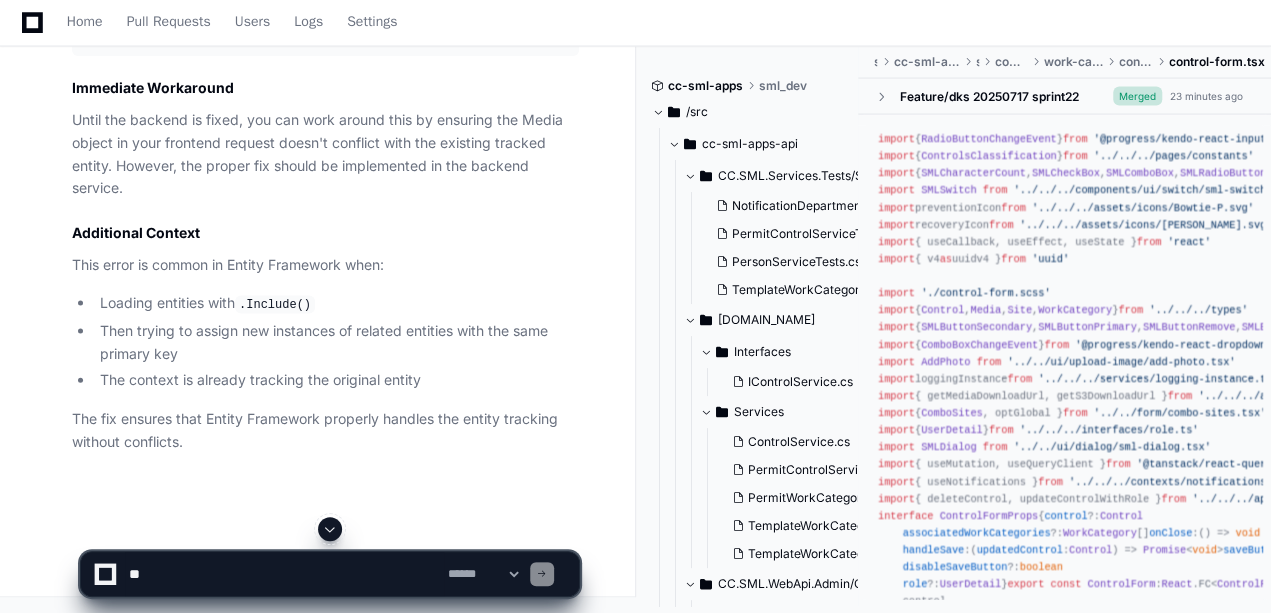 click 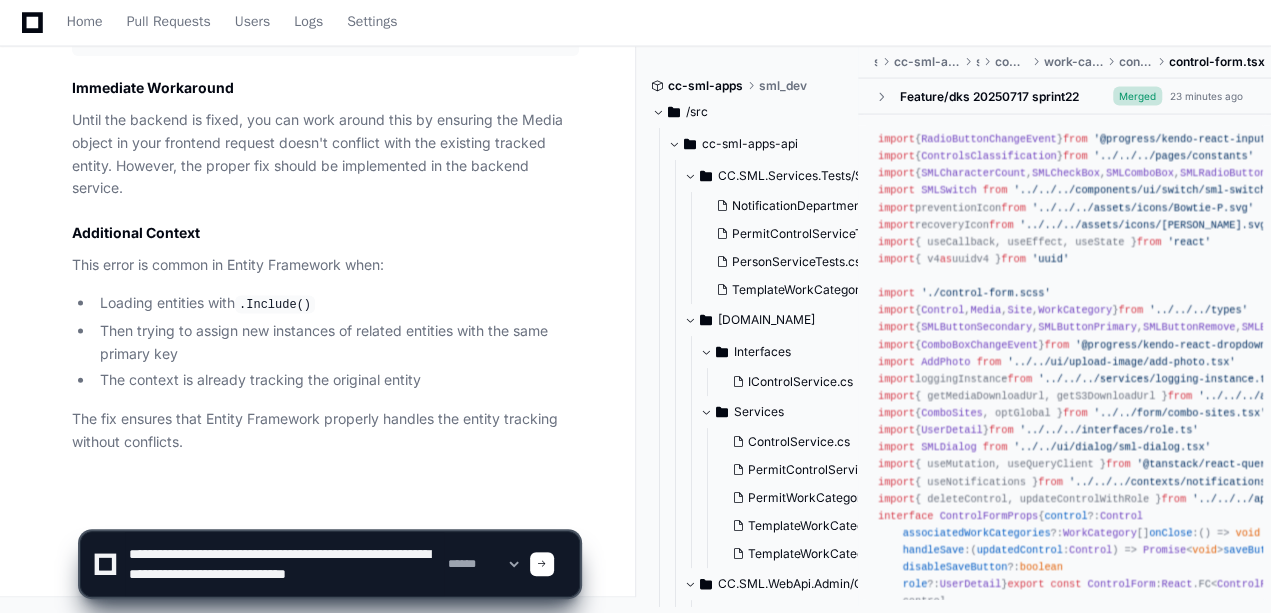 scroll, scrollTop: 6, scrollLeft: 0, axis: vertical 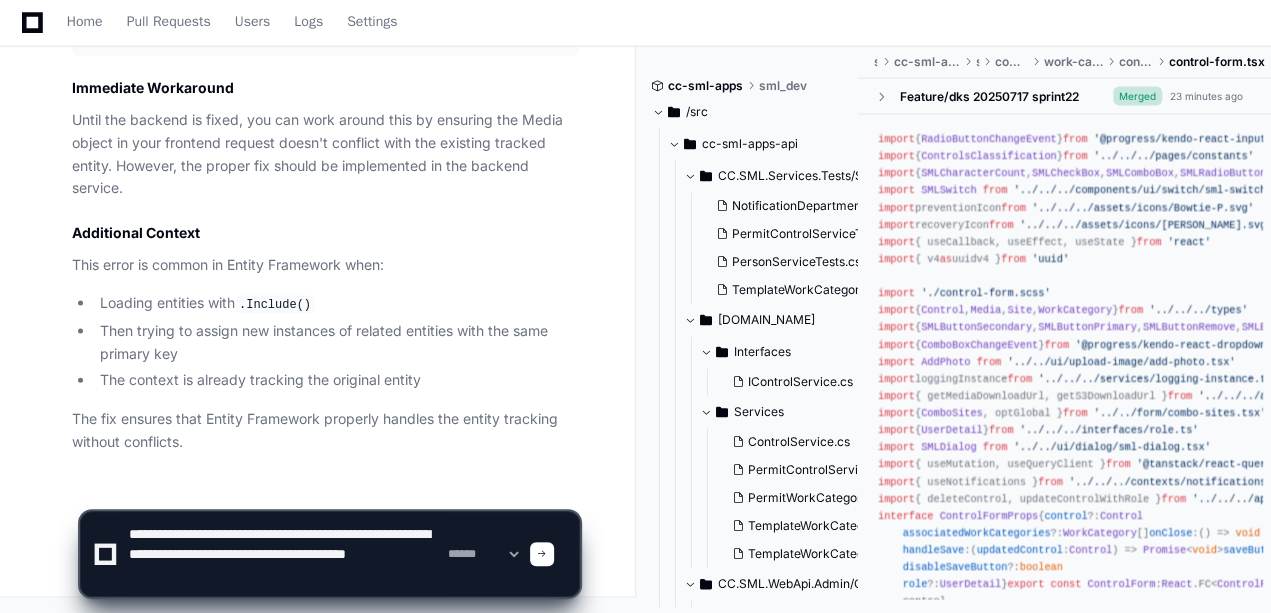 paste on "**********" 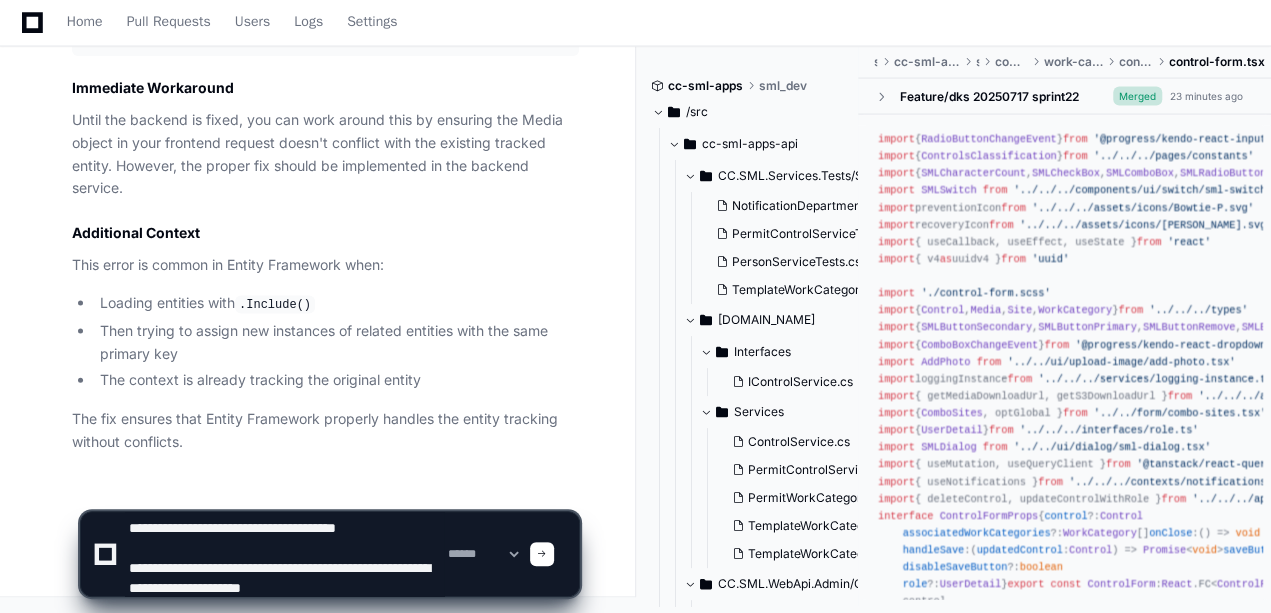 scroll, scrollTop: 1186, scrollLeft: 0, axis: vertical 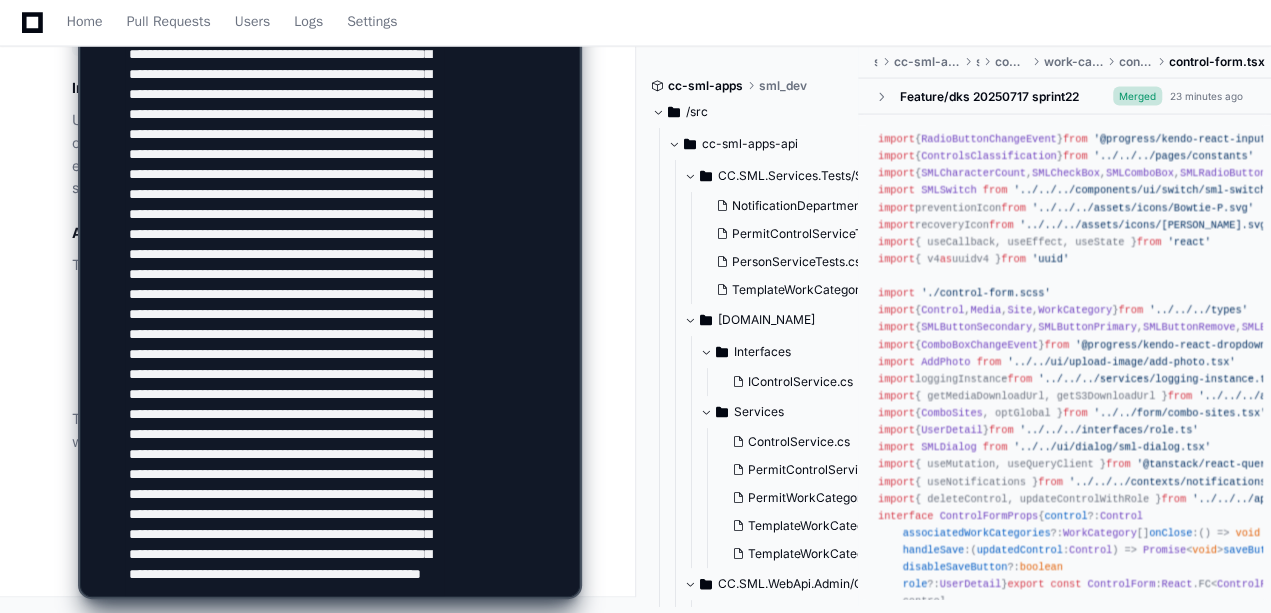 type 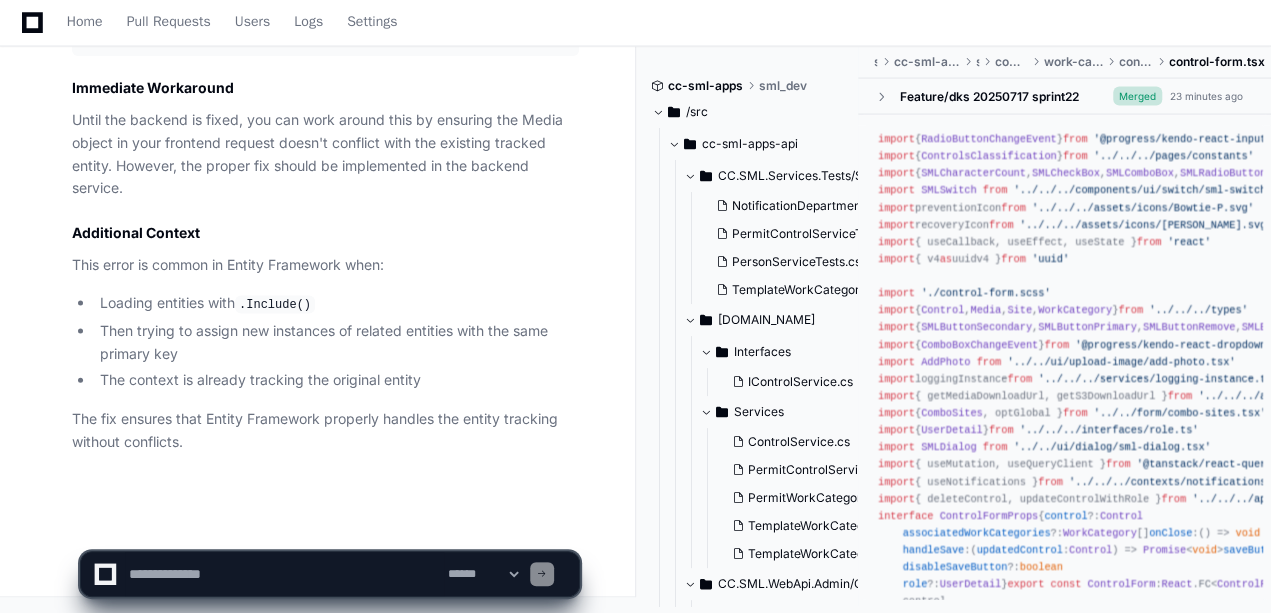 scroll, scrollTop: 0, scrollLeft: 0, axis: both 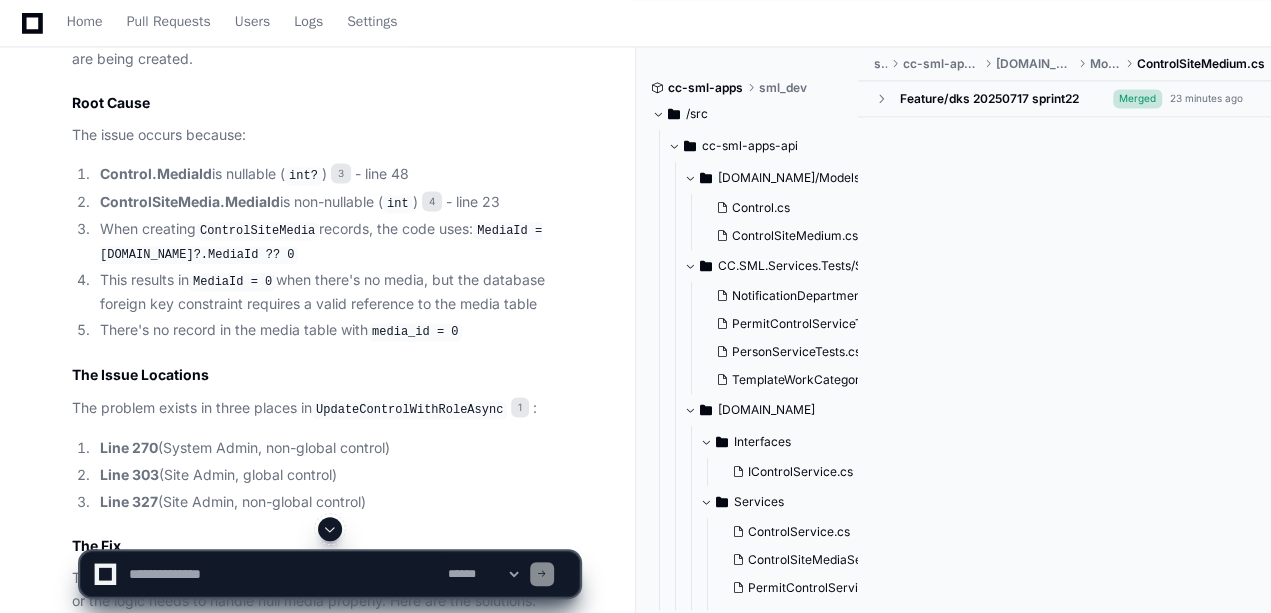 click on "ControlSiteMedium.cs" 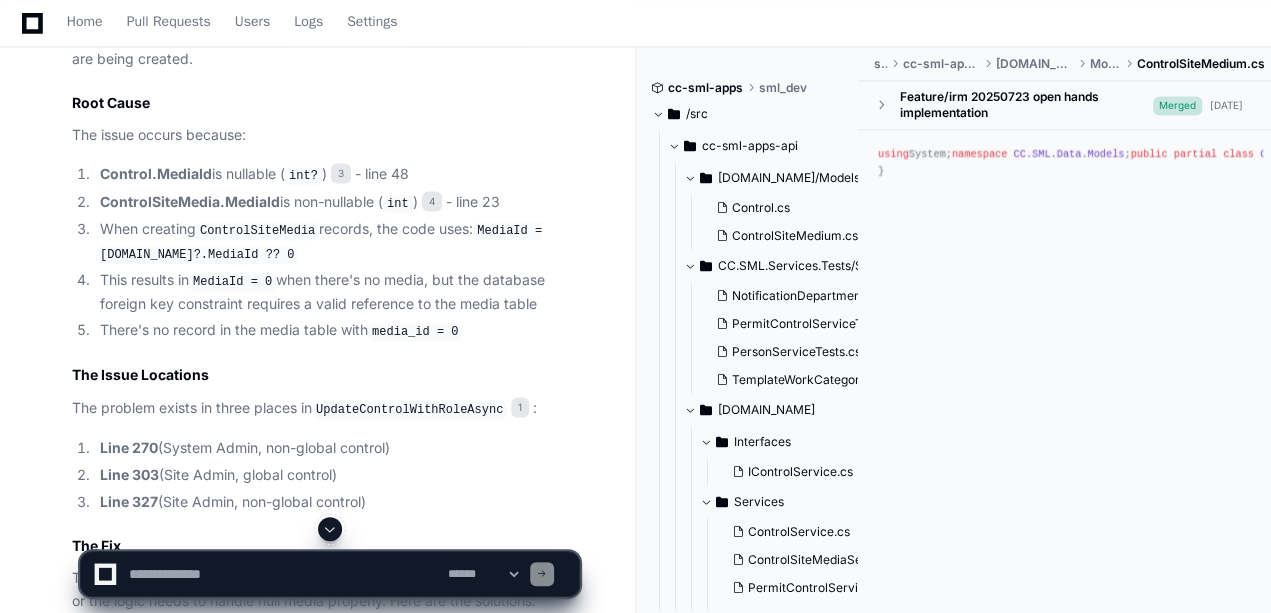 scroll, scrollTop: 9309, scrollLeft: 0, axis: vertical 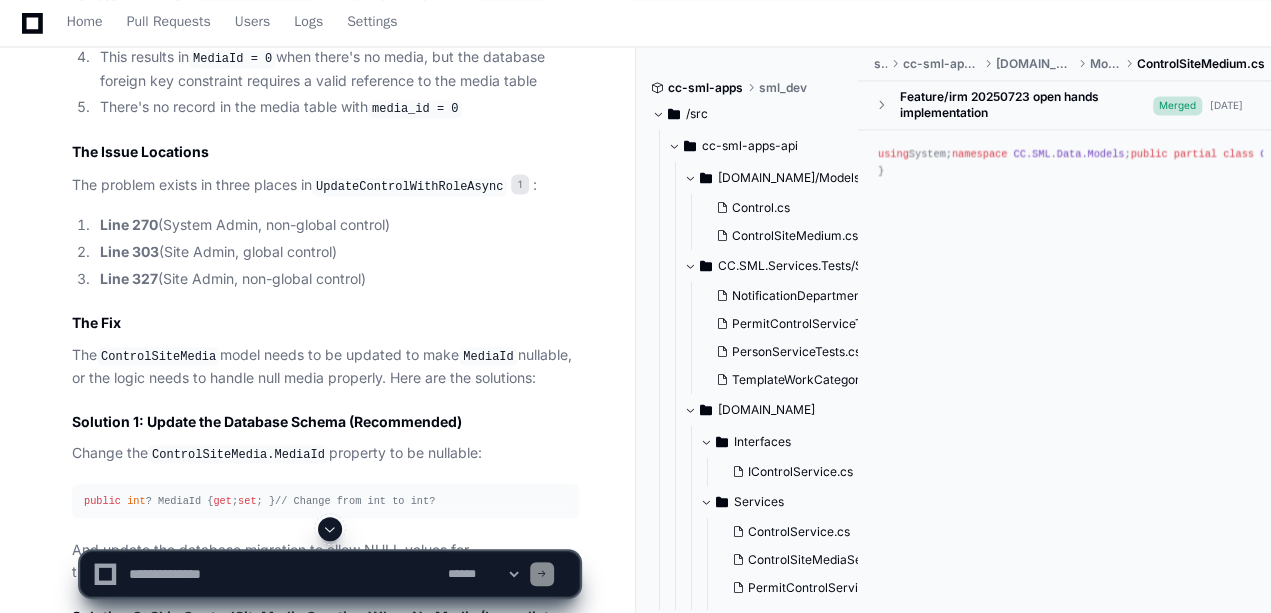 click on "UpdateControlWithRoleAsync" 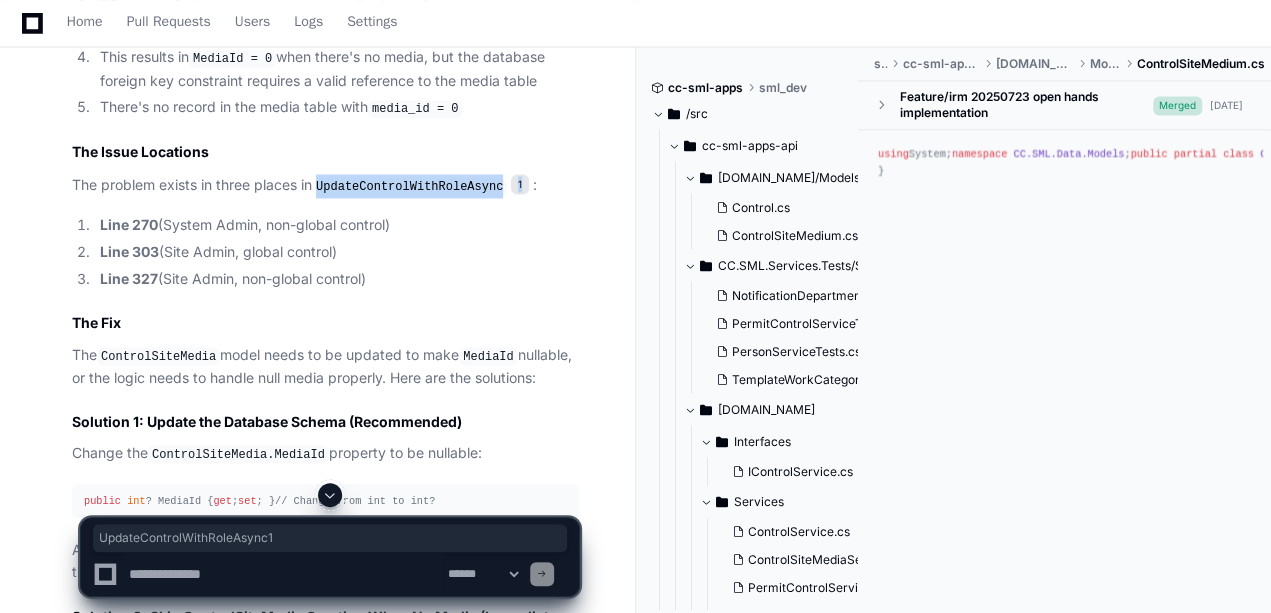 click on "UpdateControlWithRoleAsync" 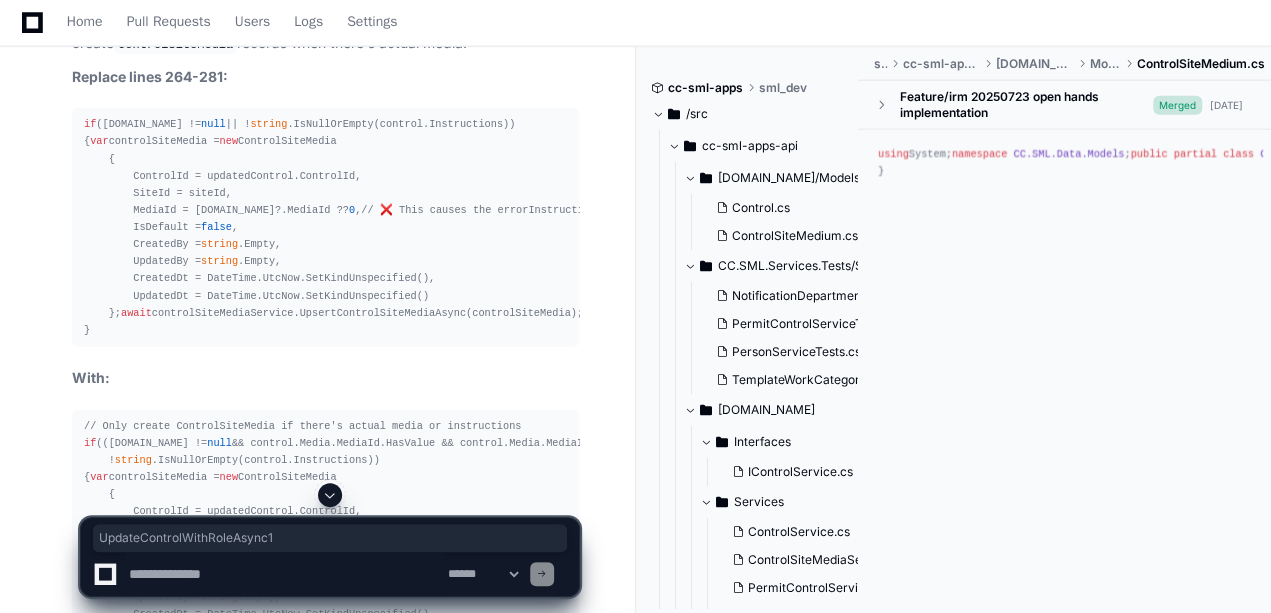 scroll, scrollTop: 9976, scrollLeft: 0, axis: vertical 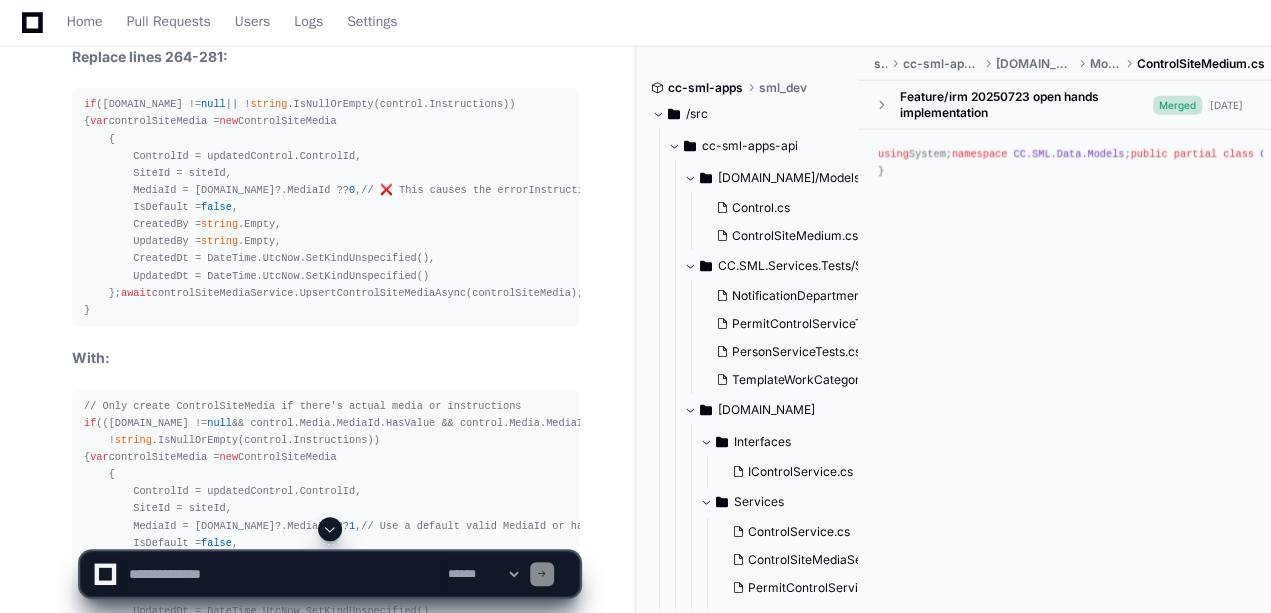 click on "UpdateControlWithRoleAsync" 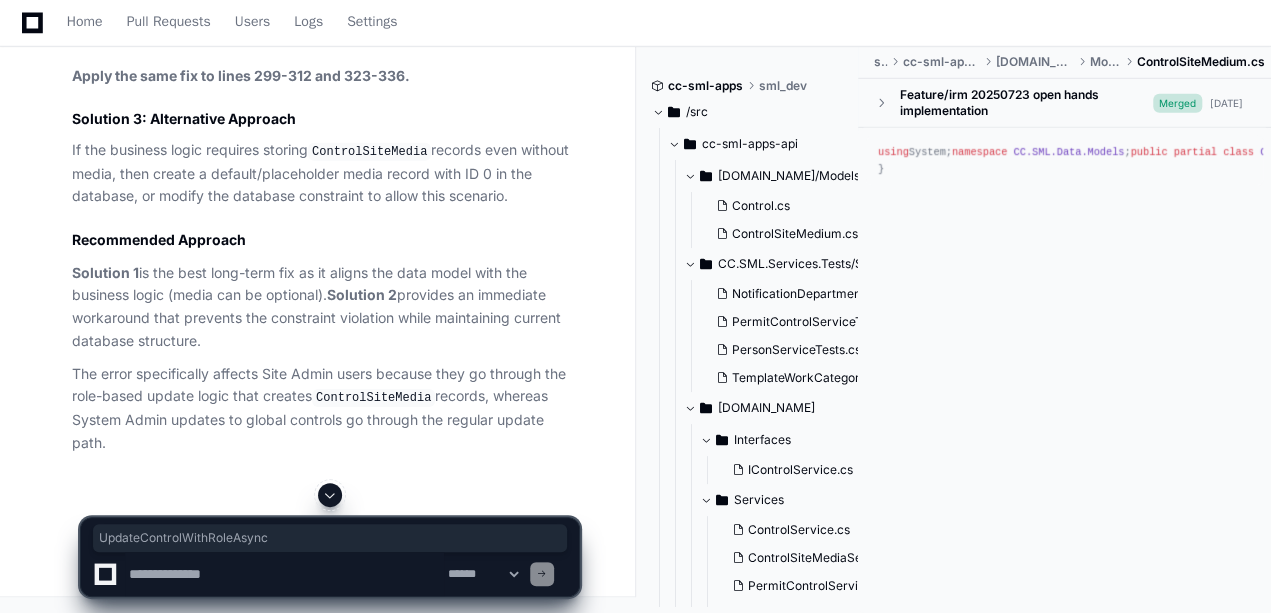scroll, scrollTop: 10867, scrollLeft: 0, axis: vertical 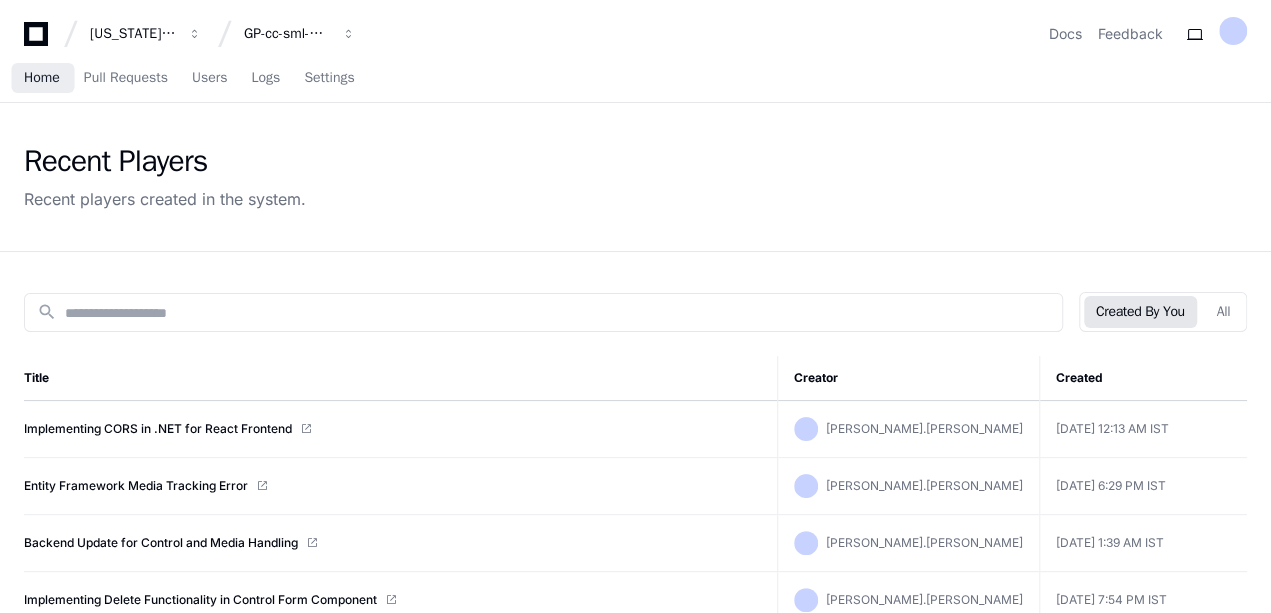 click on "Home" at bounding box center (42, 78) 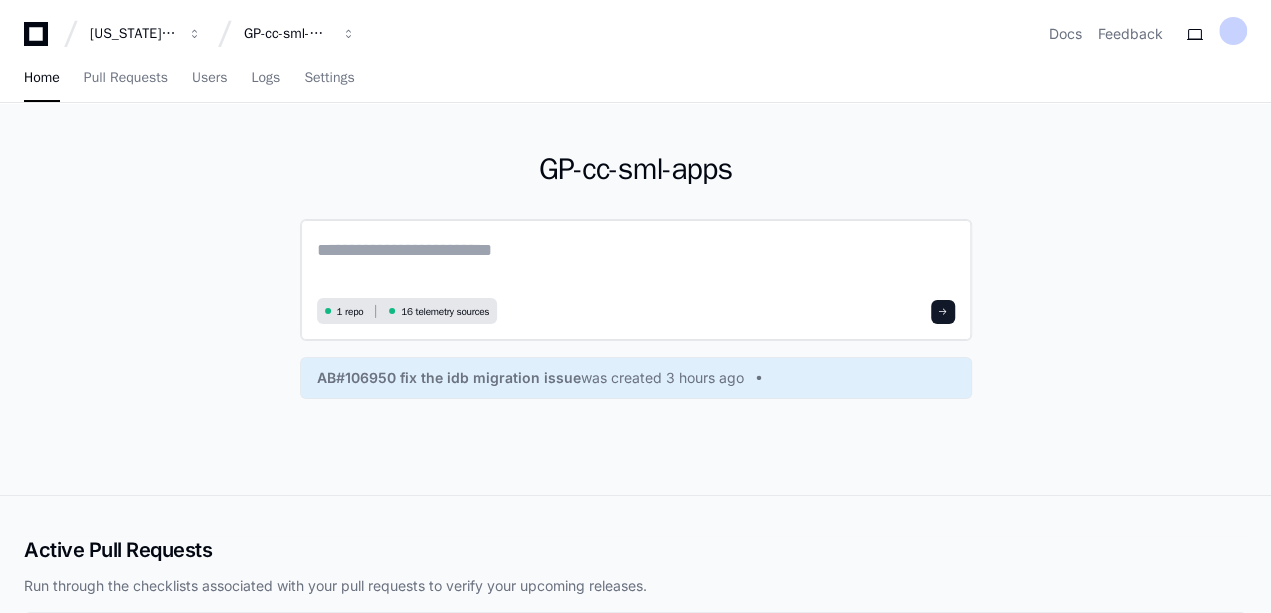 click 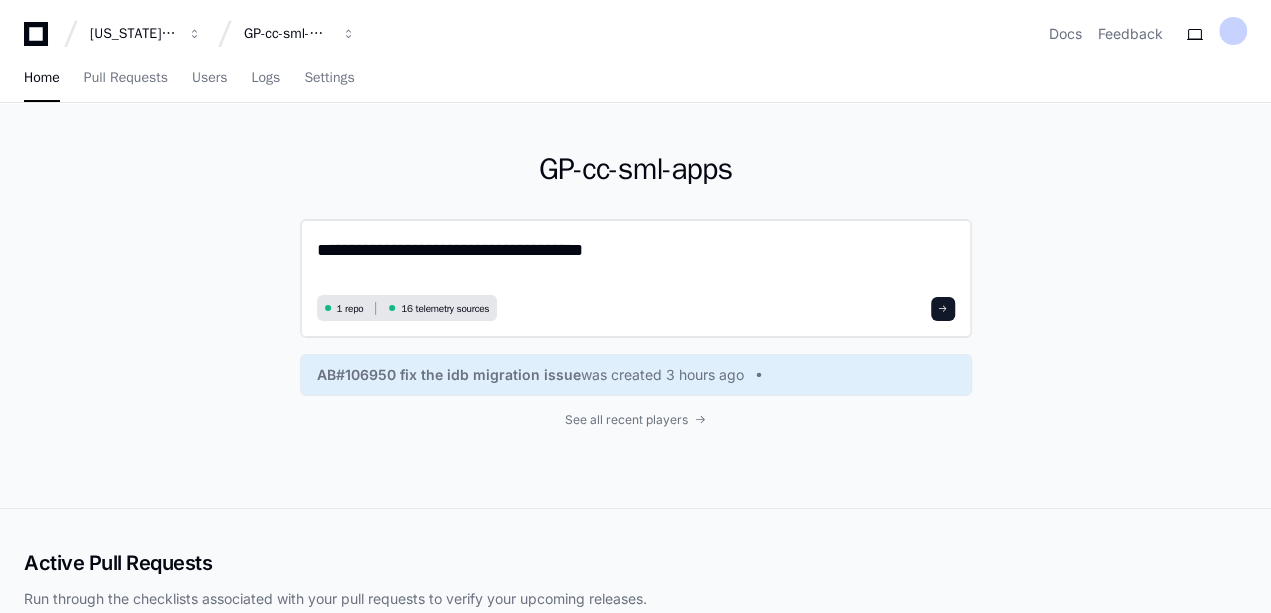 click on "**********" 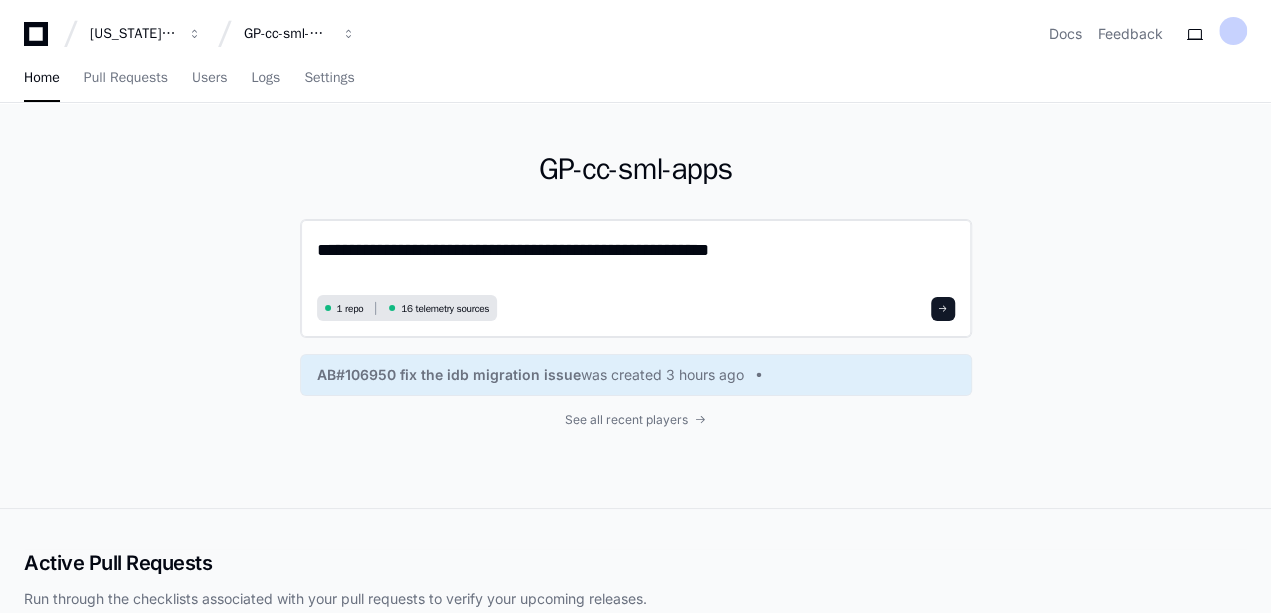 click on "**********" 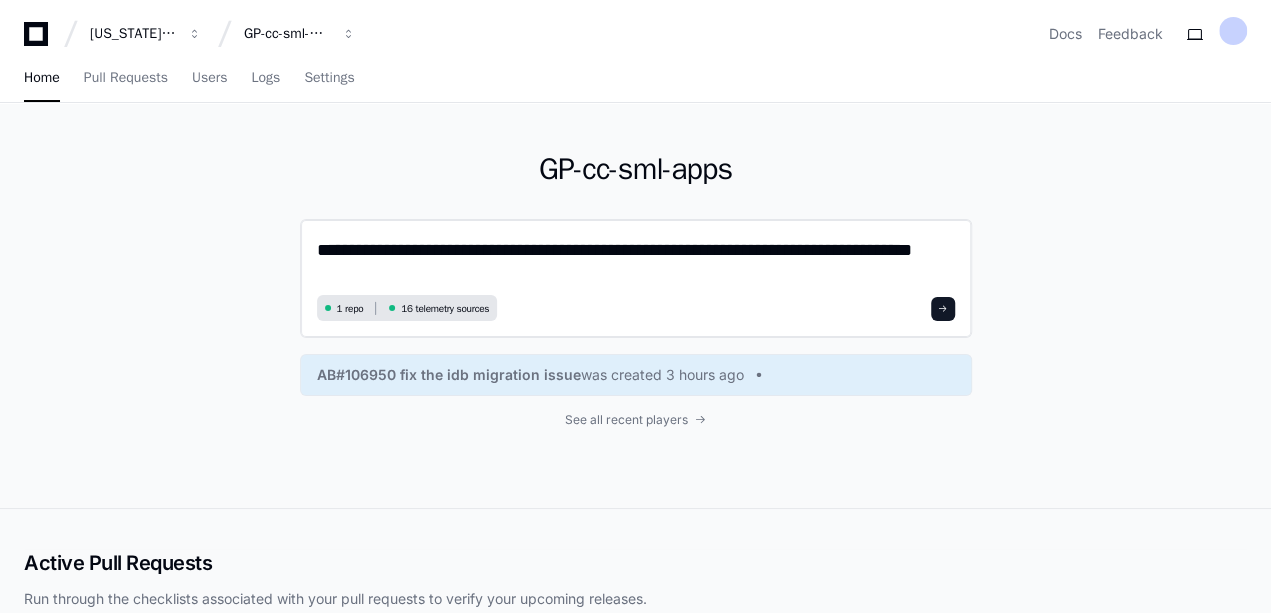 scroll, scrollTop: 0, scrollLeft: 0, axis: both 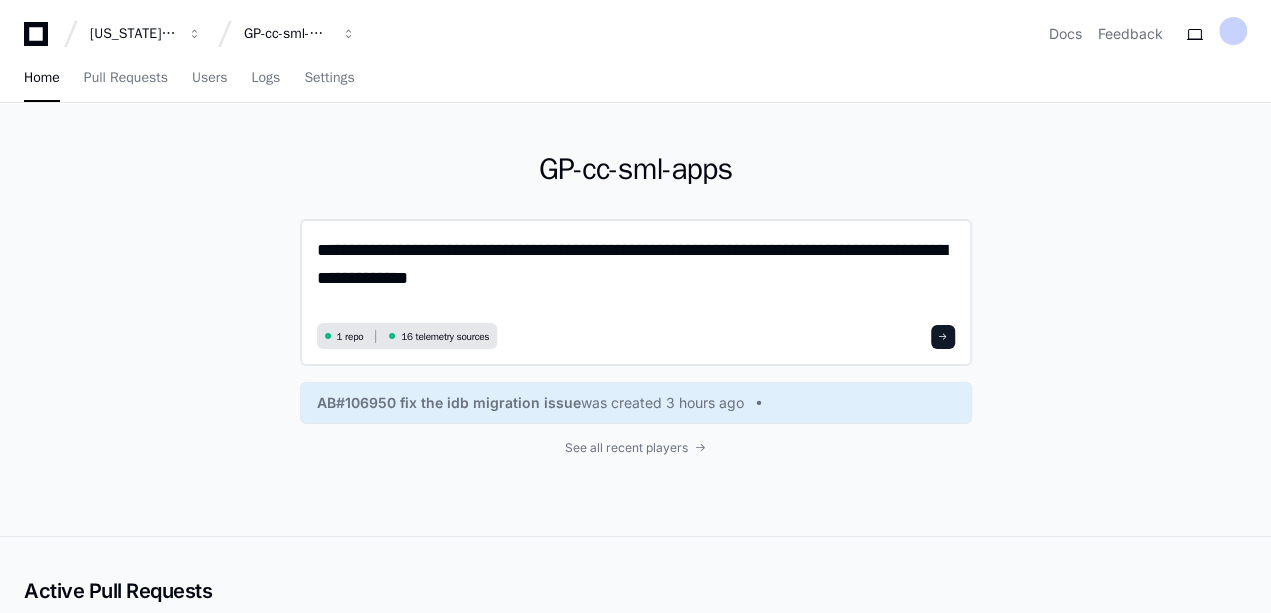 paste on "**********" 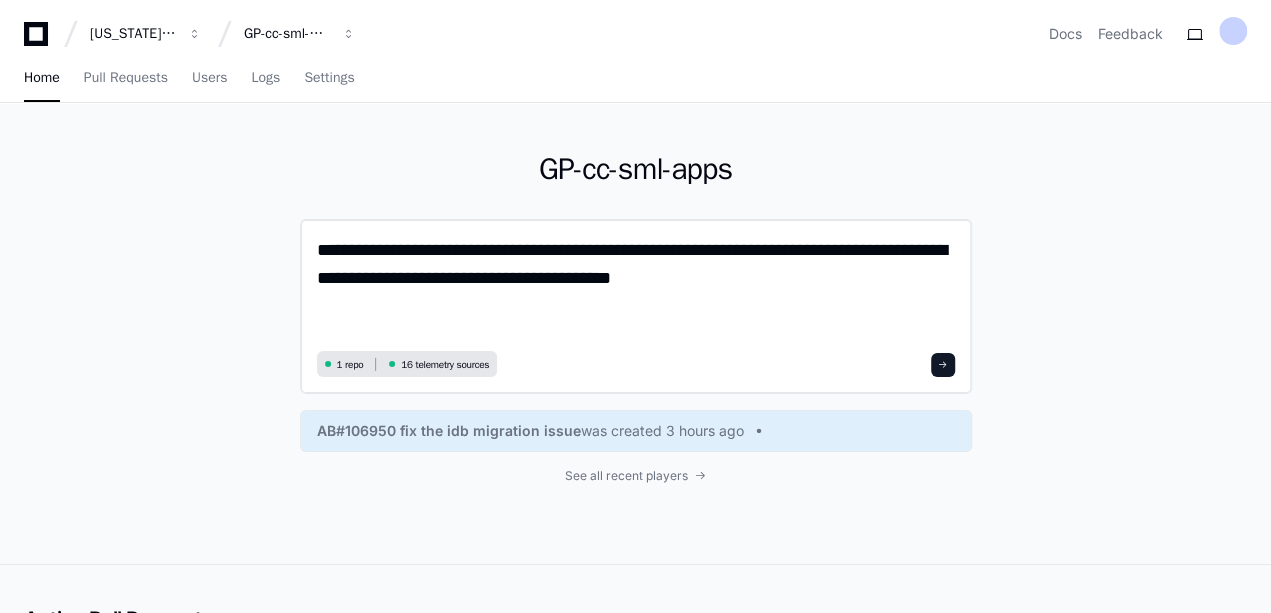 scroll, scrollTop: 0, scrollLeft: 0, axis: both 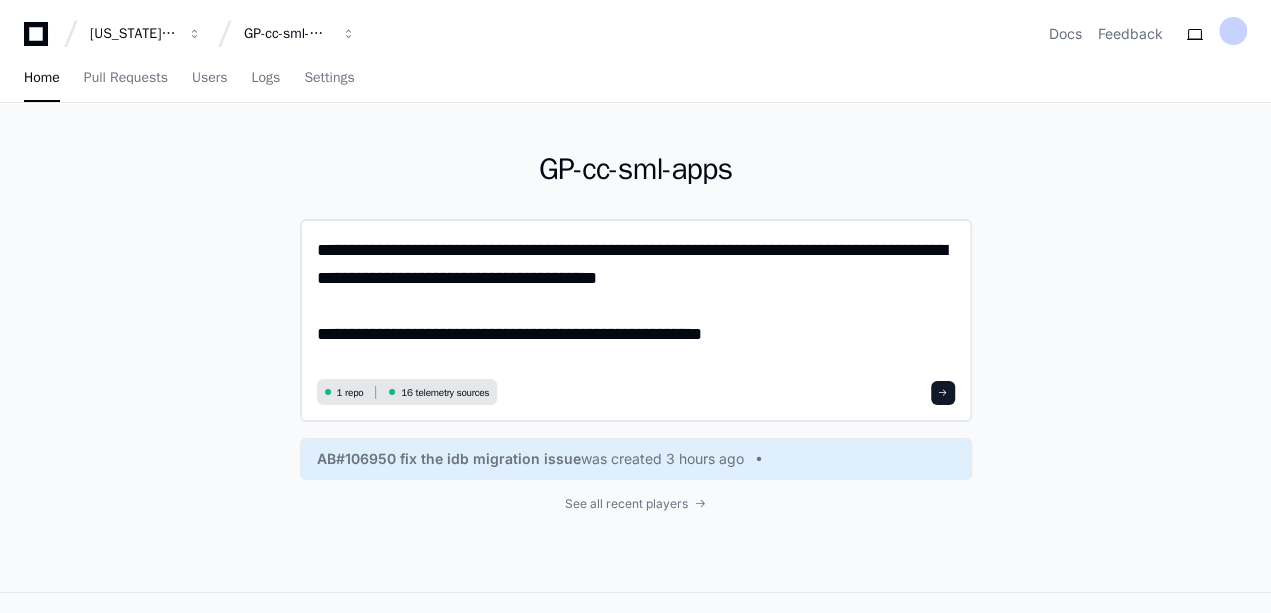 paste on "**********" 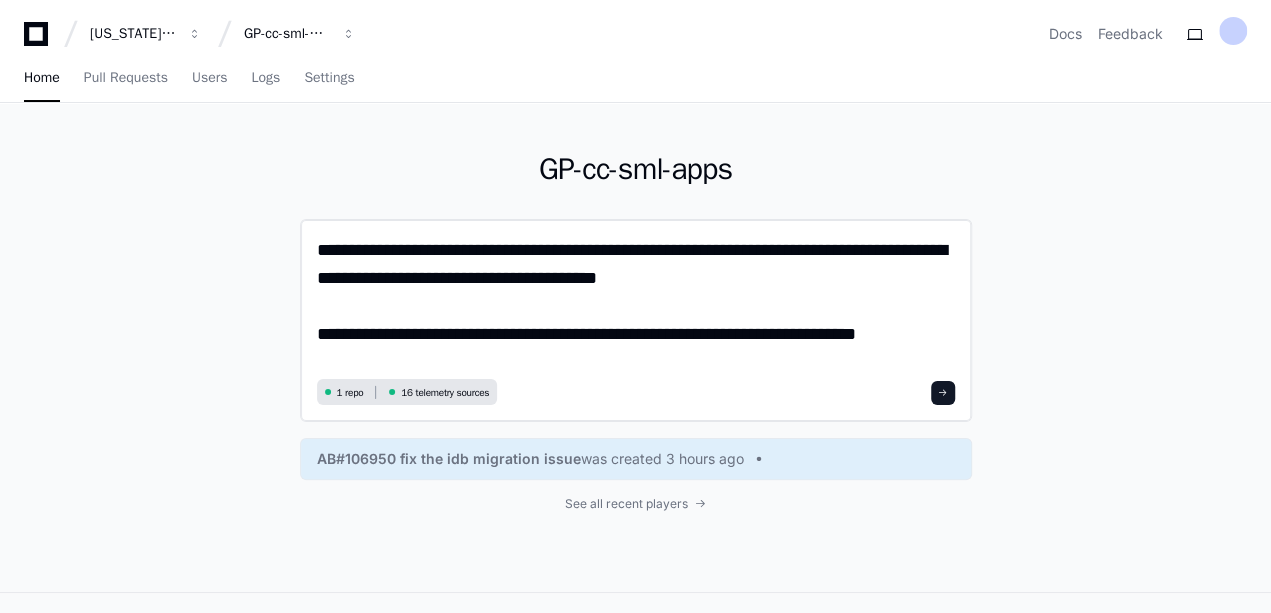 click on "**********" 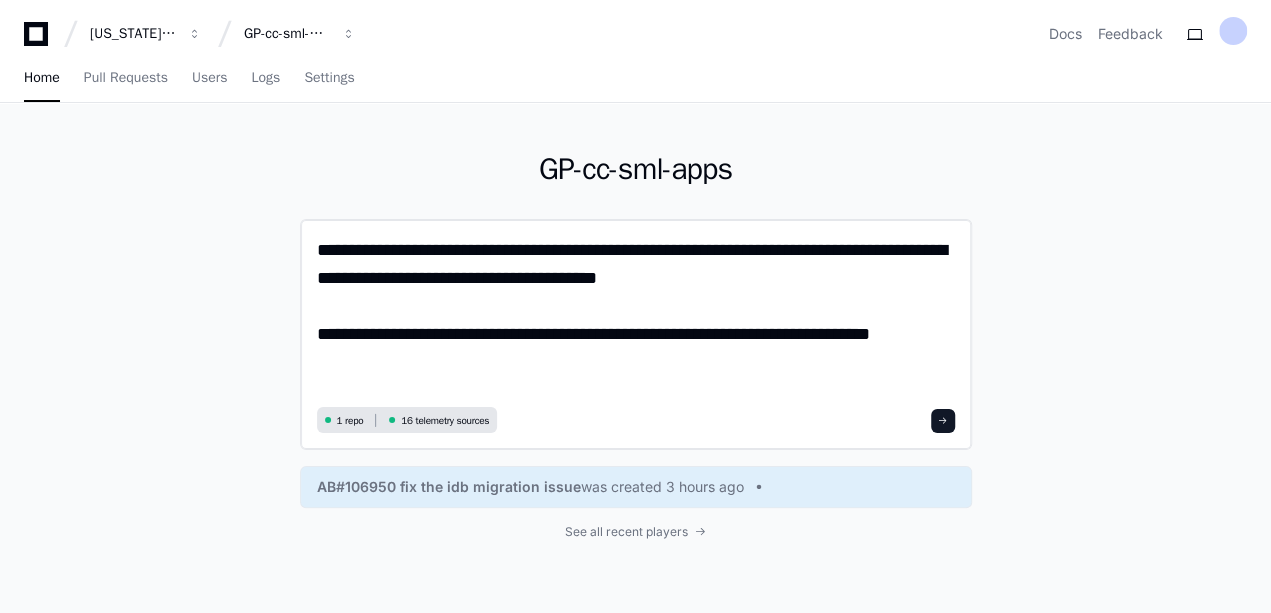 scroll, scrollTop: 0, scrollLeft: 0, axis: both 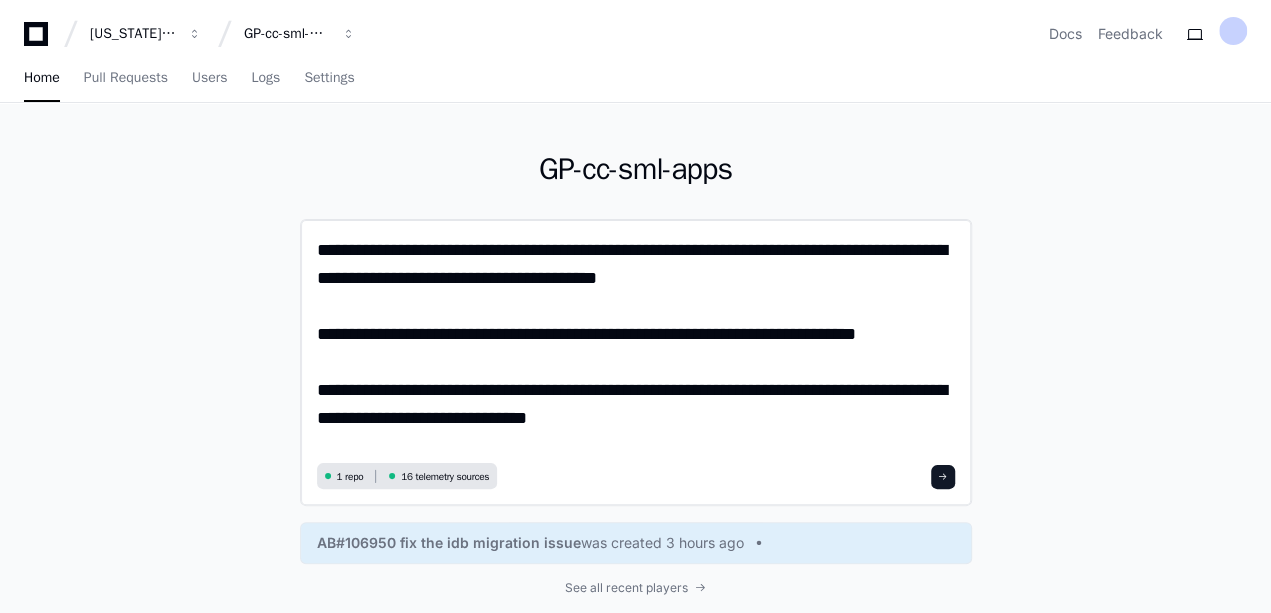 click on "**********" 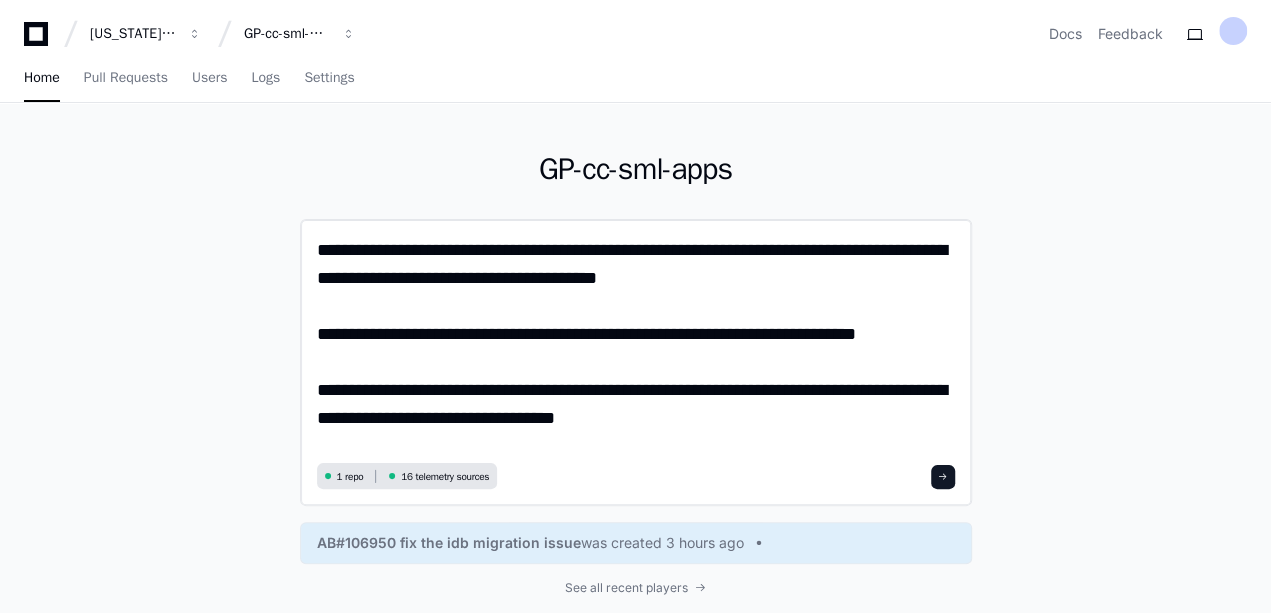 paste on "**********" 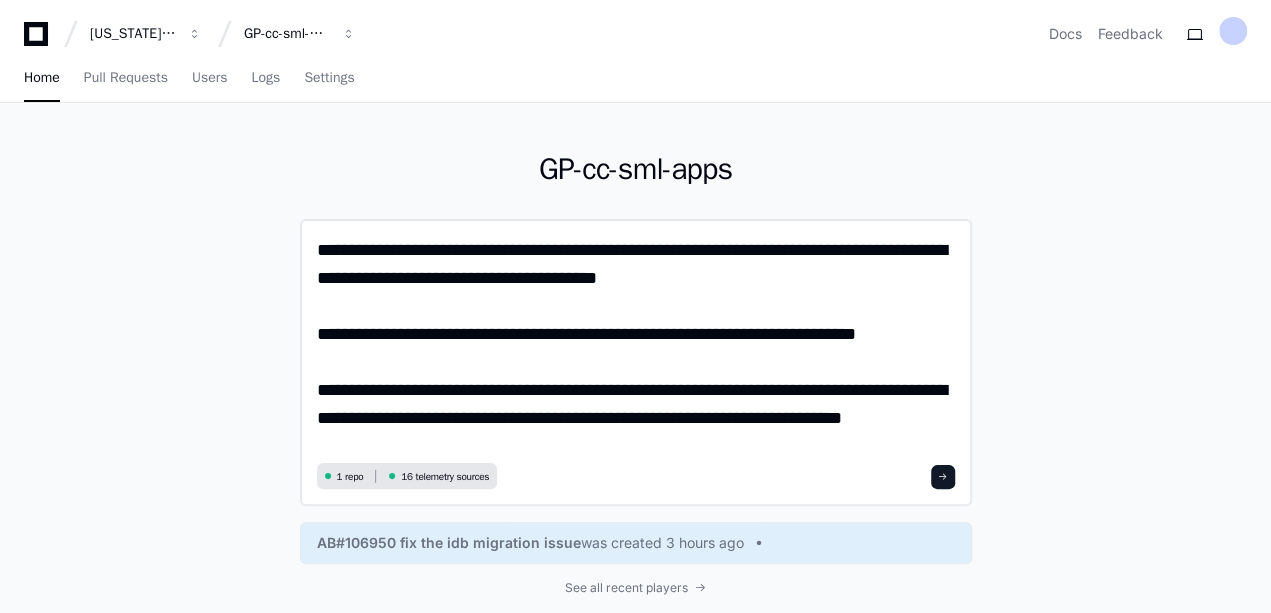 click on "**********" 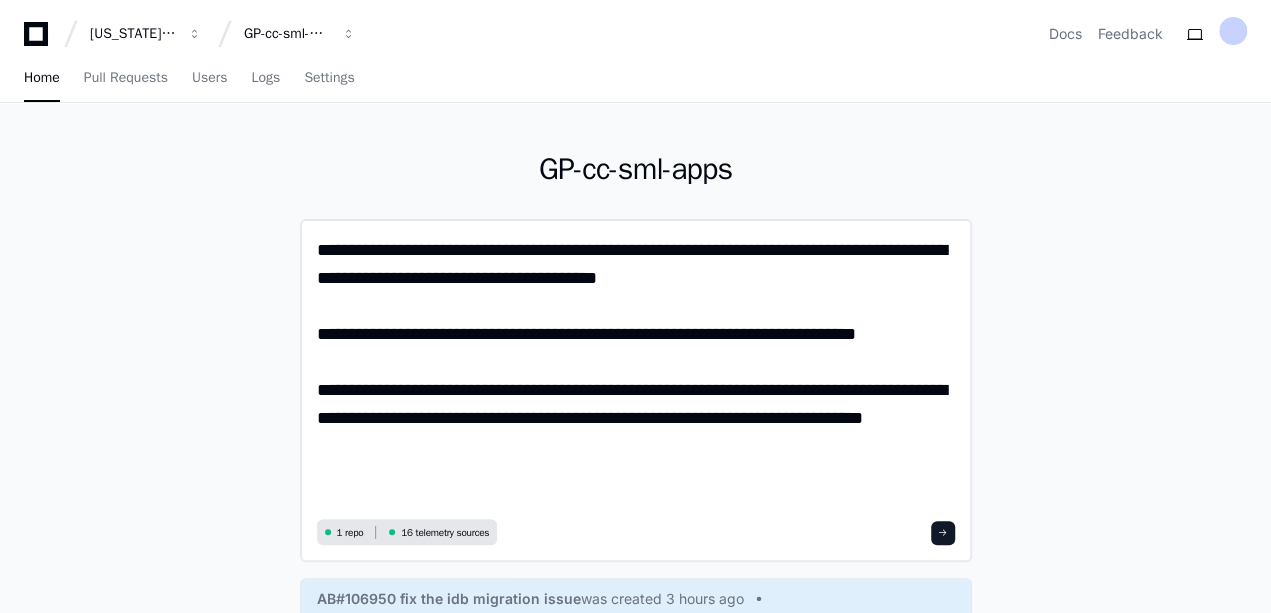 scroll, scrollTop: 0, scrollLeft: 0, axis: both 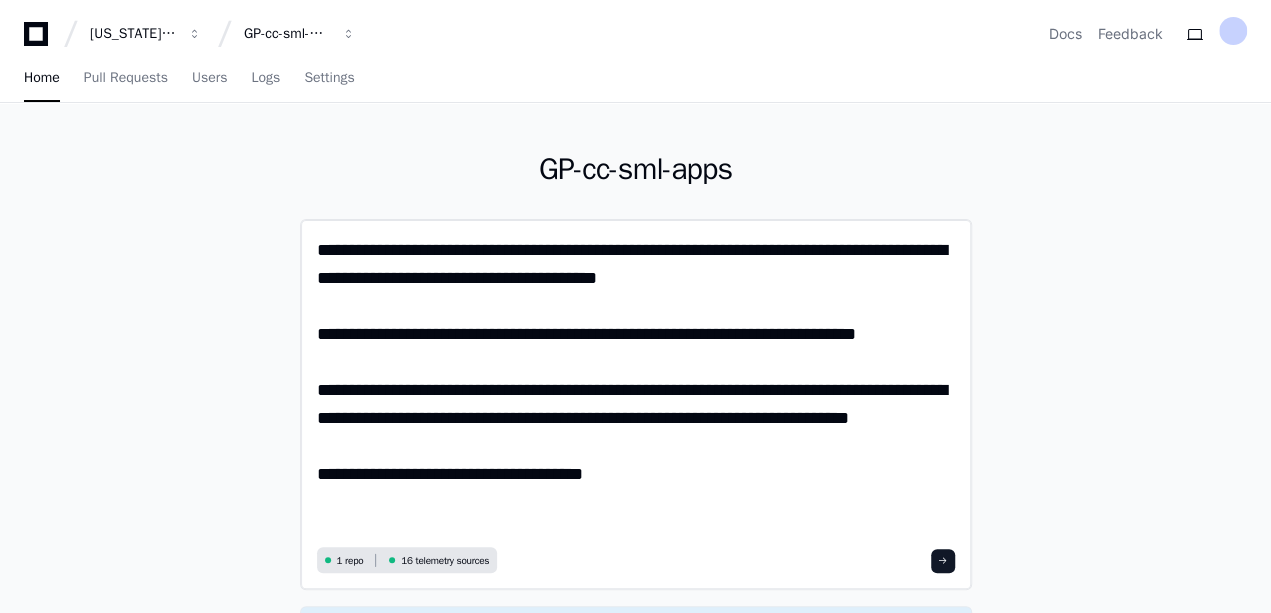 type on "**********" 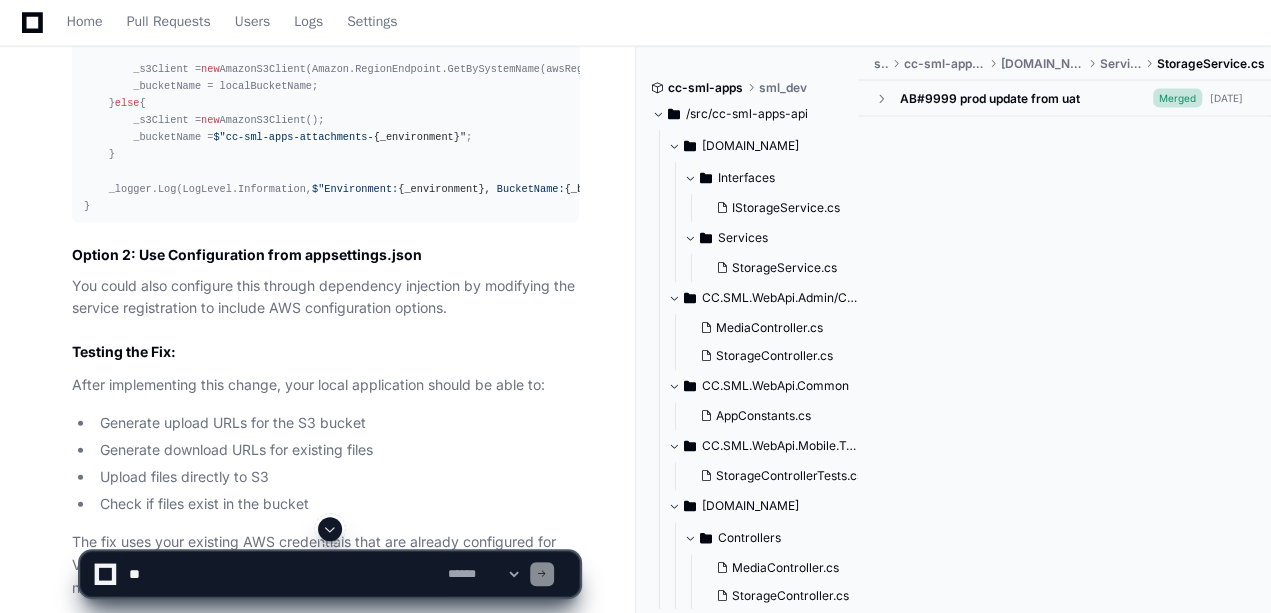 scroll, scrollTop: 1955, scrollLeft: 0, axis: vertical 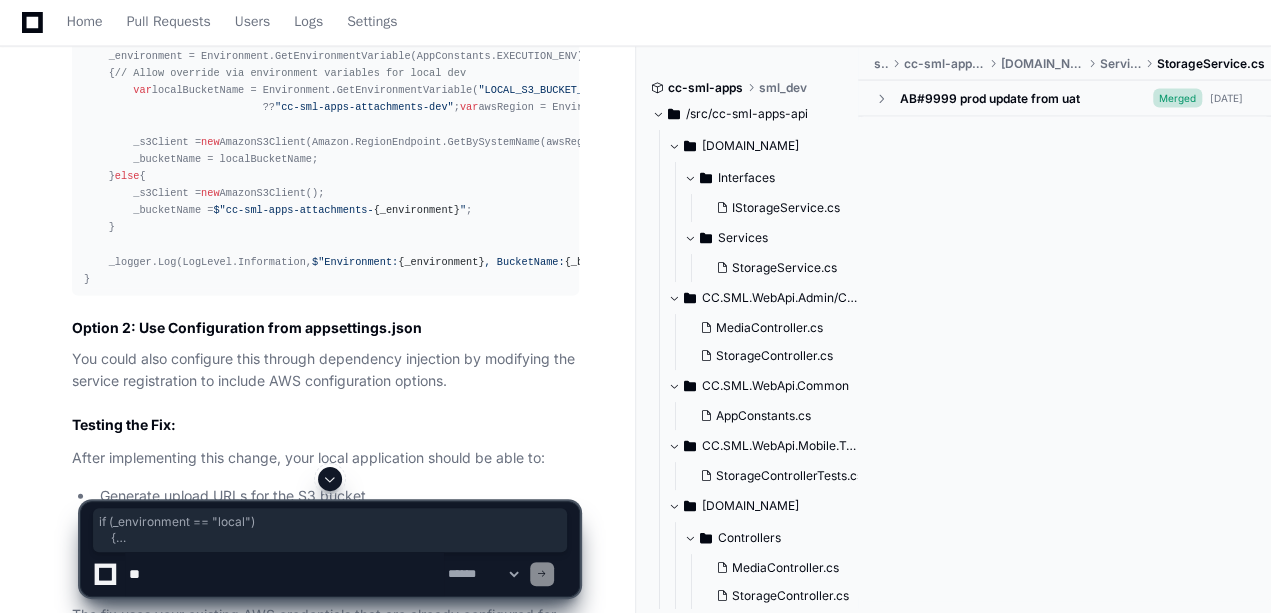 drag, startPoint x: 103, startPoint y: 210, endPoint x: 132, endPoint y: 321, distance: 114.72576 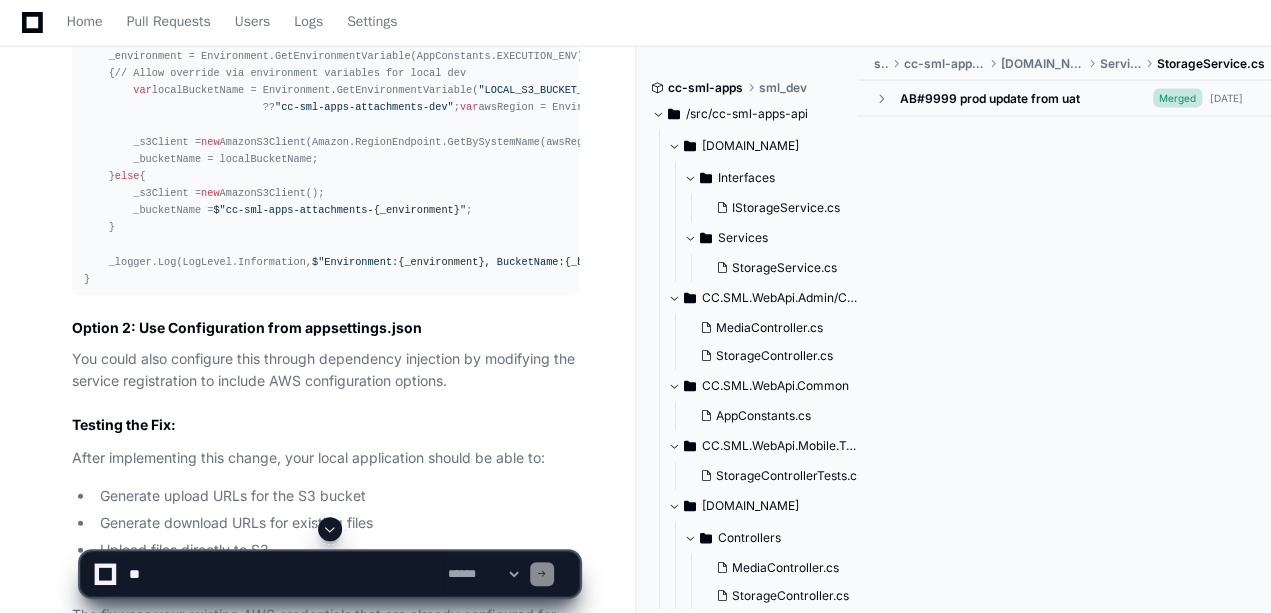drag, startPoint x: 132, startPoint y: 321, endPoint x: 280, endPoint y: 376, distance: 157.8892 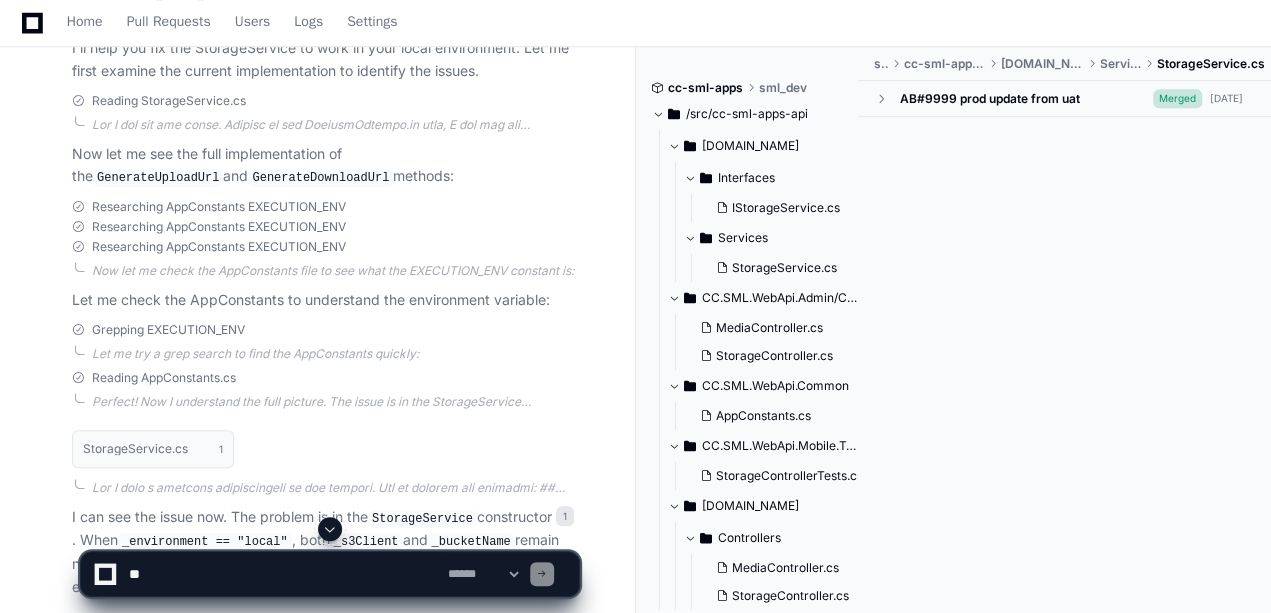 scroll, scrollTop: 178, scrollLeft: 0, axis: vertical 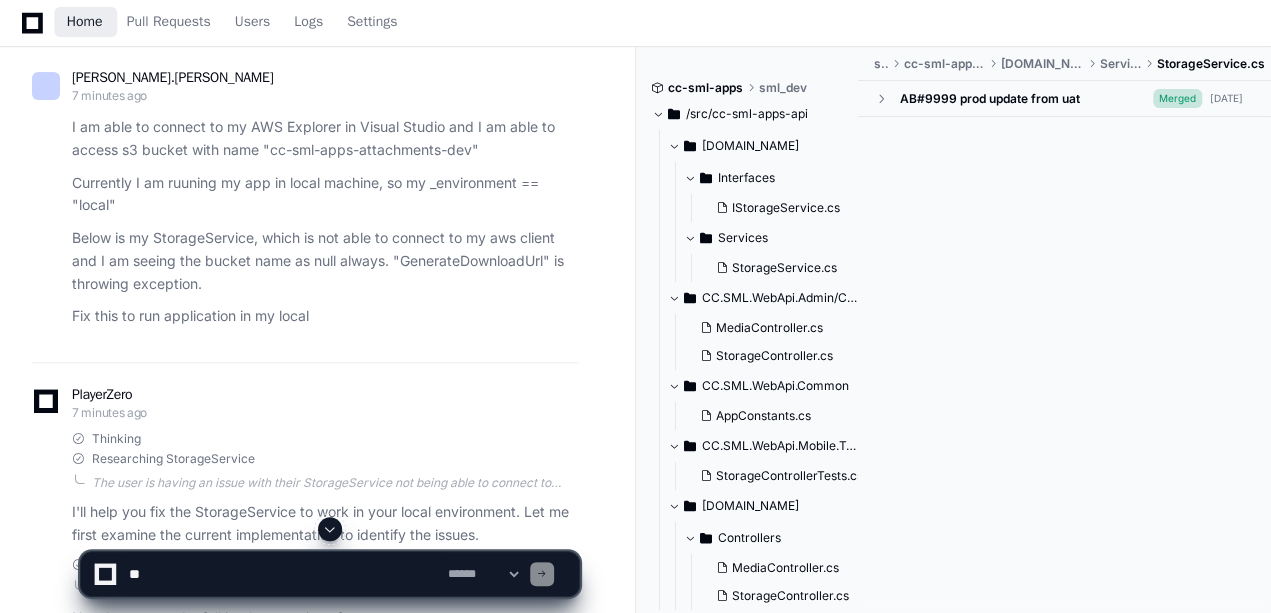 click on "Home" at bounding box center (85, 22) 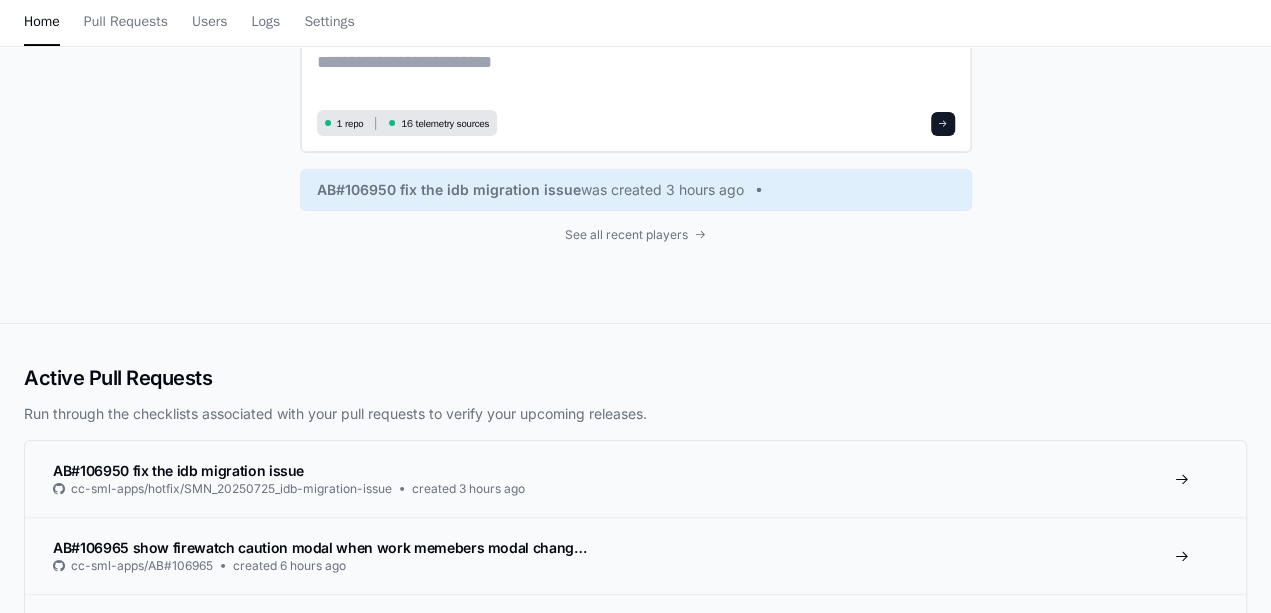 scroll, scrollTop: 0, scrollLeft: 0, axis: both 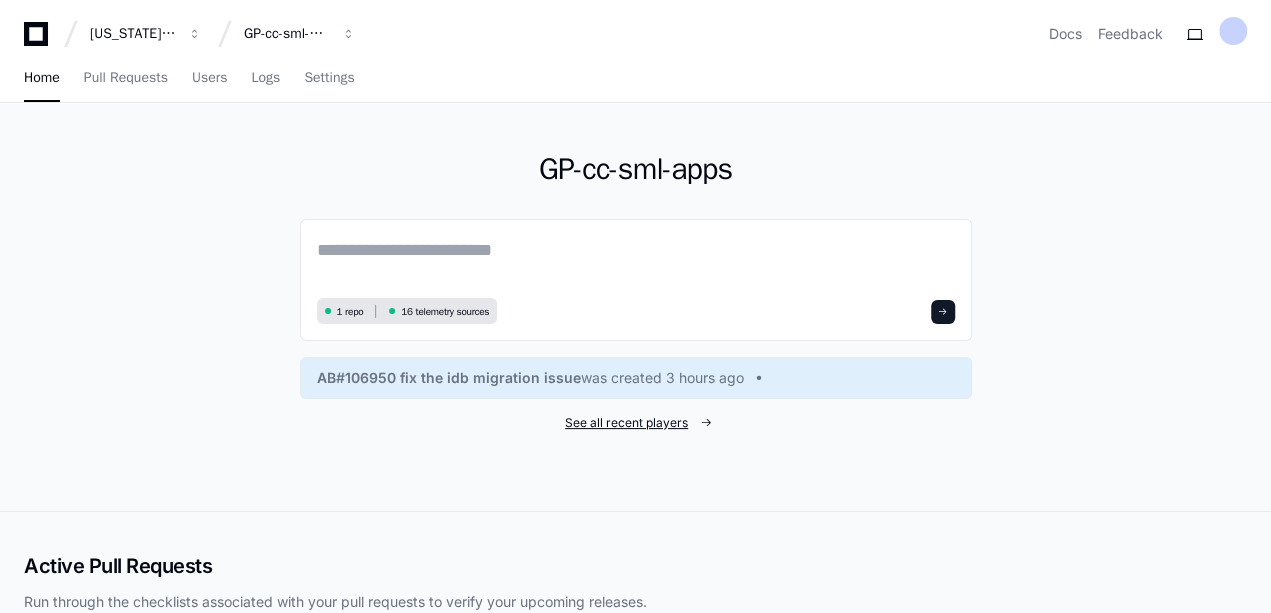 click on "See all recent players" 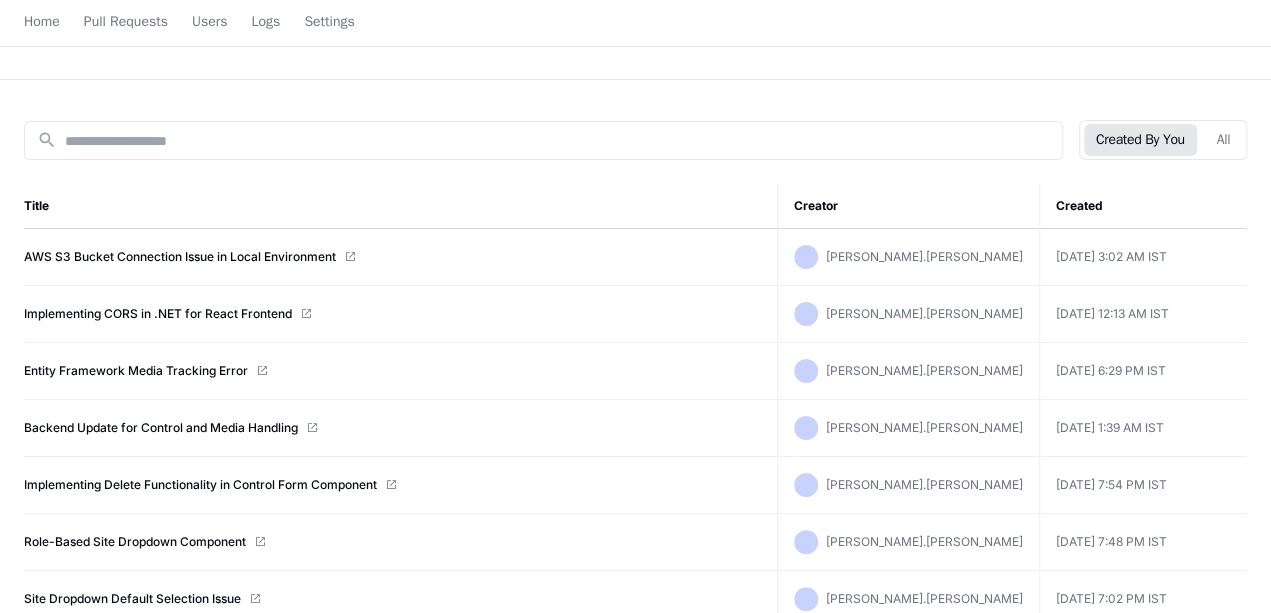 scroll, scrollTop: 222, scrollLeft: 0, axis: vertical 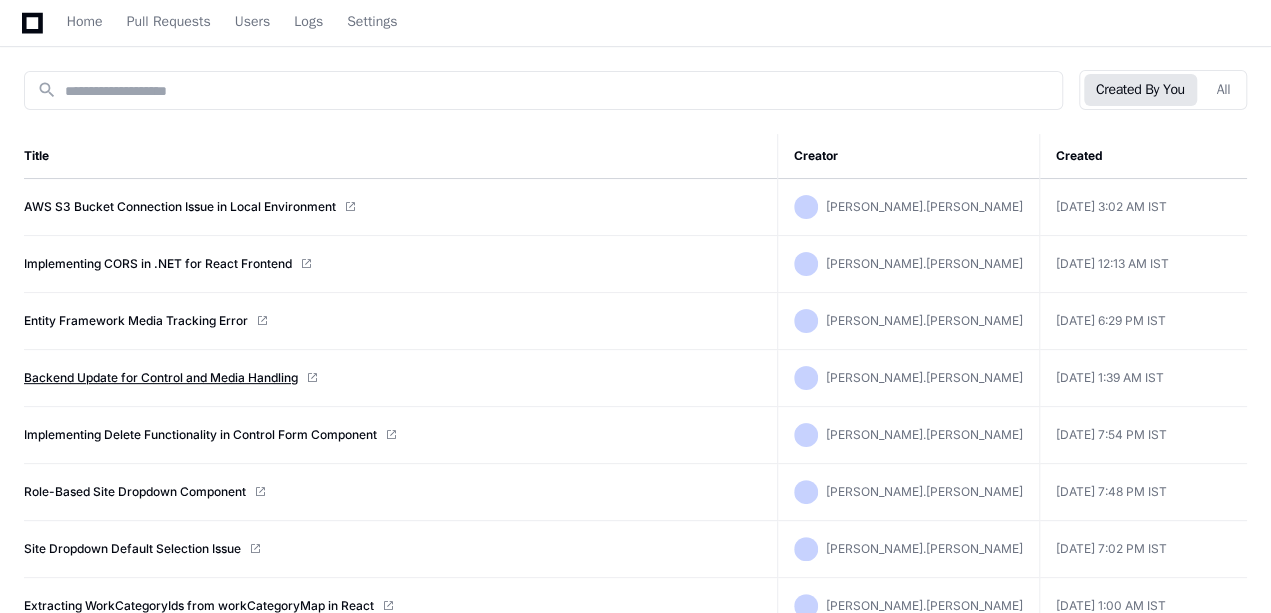 click on "Backend Update for Control and Media Handling" 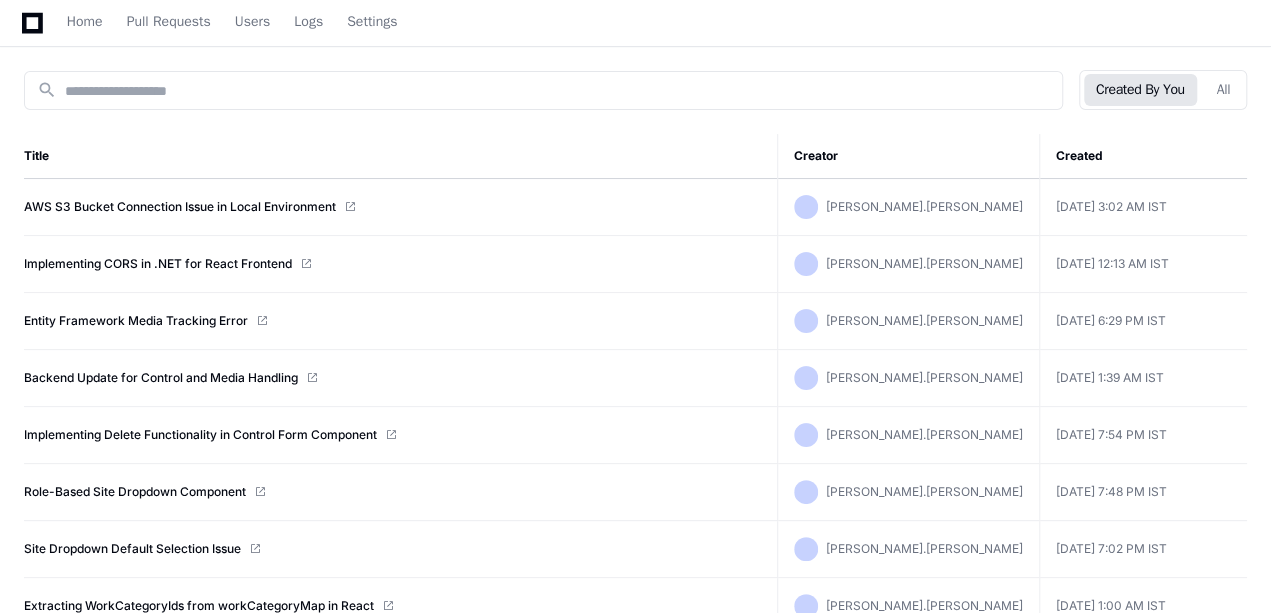 scroll, scrollTop: 0, scrollLeft: 0, axis: both 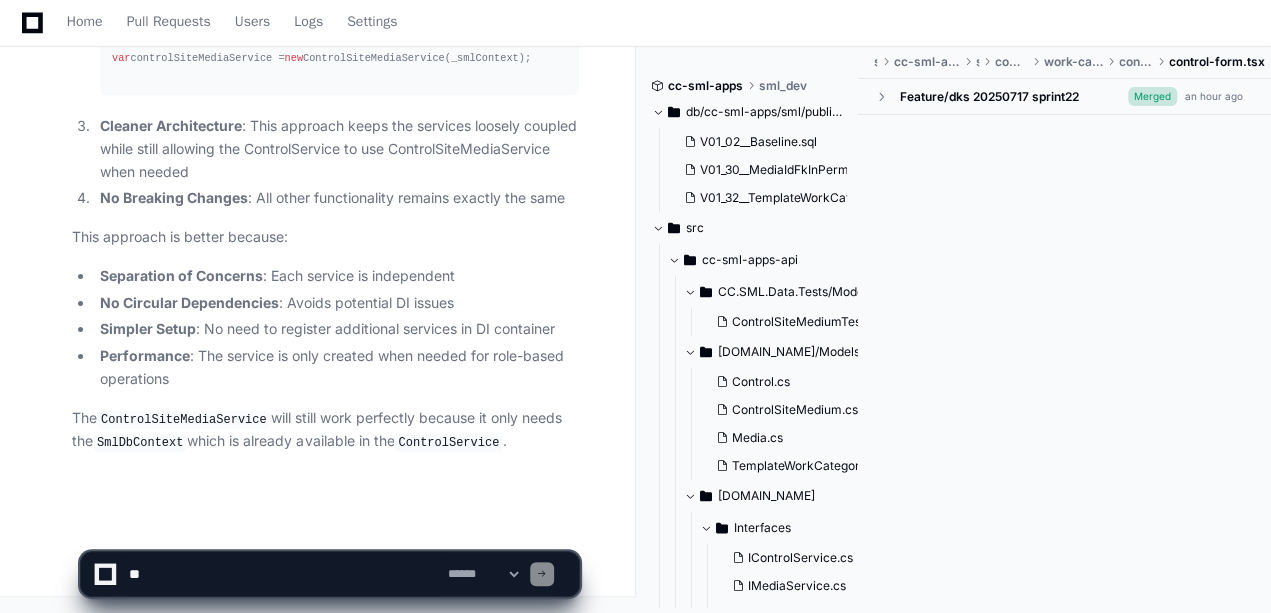click 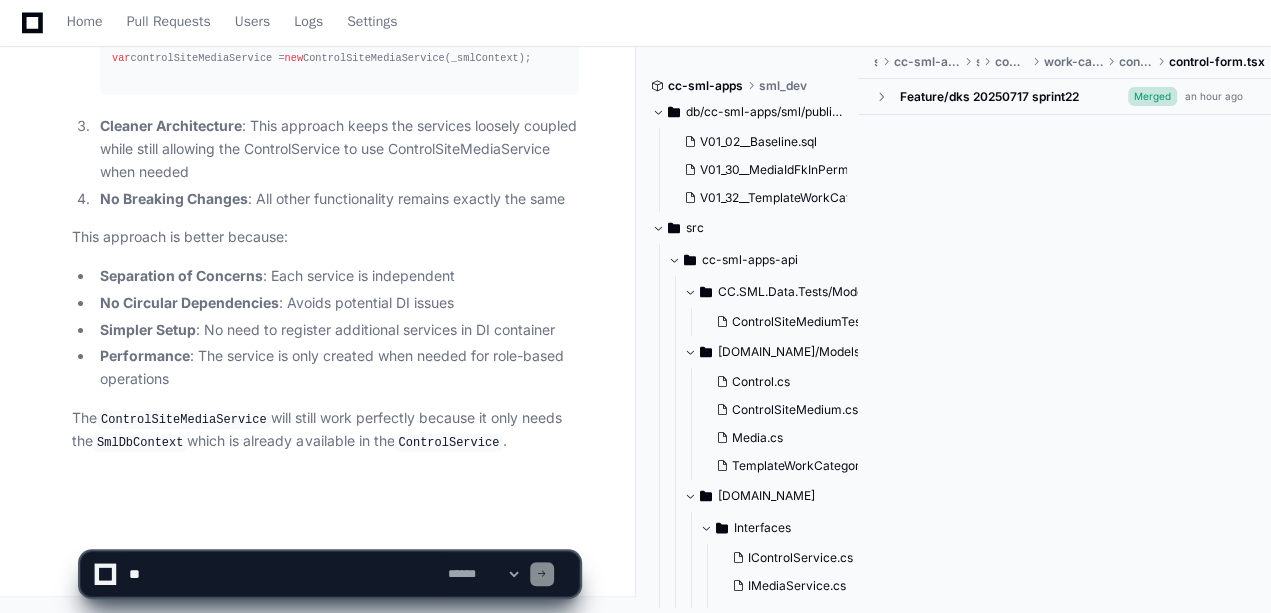 scroll, scrollTop: 35895, scrollLeft: 0, axis: vertical 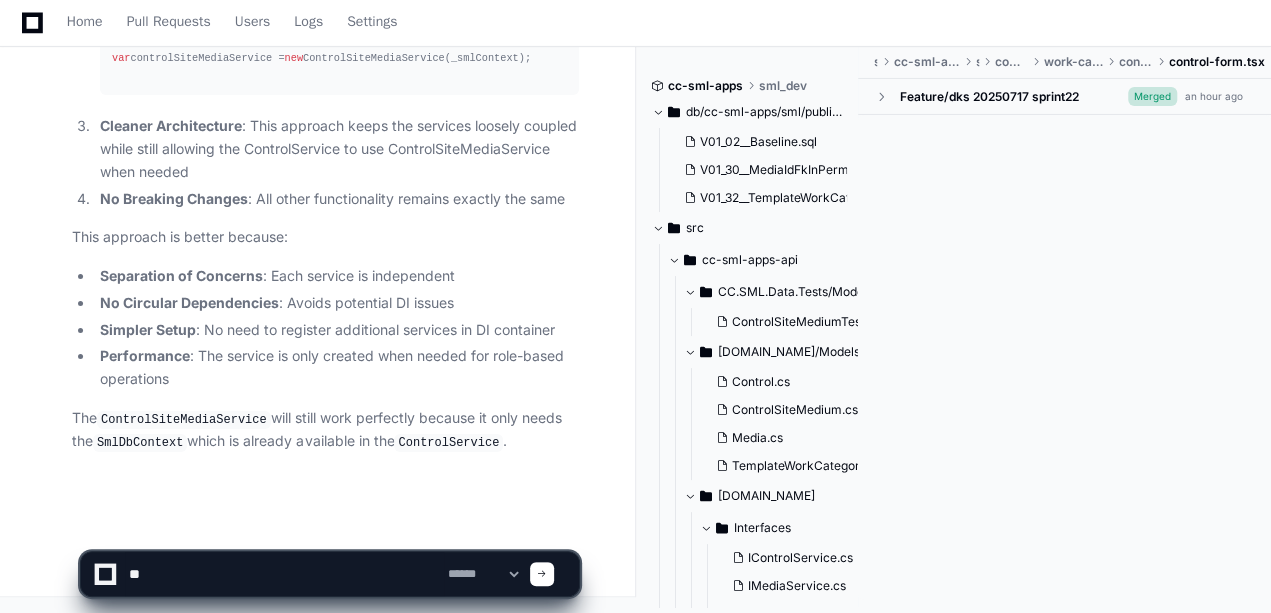 type on "*" 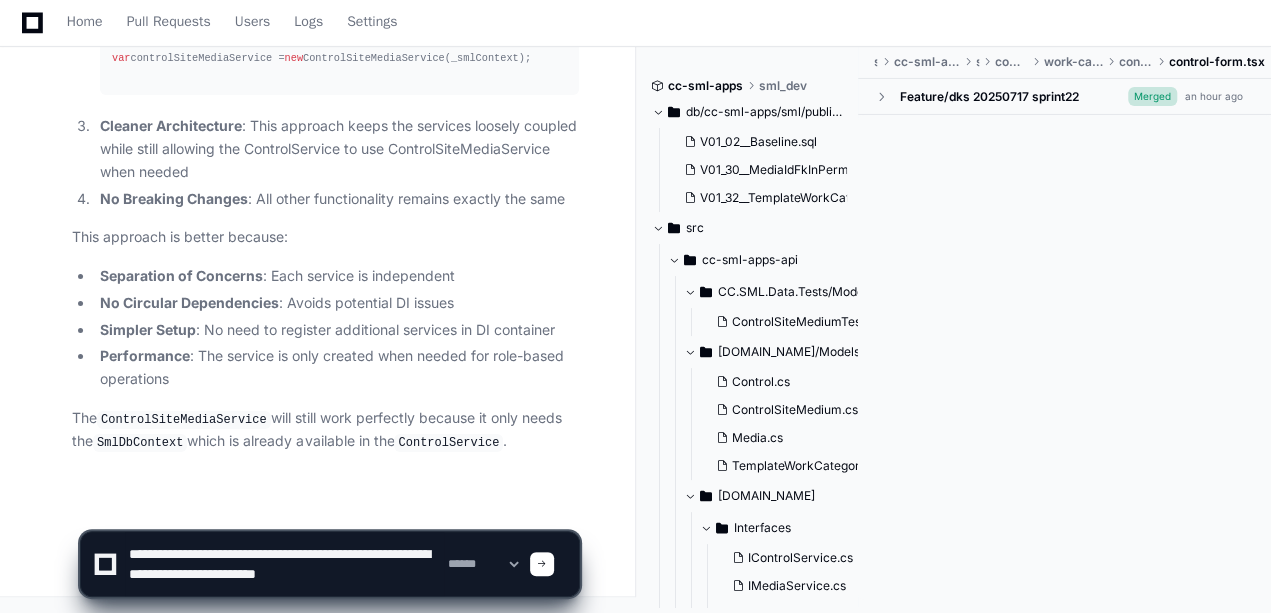 scroll, scrollTop: 6, scrollLeft: 0, axis: vertical 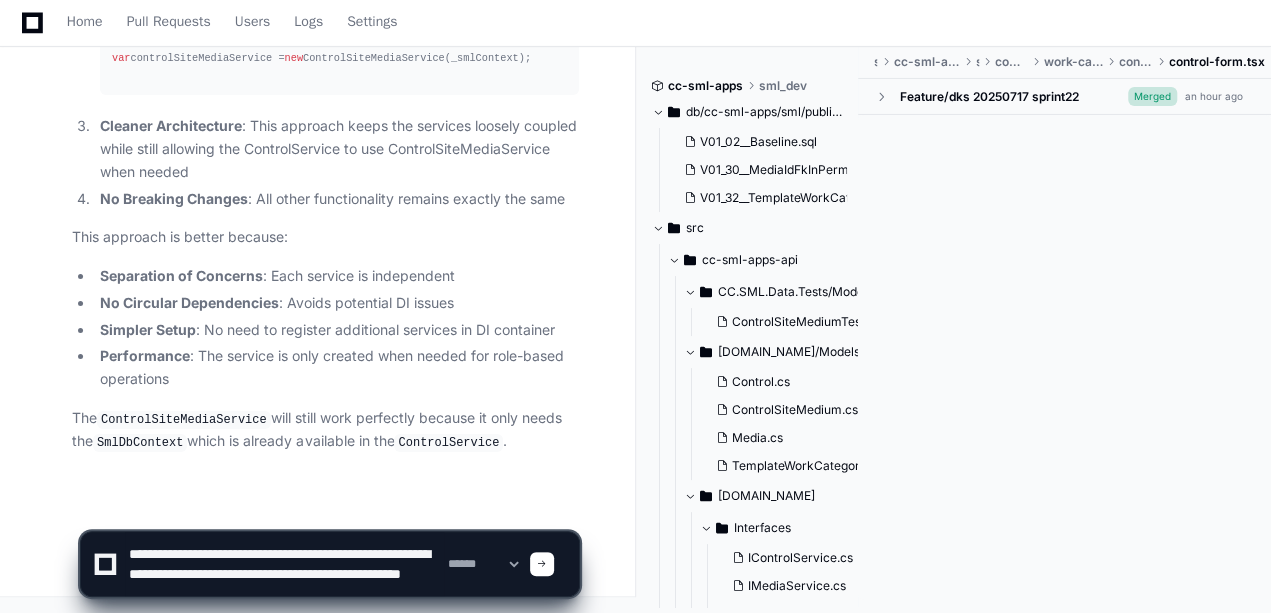 type on "**********" 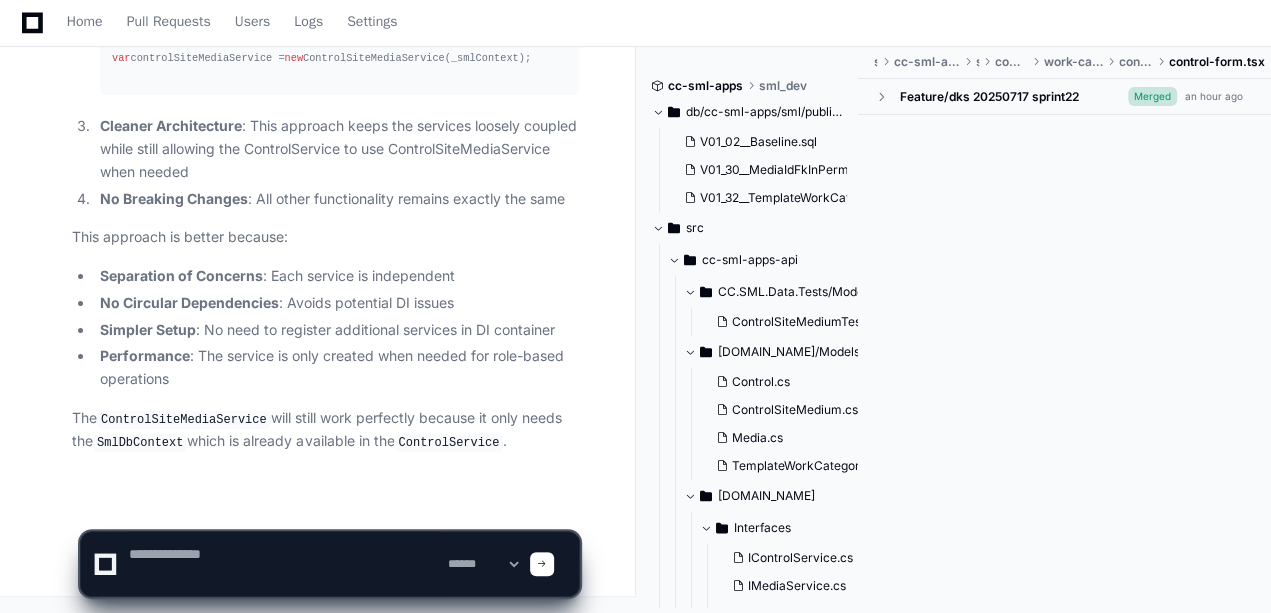 scroll, scrollTop: 0, scrollLeft: 0, axis: both 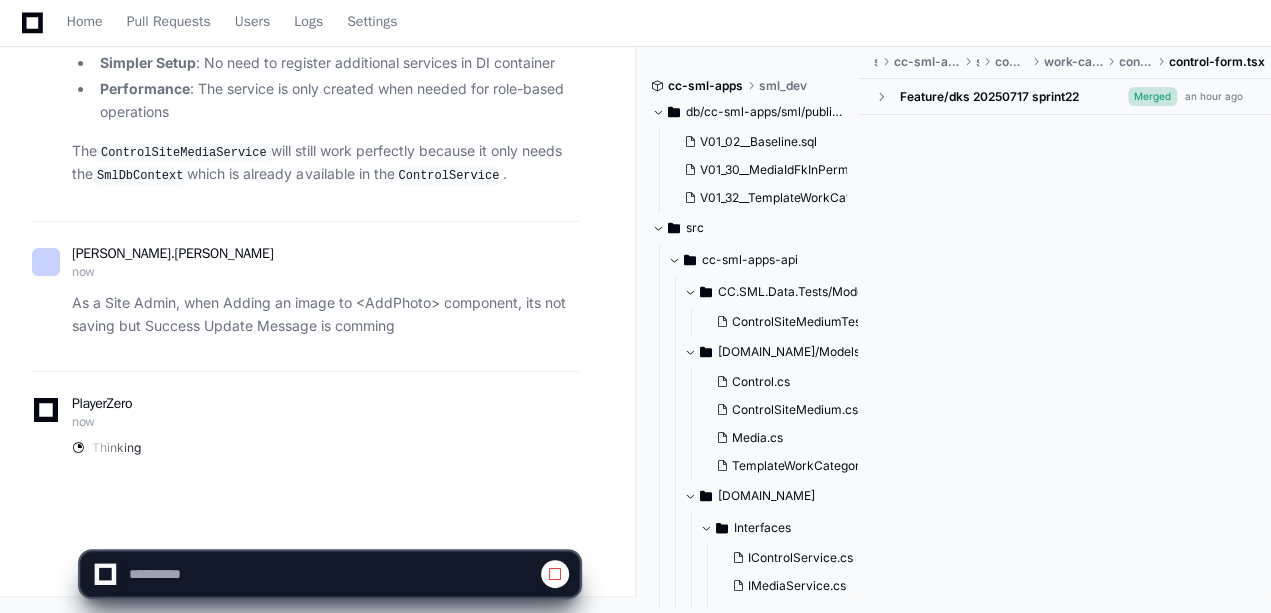 click 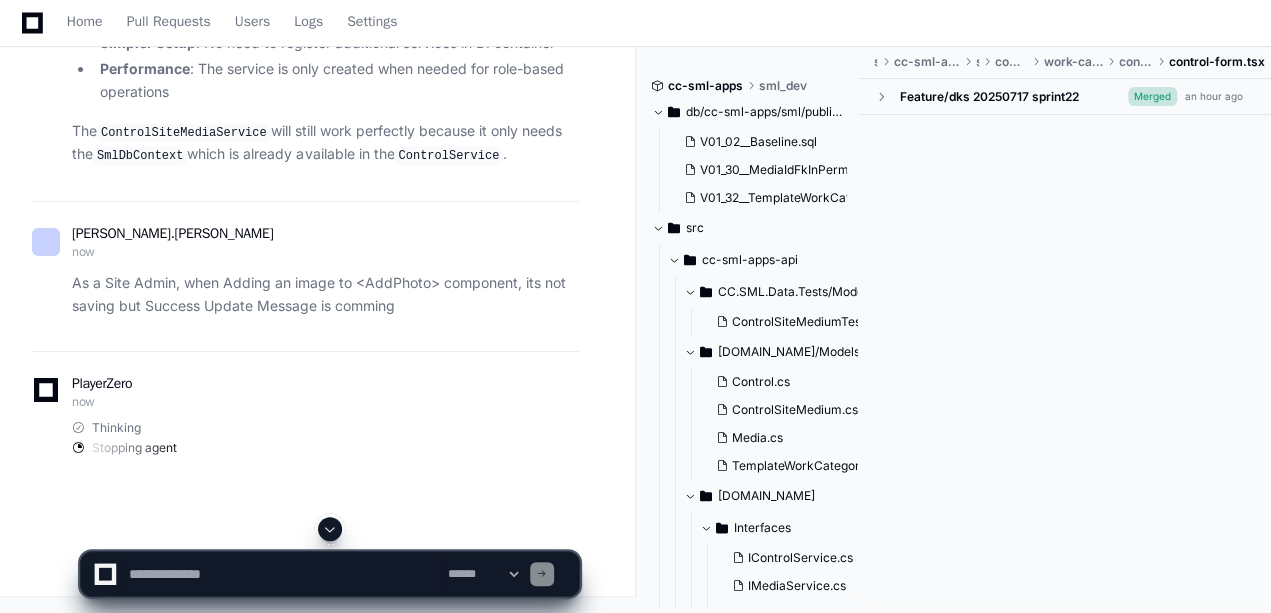 click 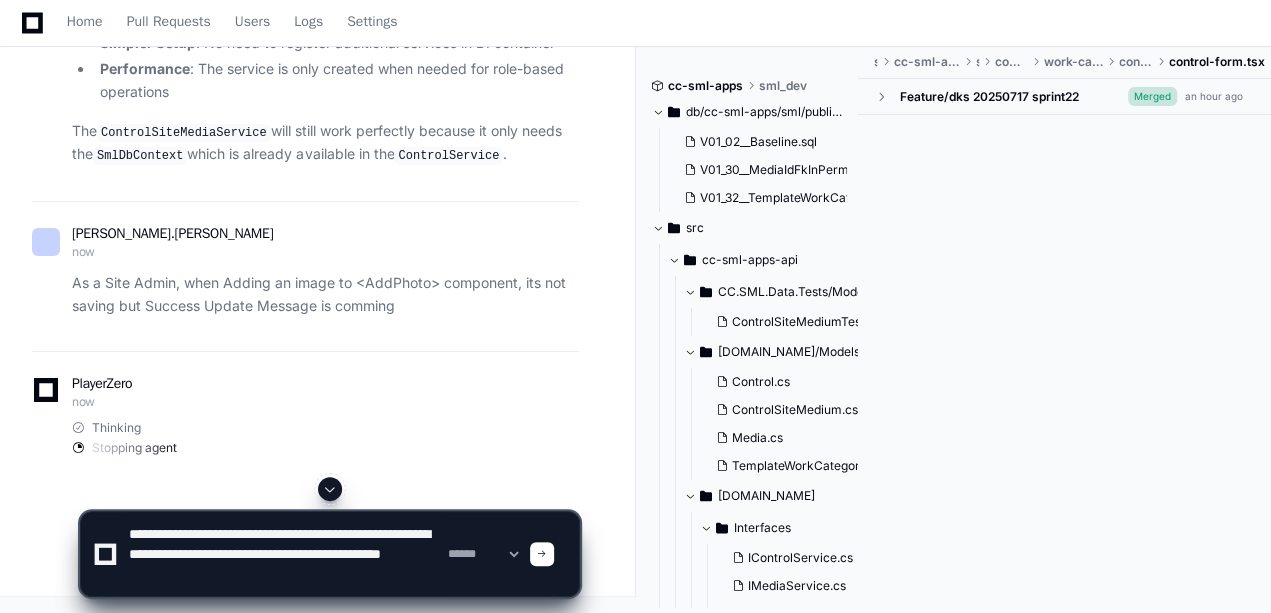 scroll, scrollTop: 26, scrollLeft: 0, axis: vertical 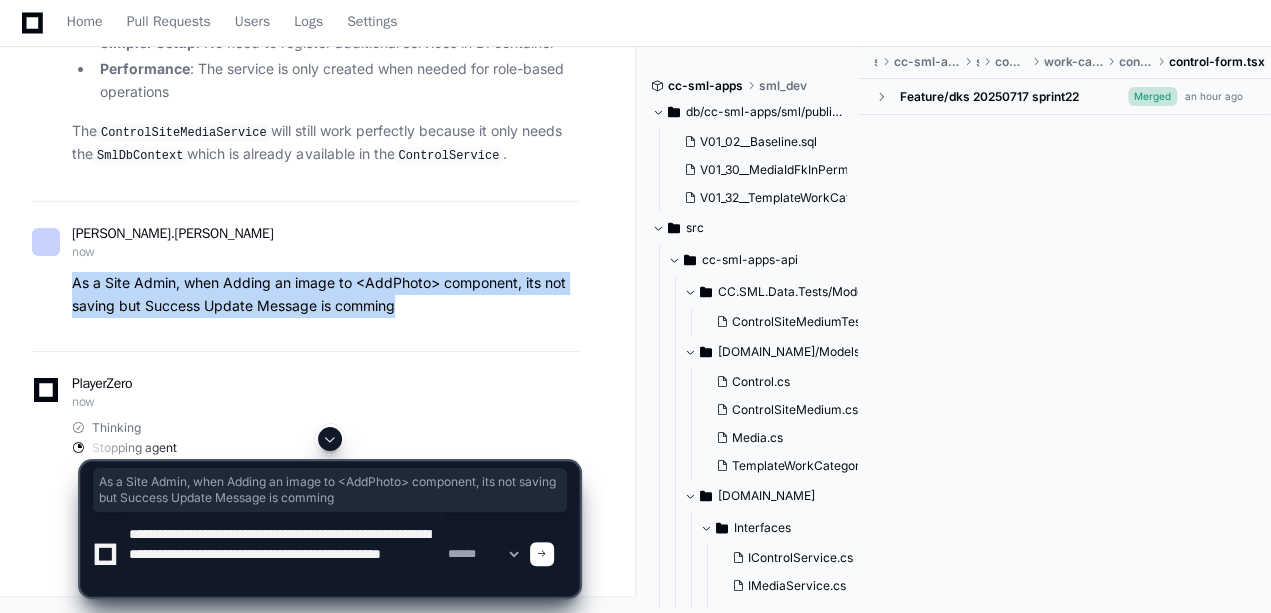 drag, startPoint x: 407, startPoint y: 326, endPoint x: 71, endPoint y: 303, distance: 336.7863 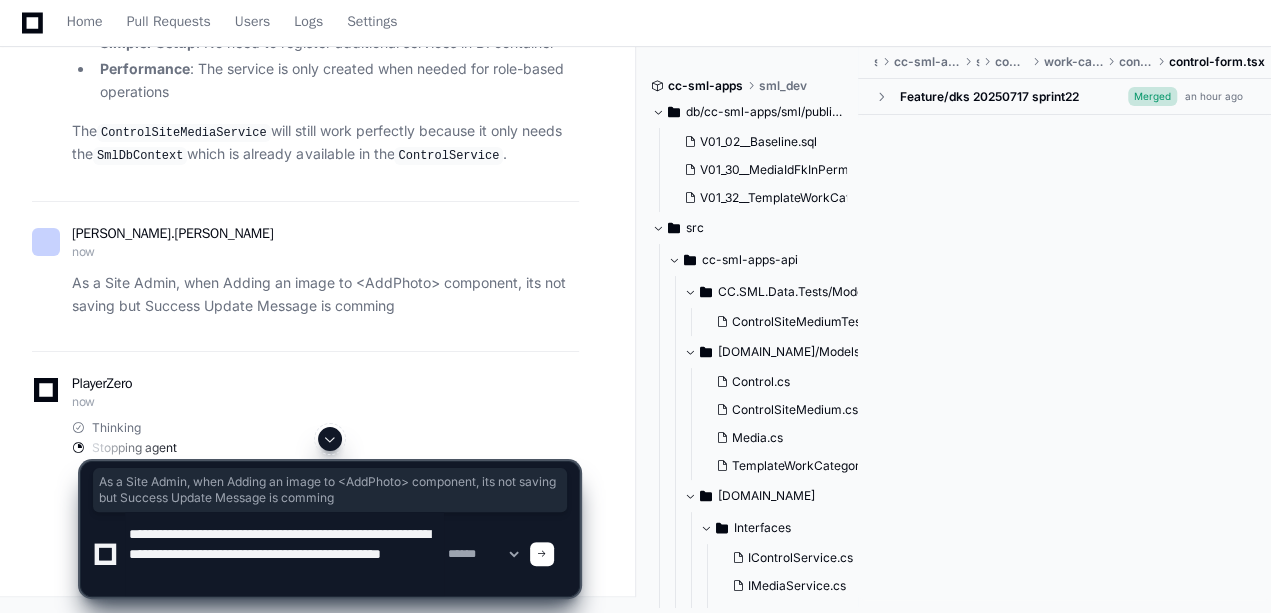 click 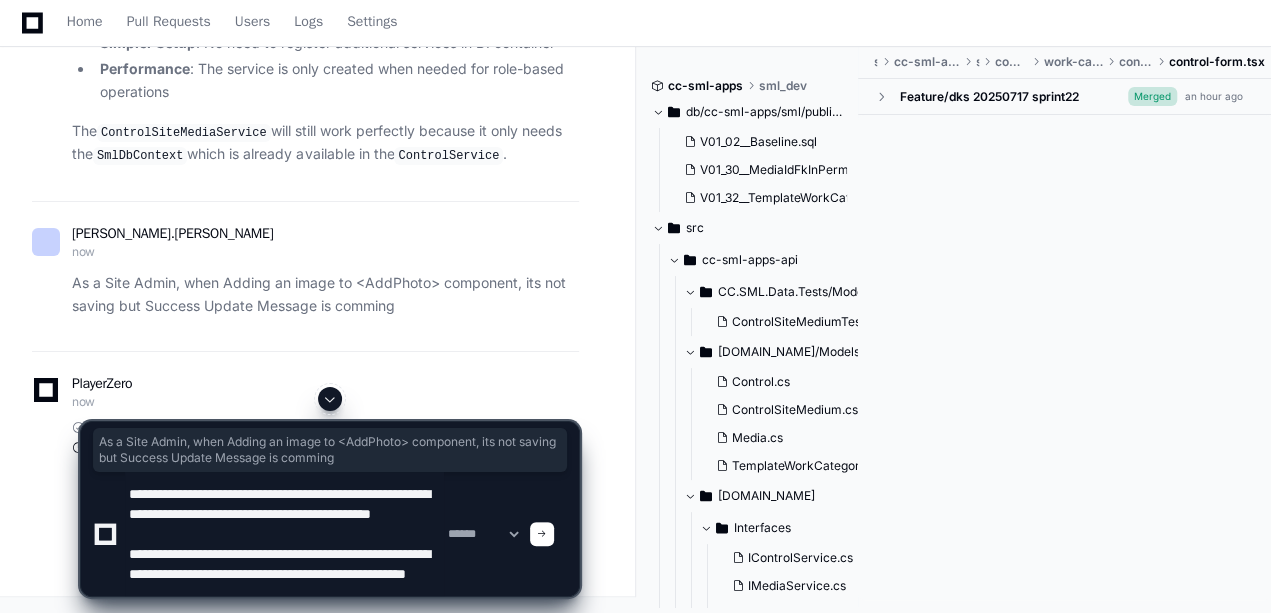 type on "**********" 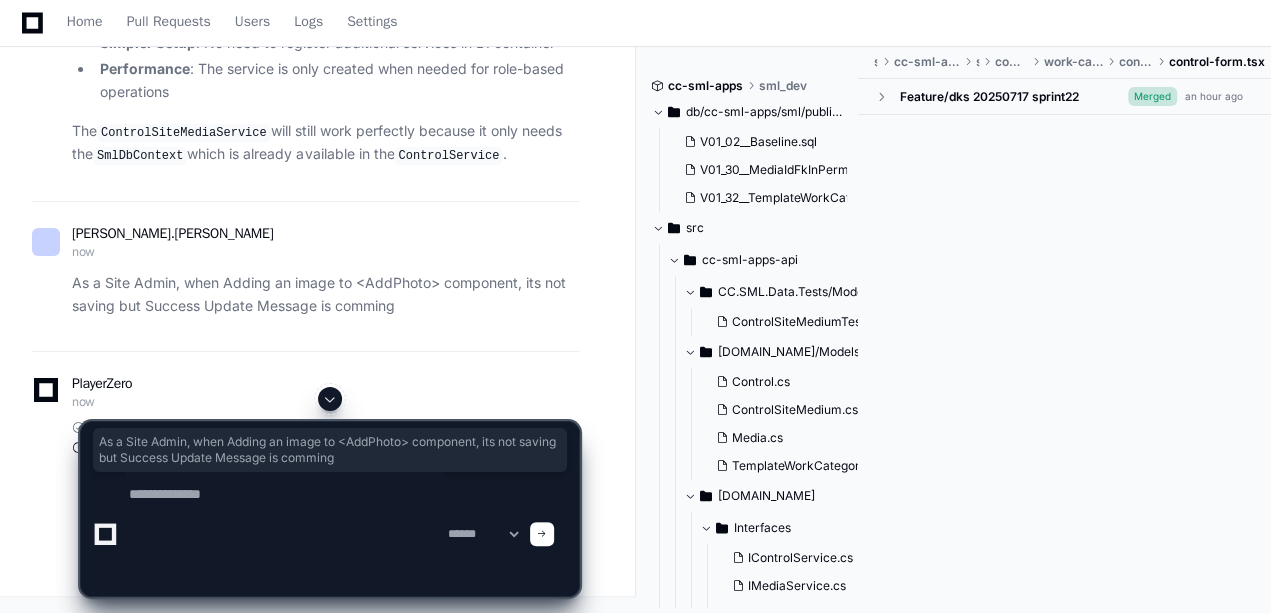 scroll, scrollTop: 0, scrollLeft: 0, axis: both 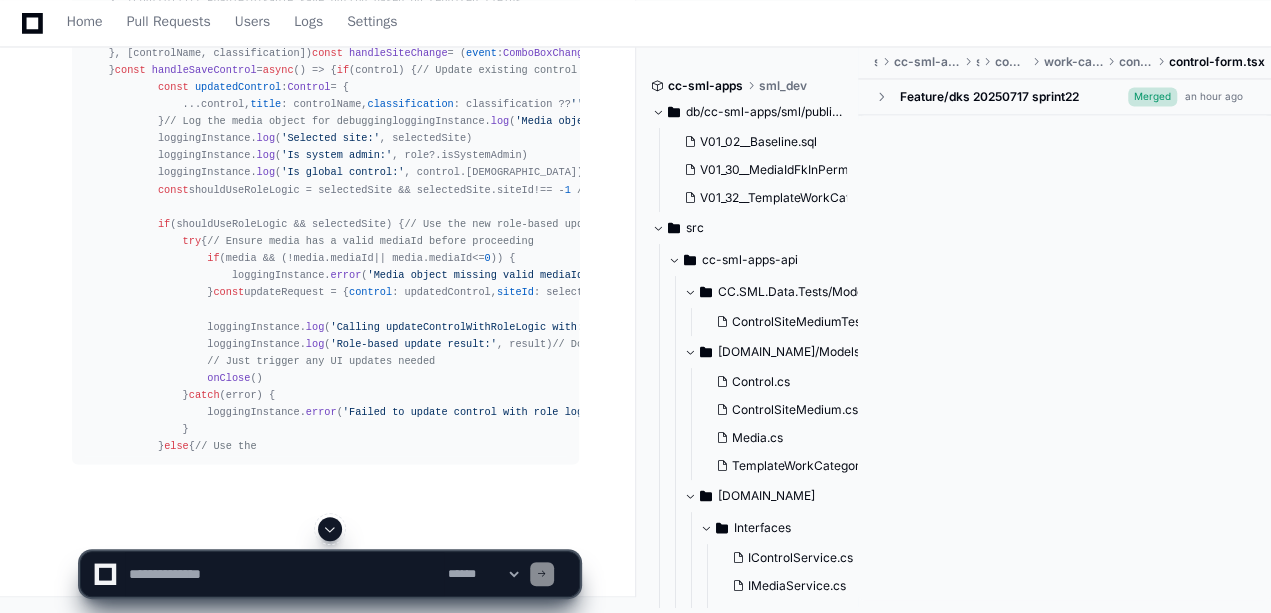 click 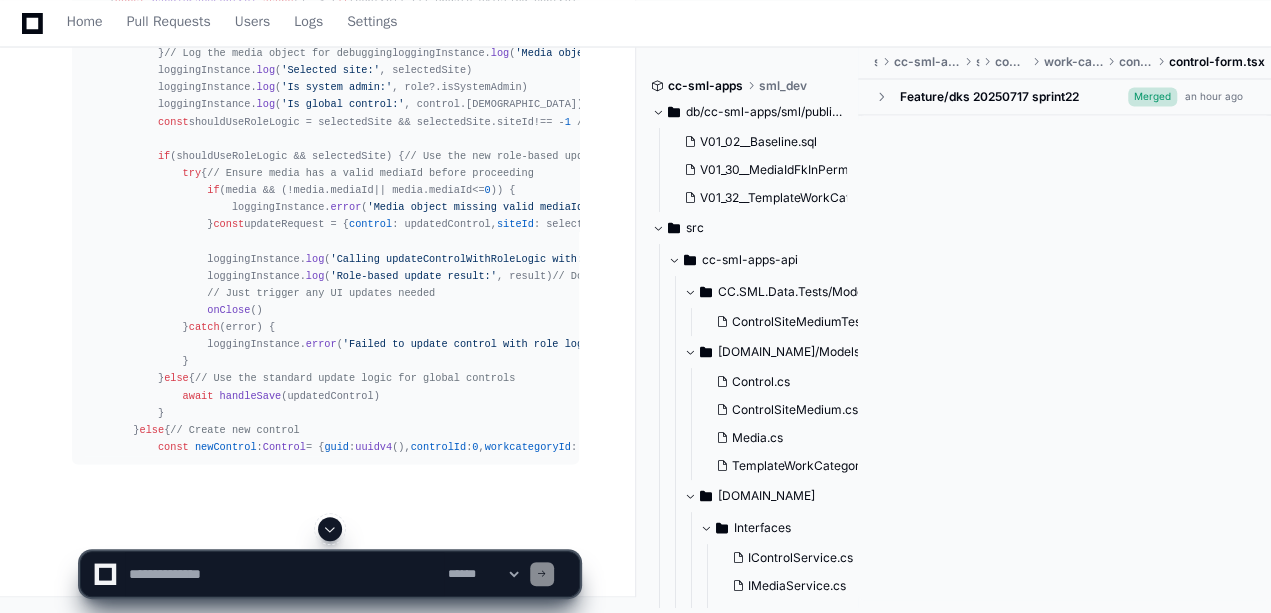 scroll, scrollTop: 39669, scrollLeft: 0, axis: vertical 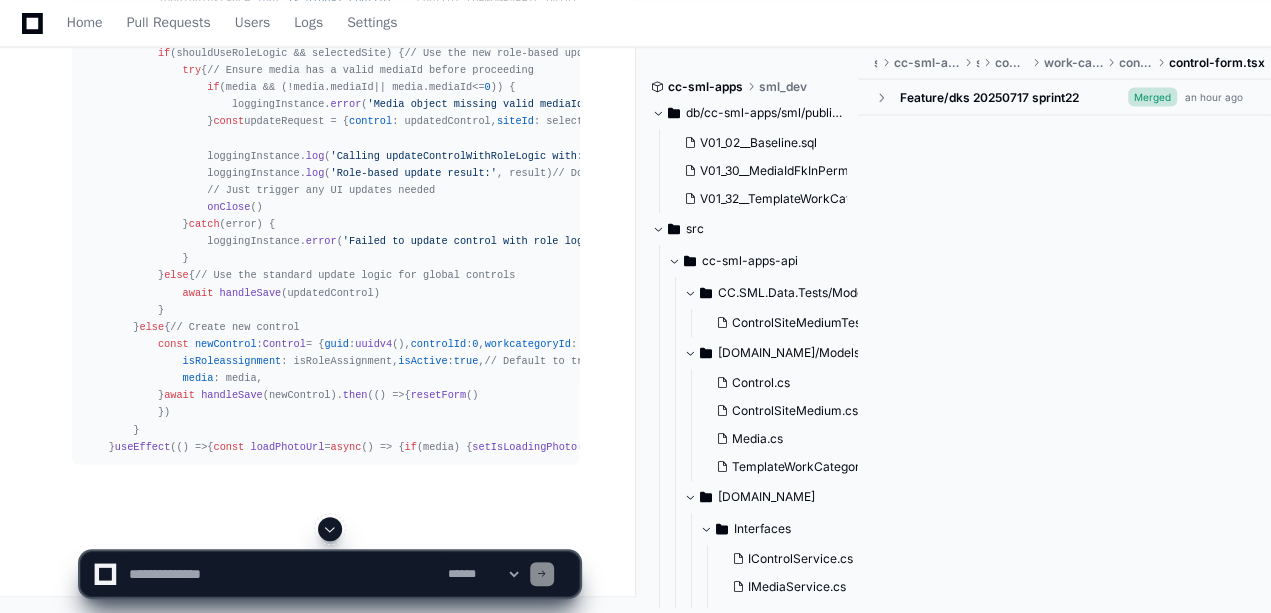 click 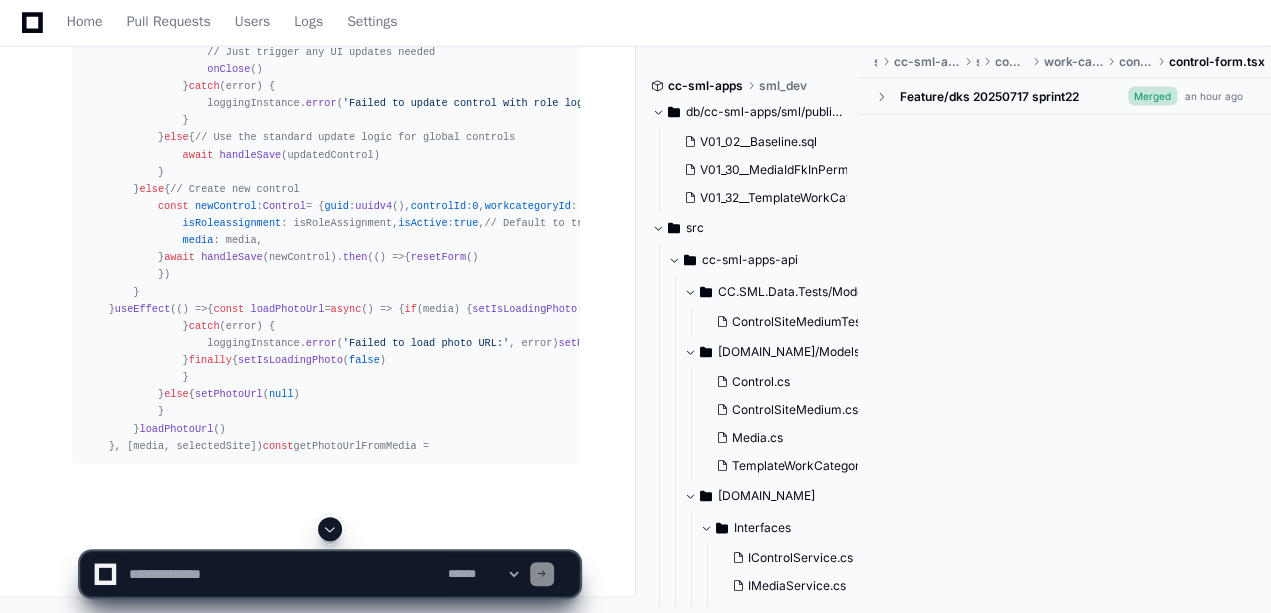 click 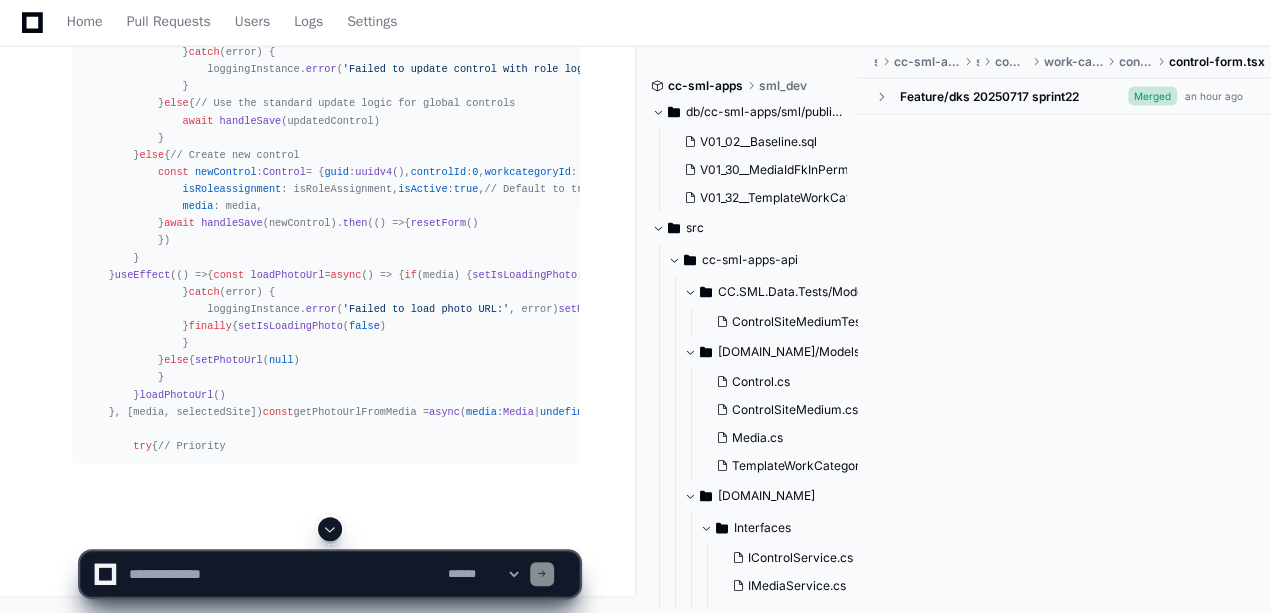 click 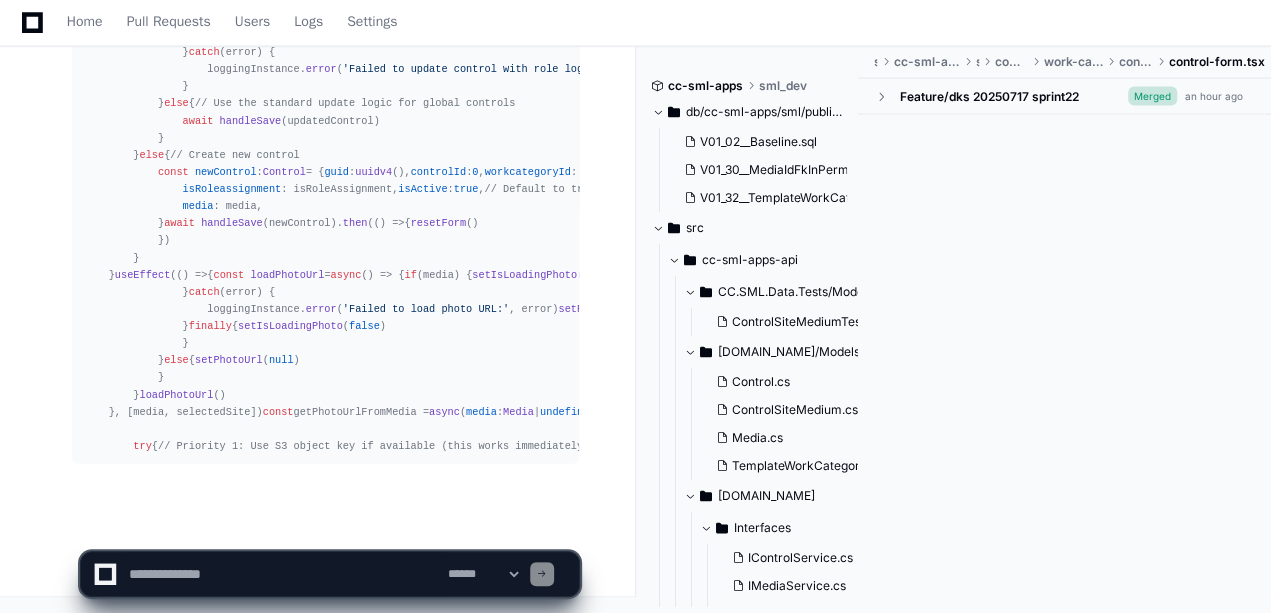 scroll, scrollTop: 40628, scrollLeft: 0, axis: vertical 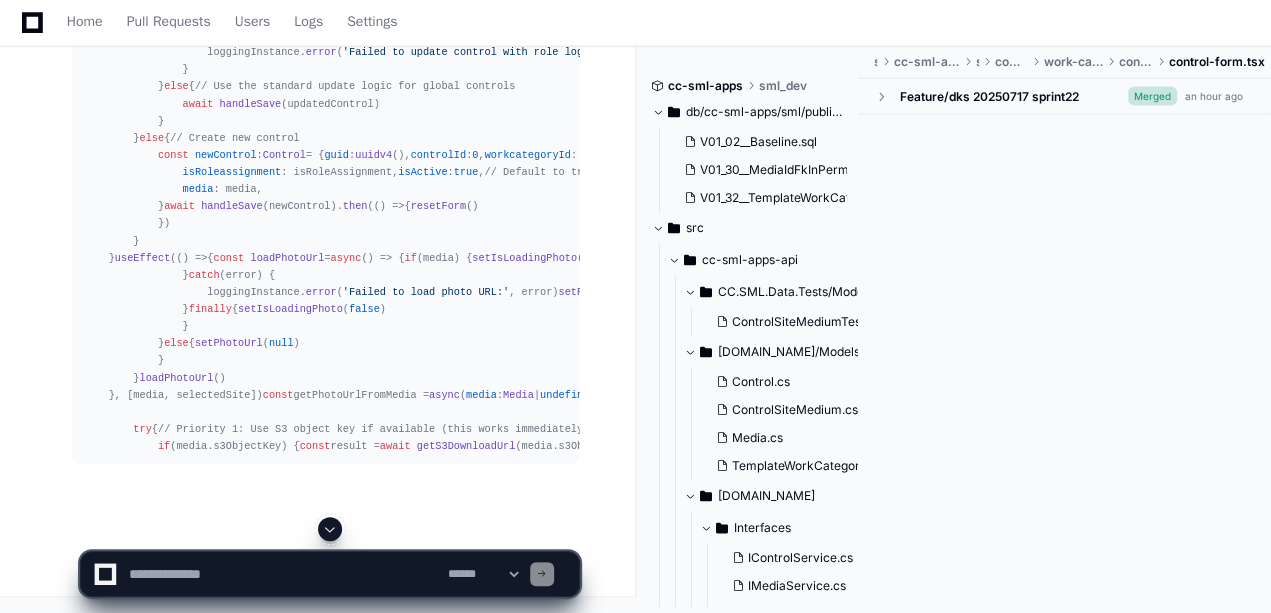 click 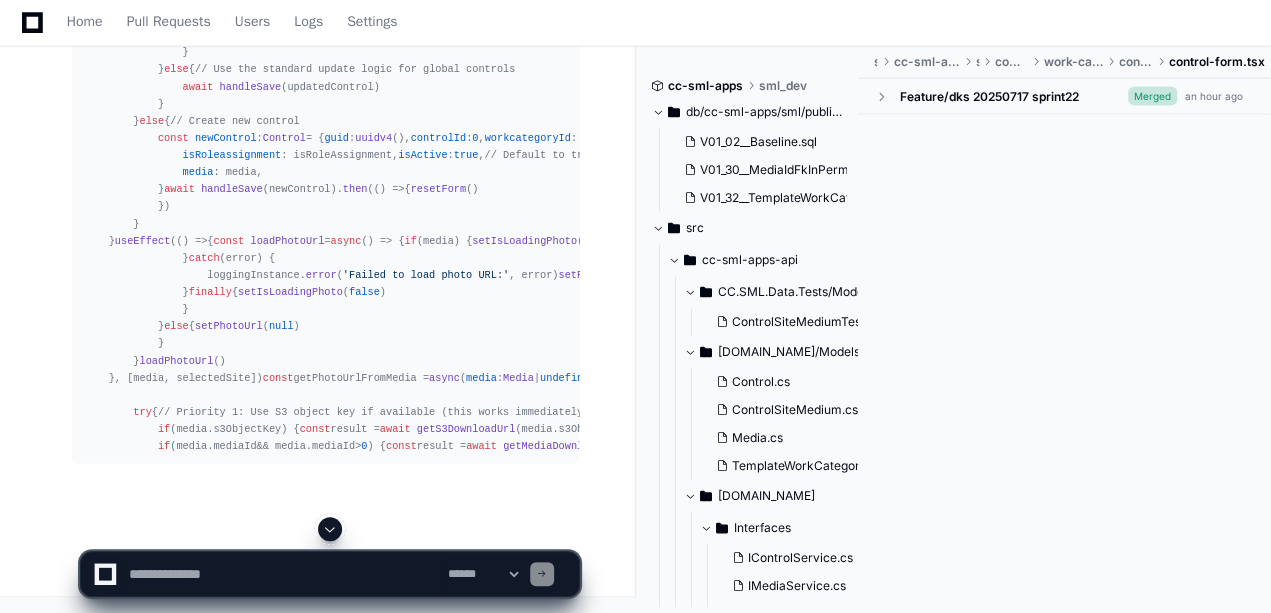 click 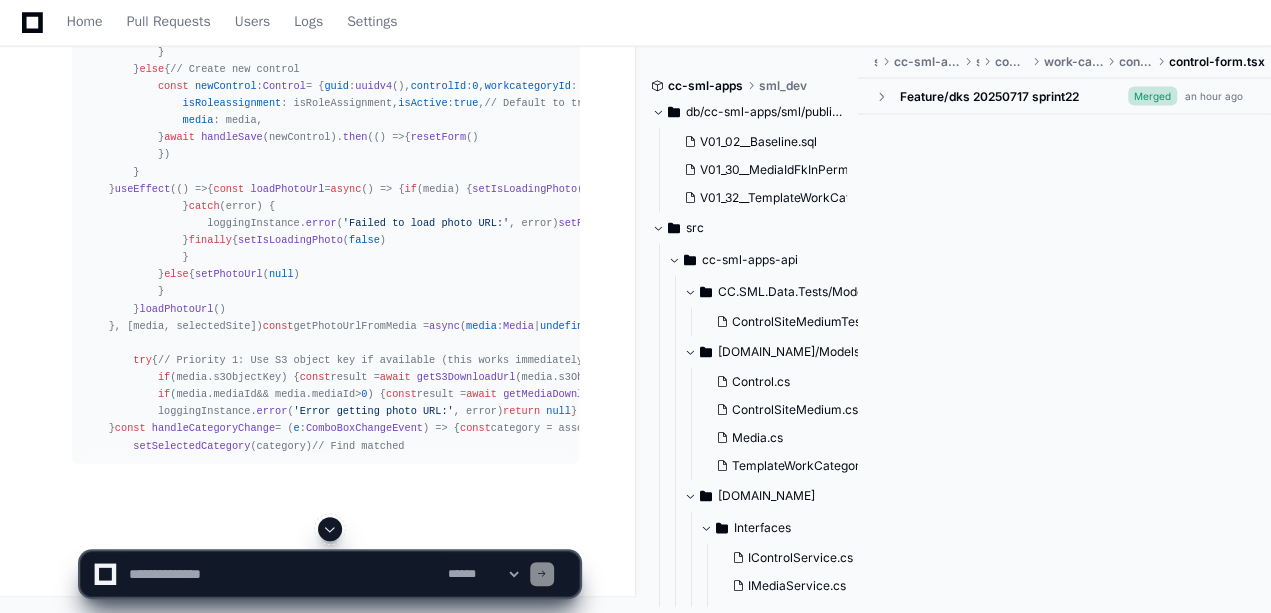 click 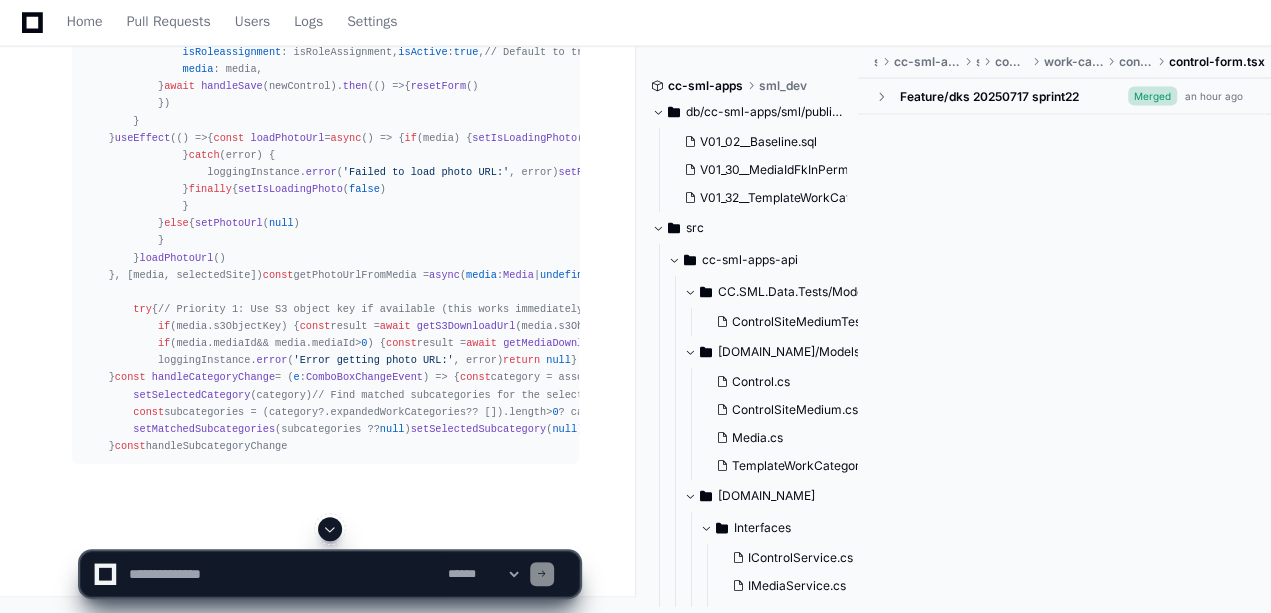 click 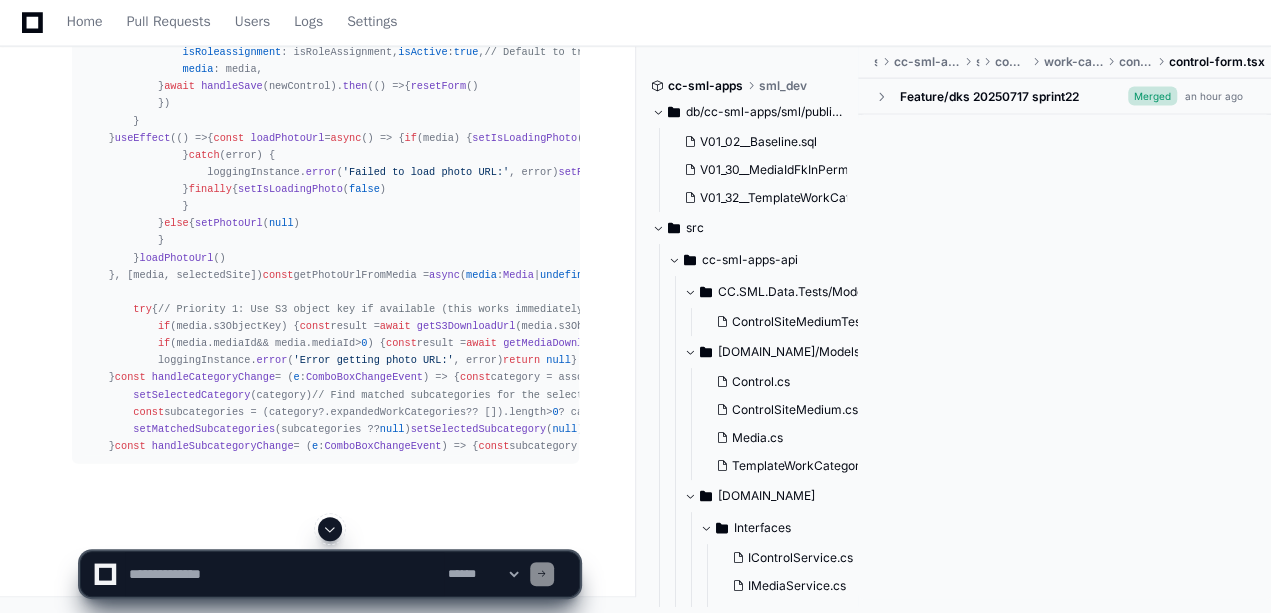 scroll, scrollTop: 41143, scrollLeft: 0, axis: vertical 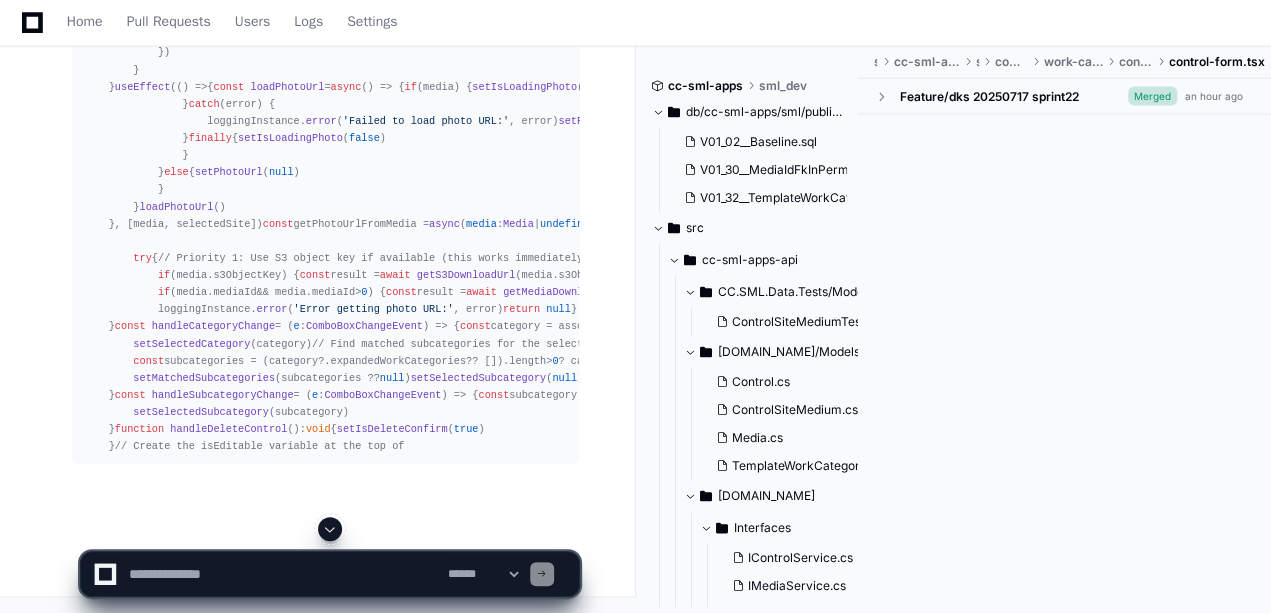 click 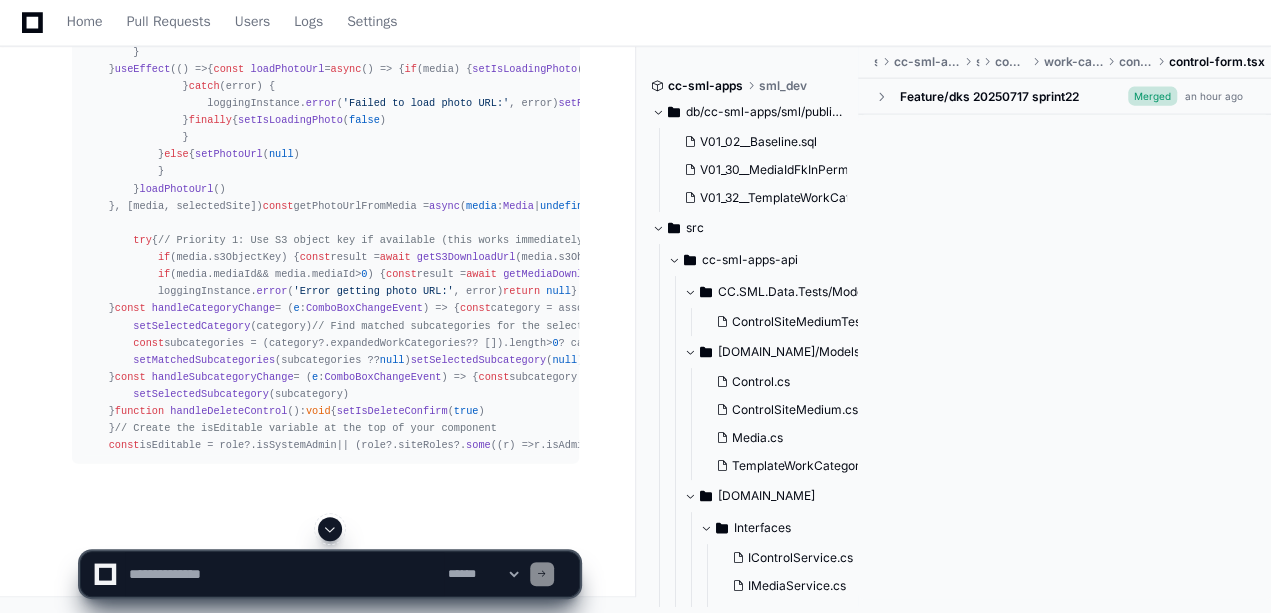 click 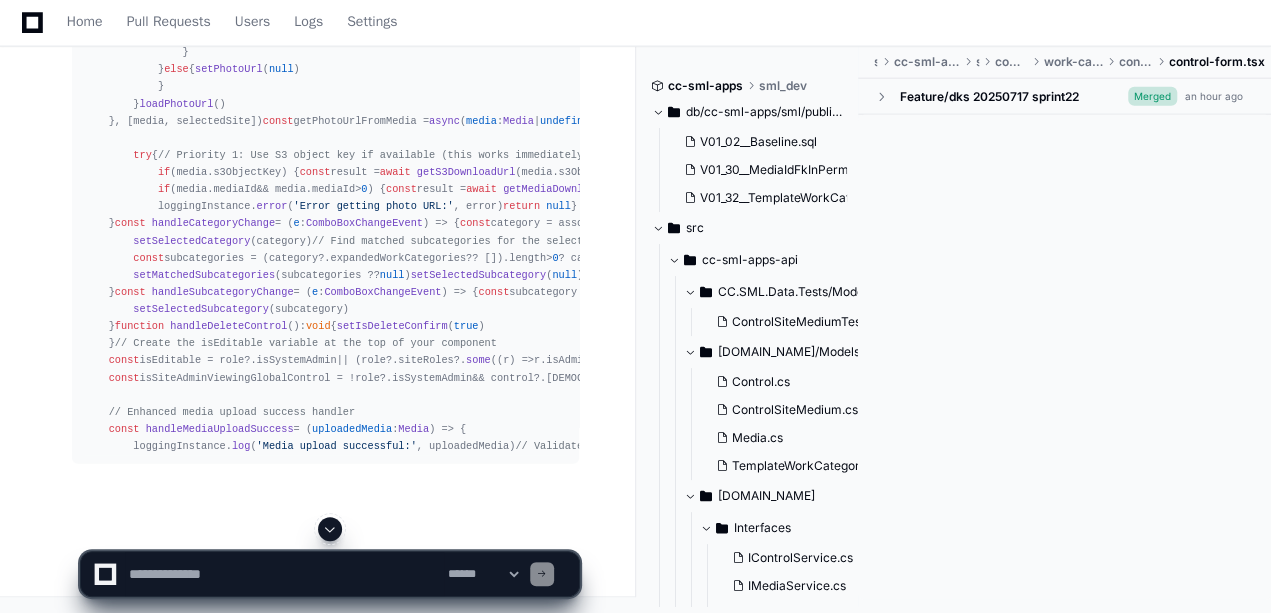 click 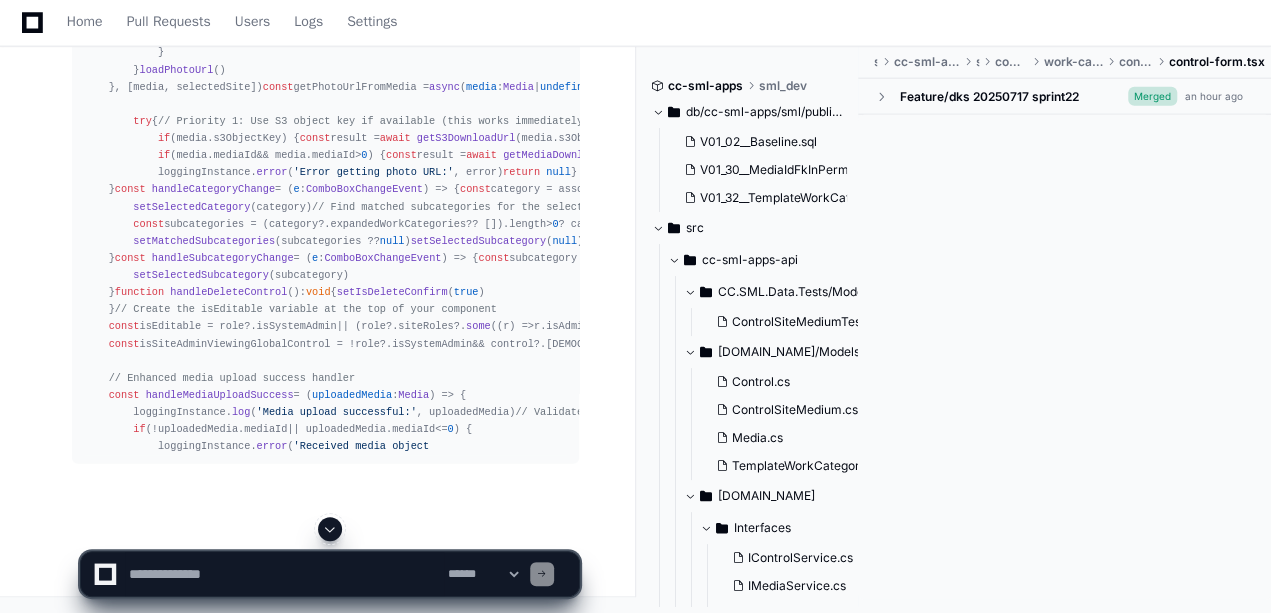scroll, scrollTop: 41468, scrollLeft: 0, axis: vertical 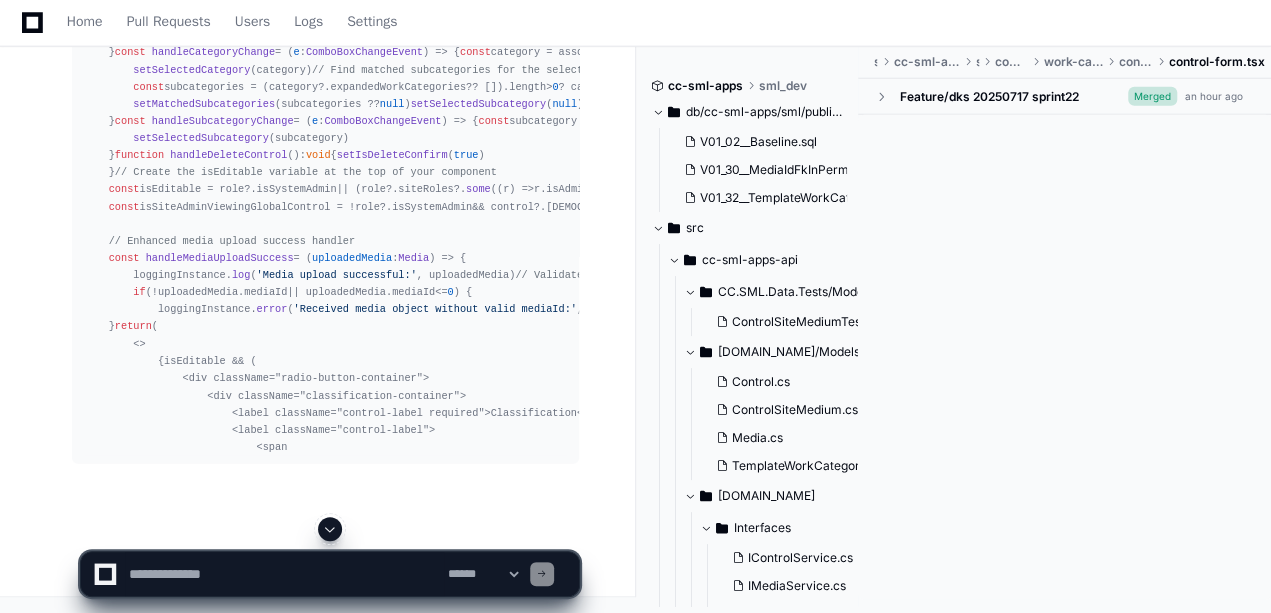 click 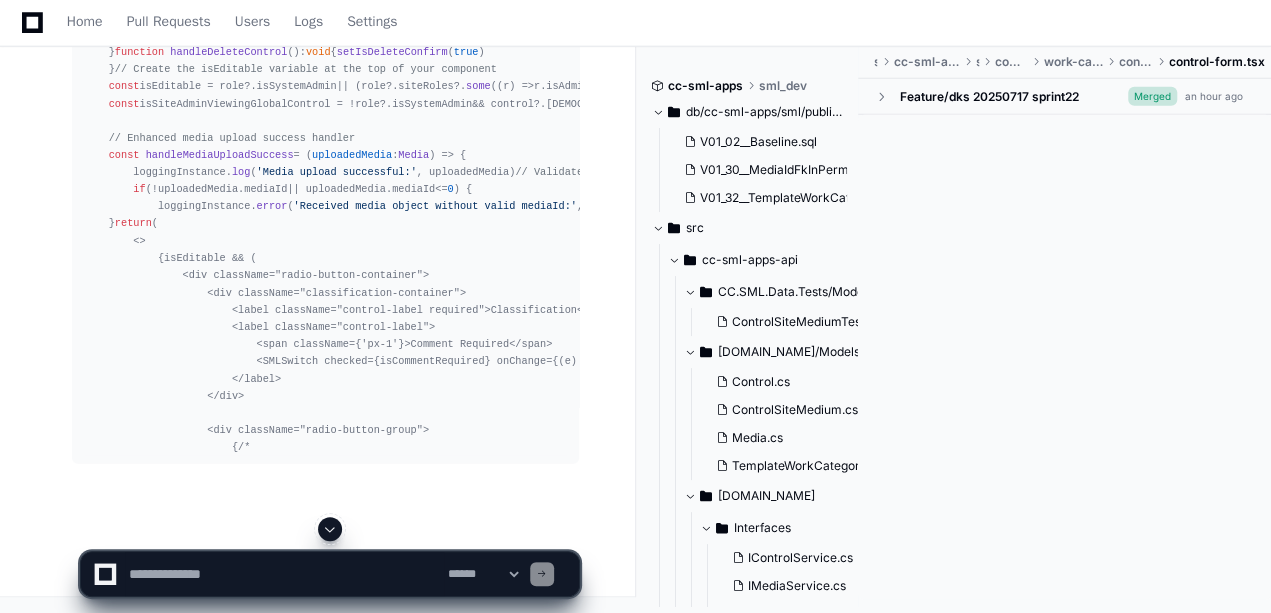 scroll, scrollTop: 41760, scrollLeft: 0, axis: vertical 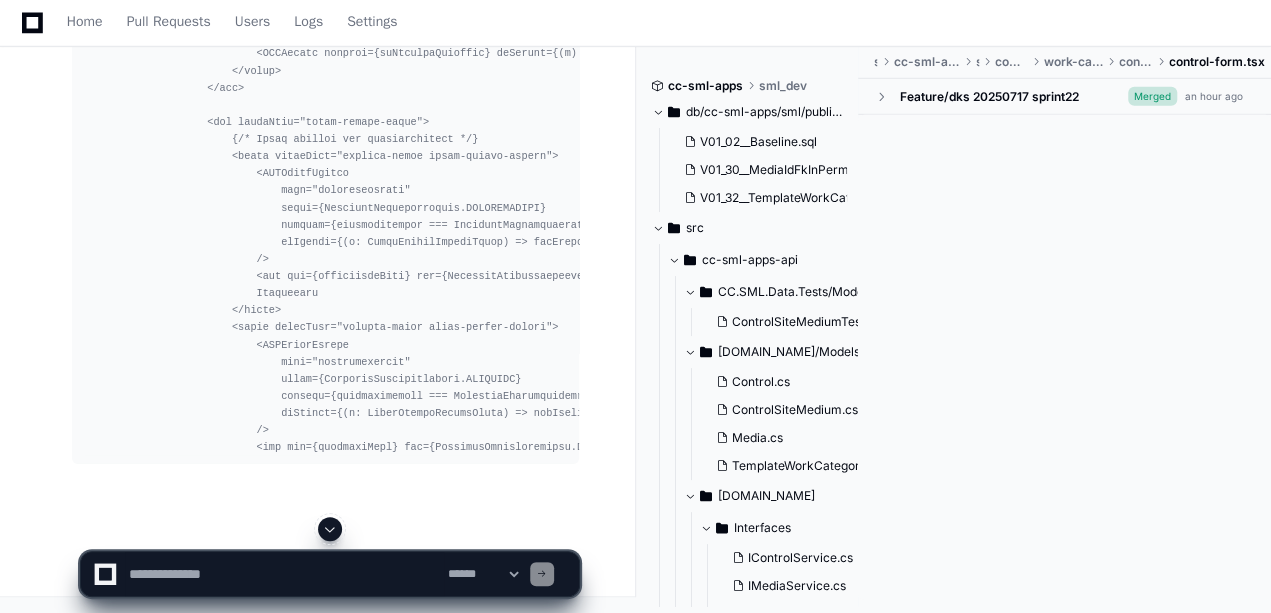 click 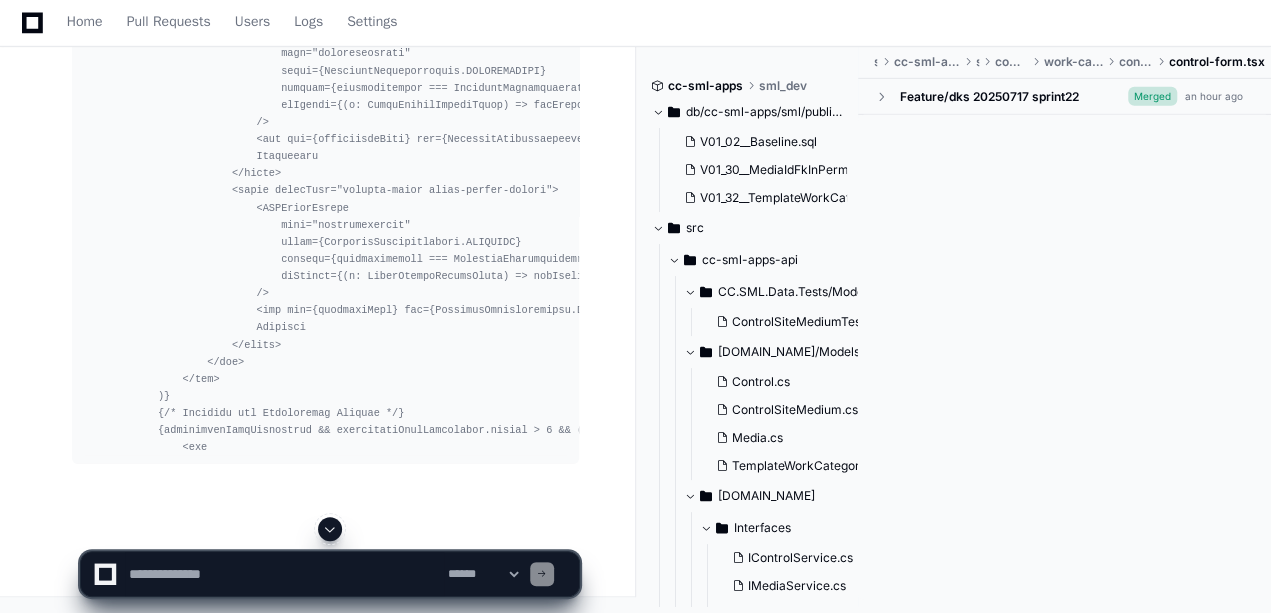 scroll, scrollTop: 42256, scrollLeft: 0, axis: vertical 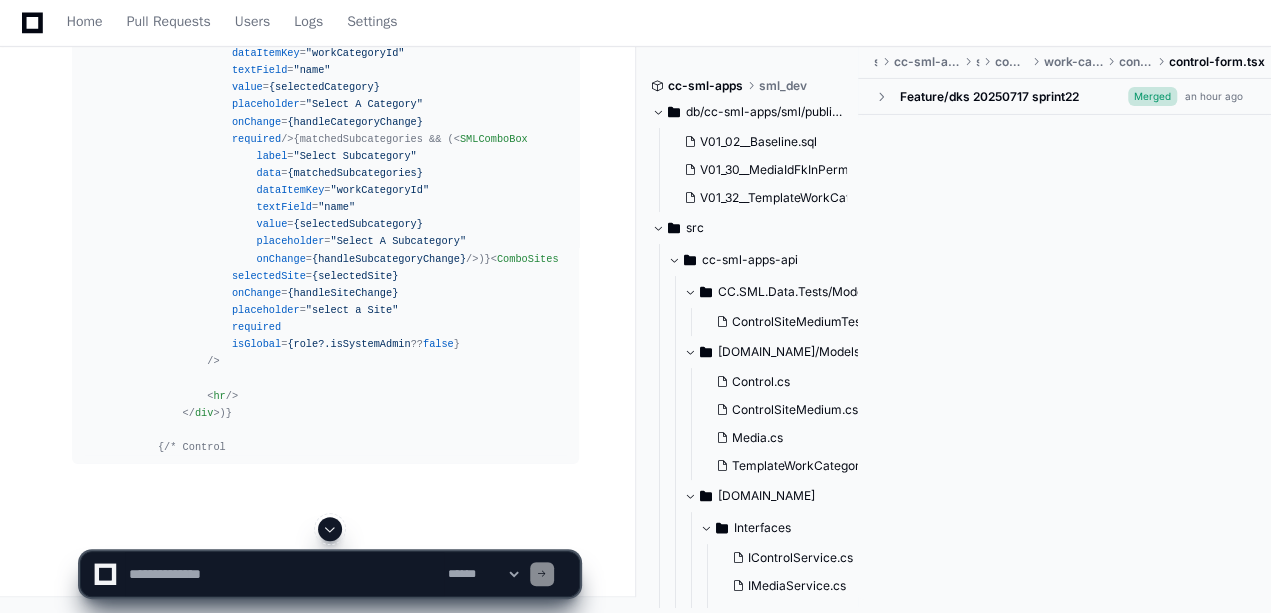 click 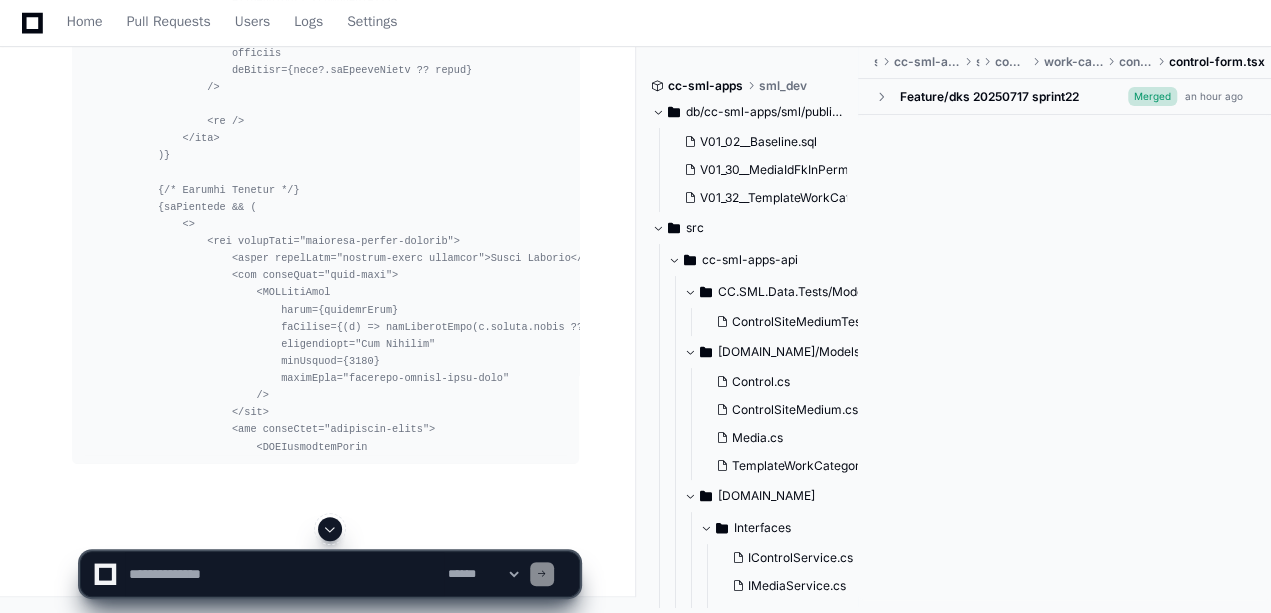 click 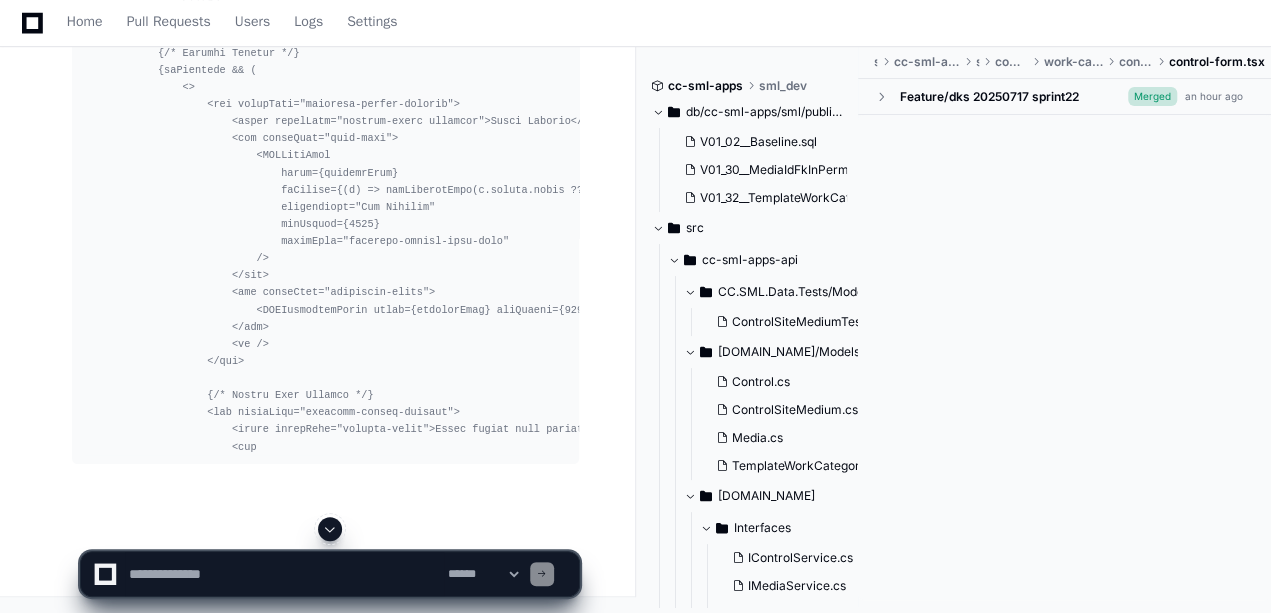 click 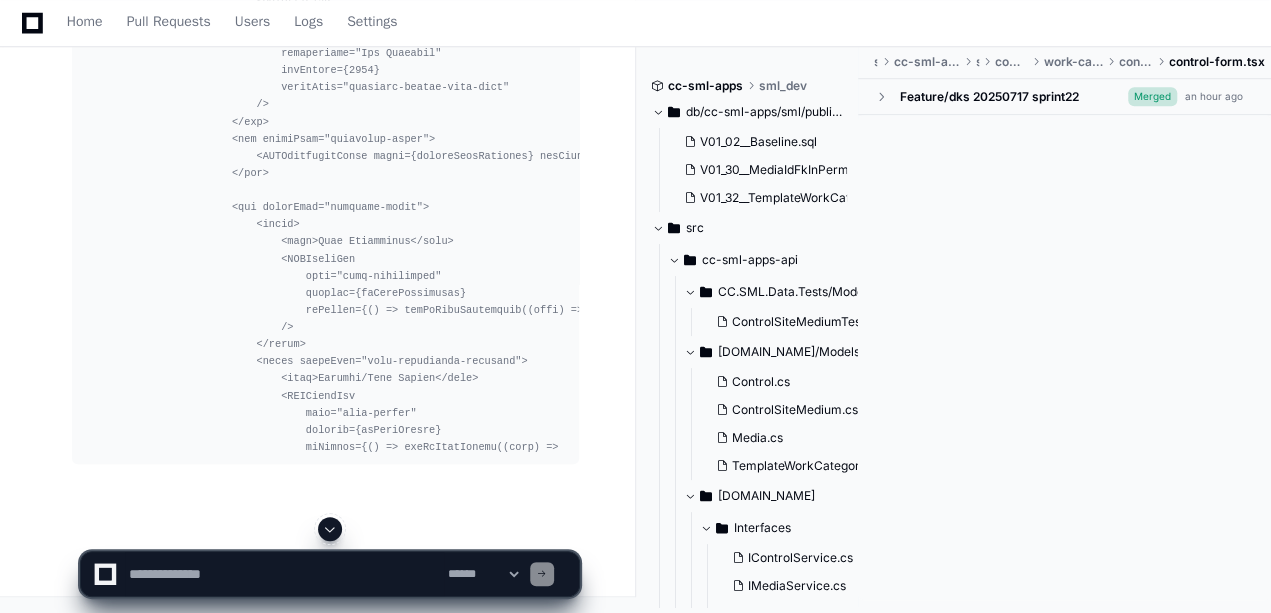 click 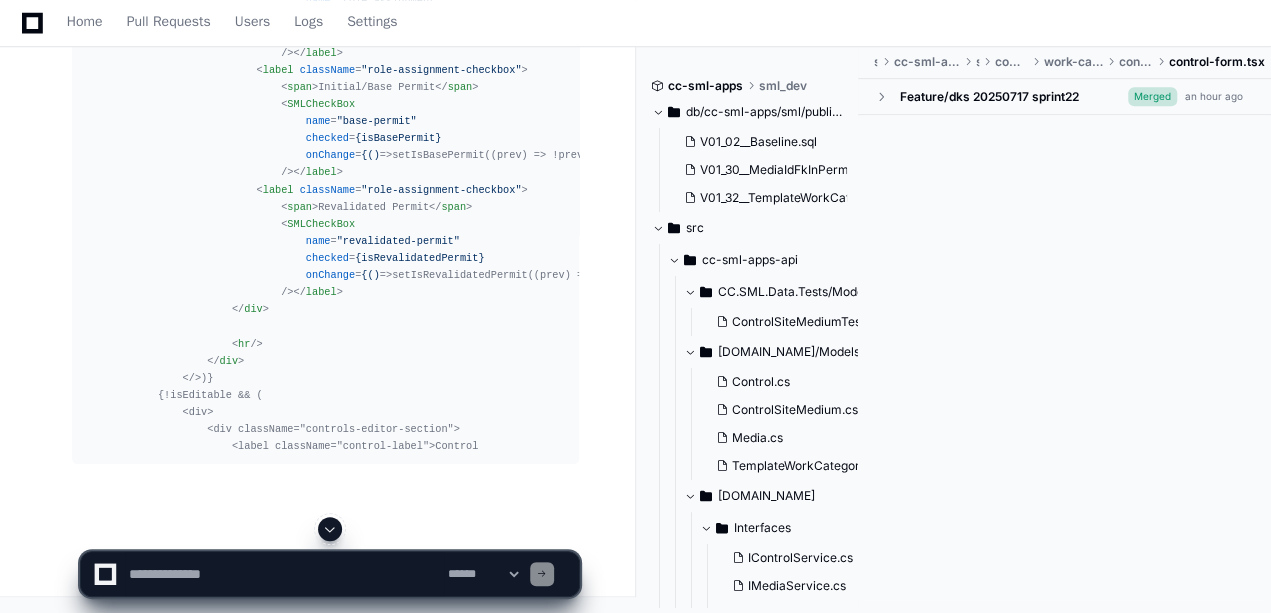 click 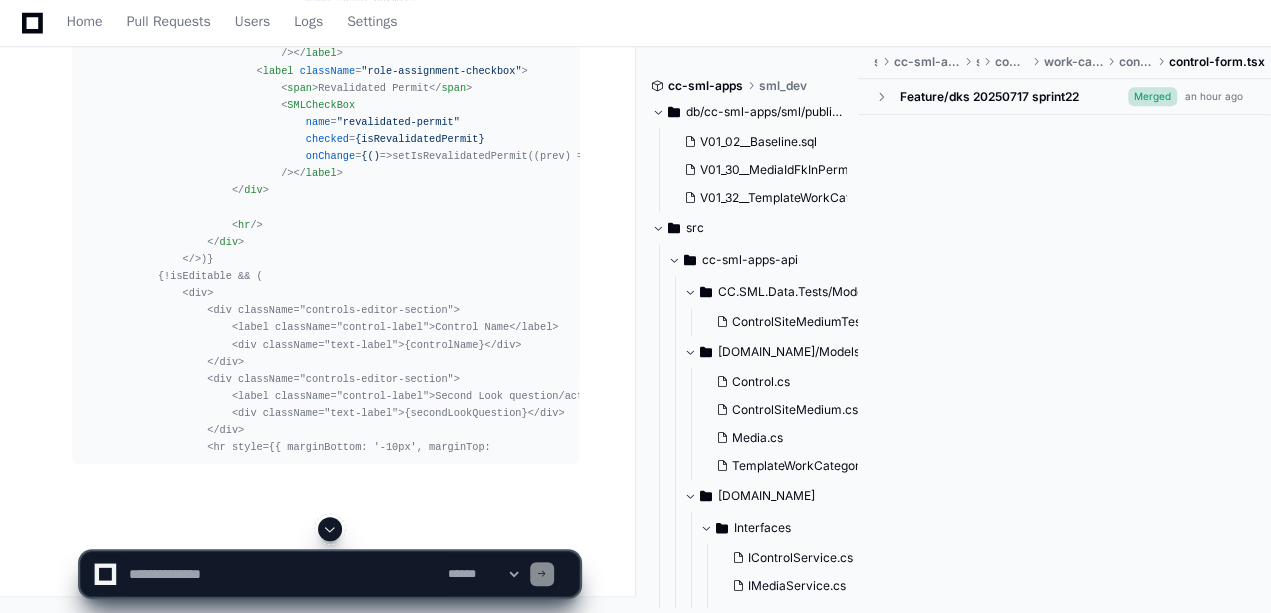 click 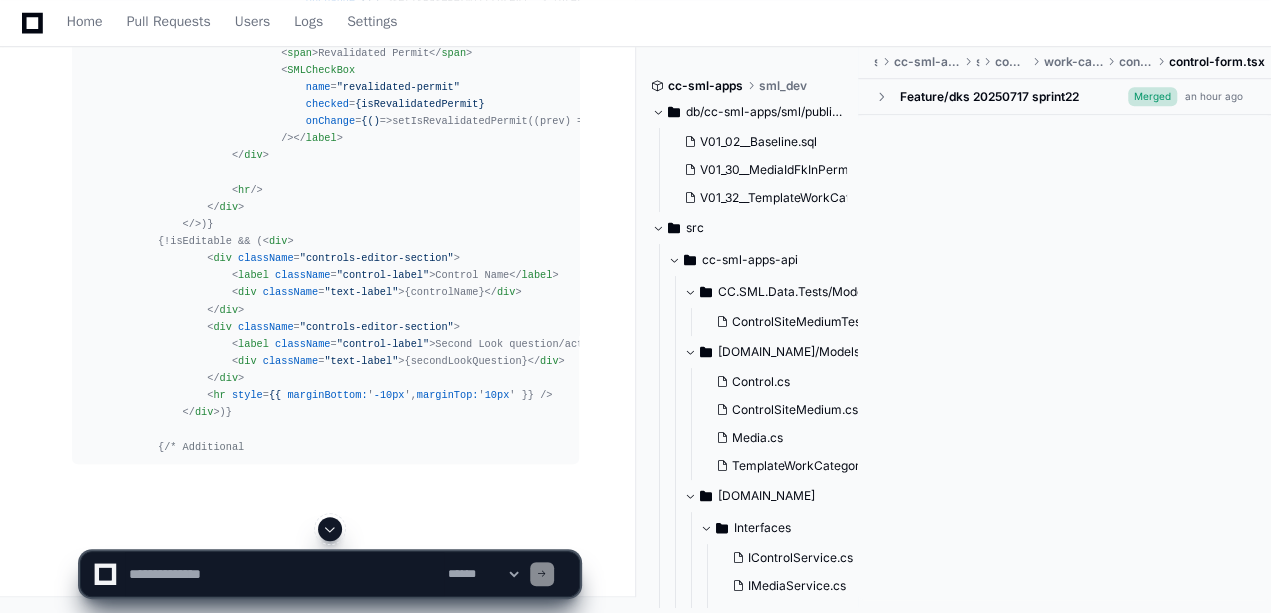 scroll, scrollTop: 44210, scrollLeft: 0, axis: vertical 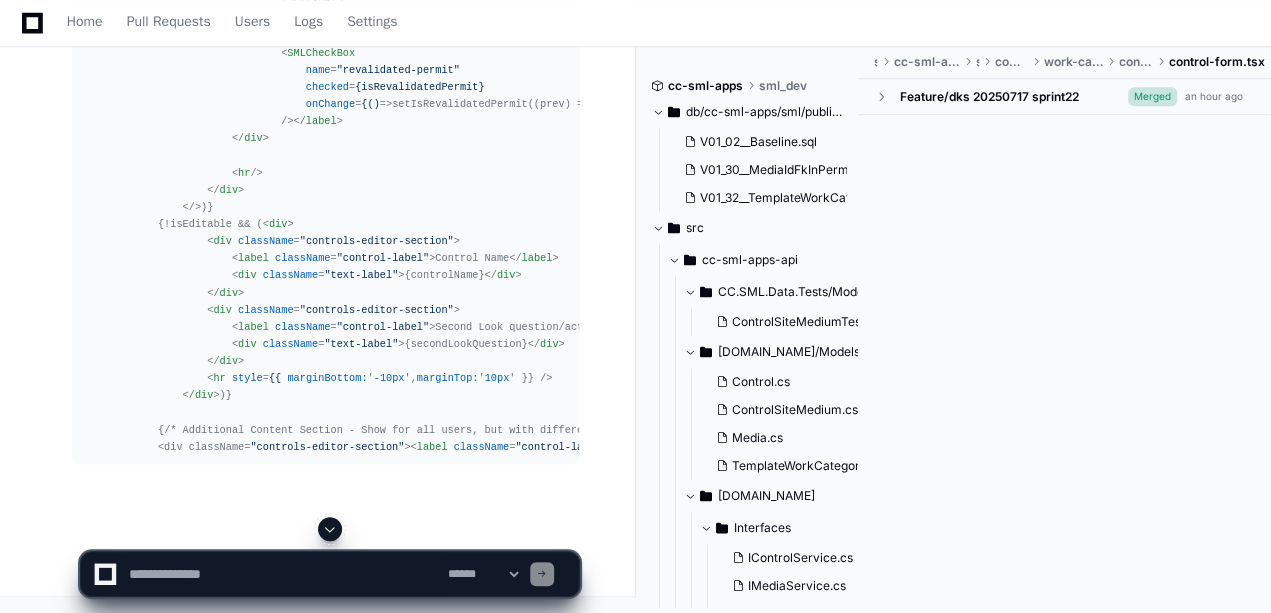 click 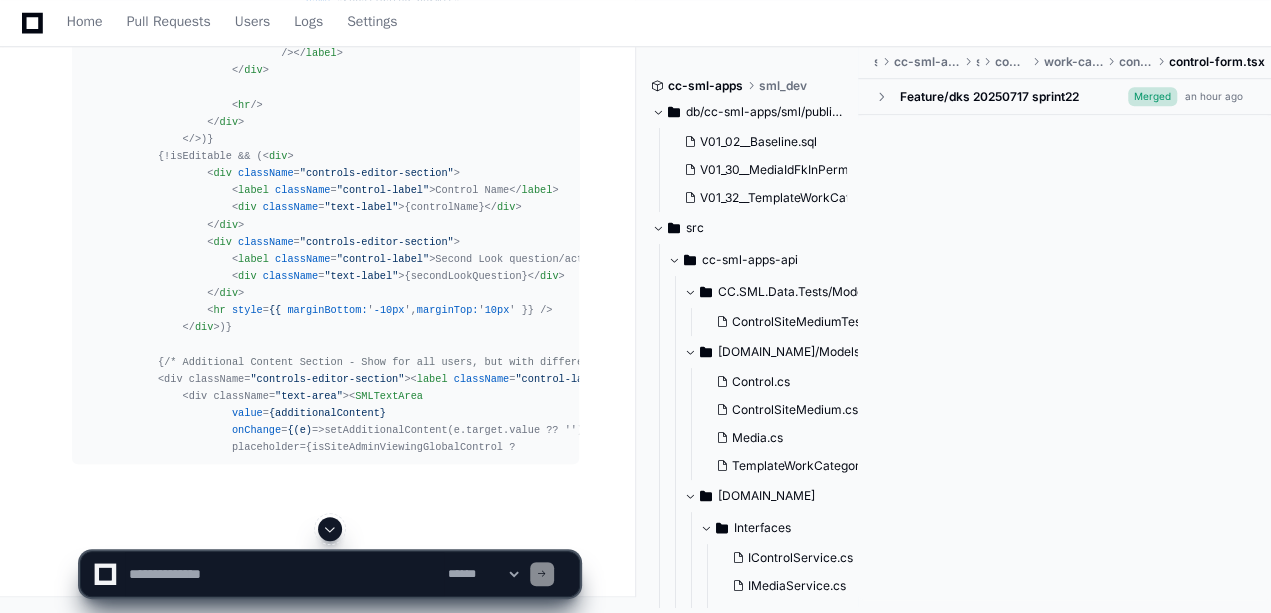 click 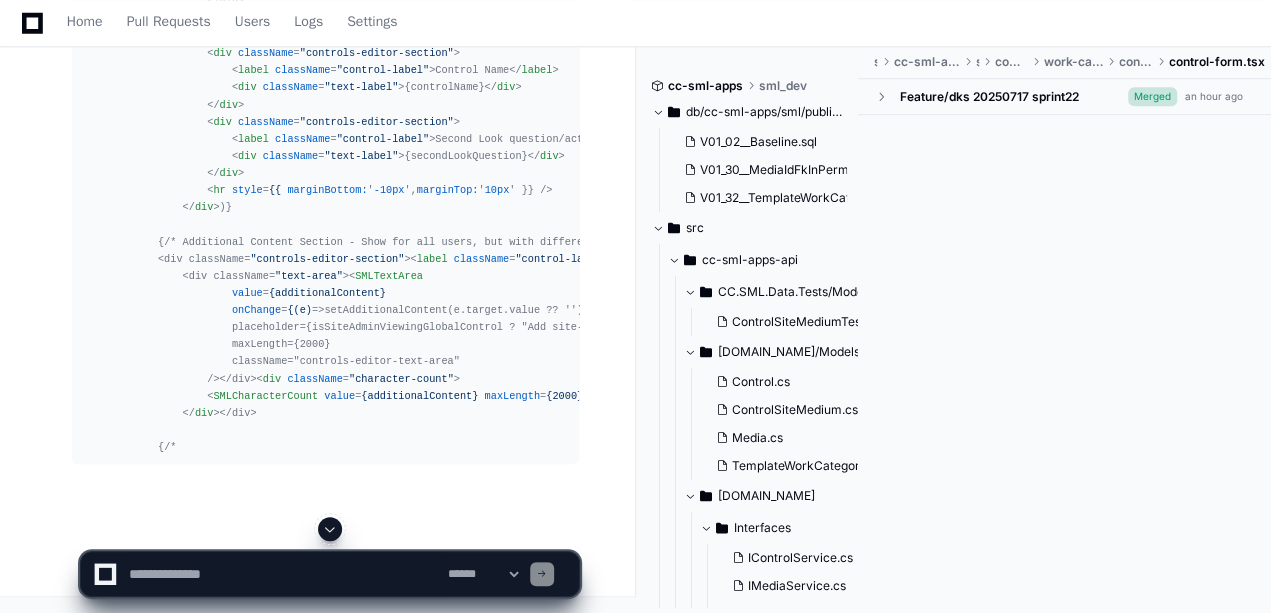 click 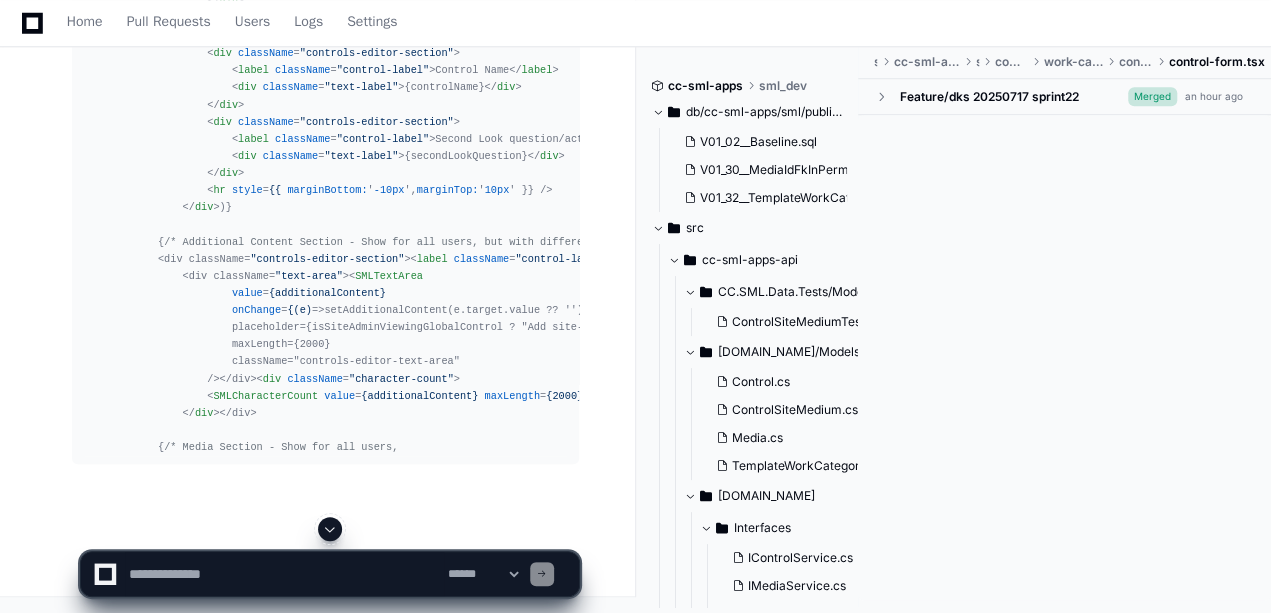 scroll, scrollTop: 44690, scrollLeft: 0, axis: vertical 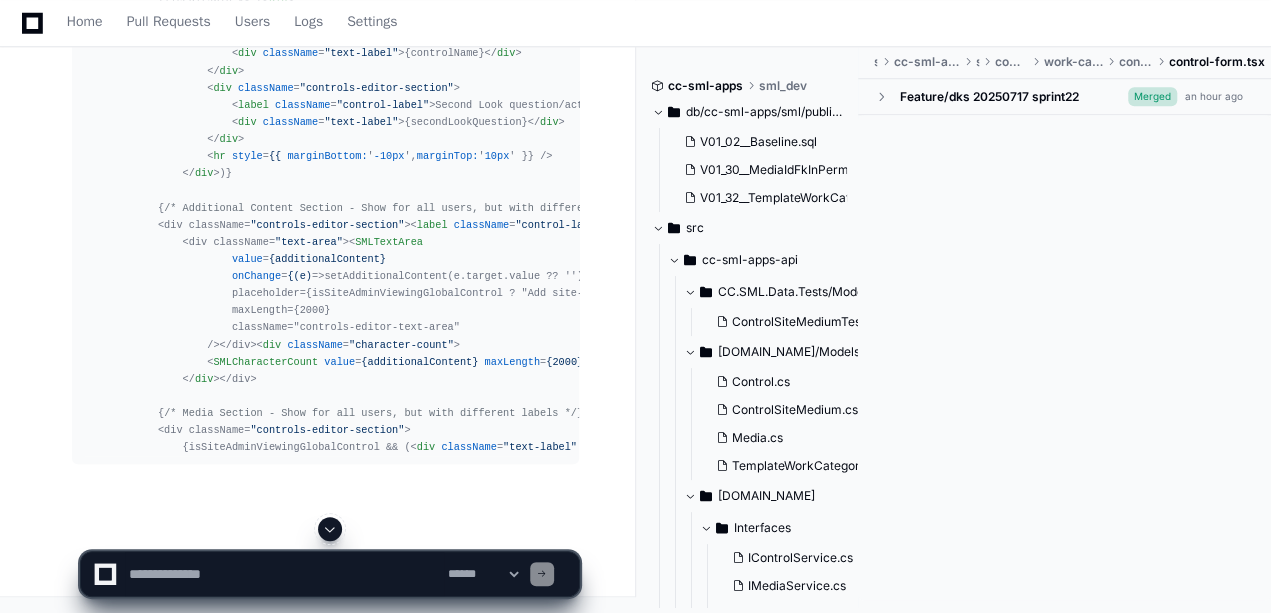 click 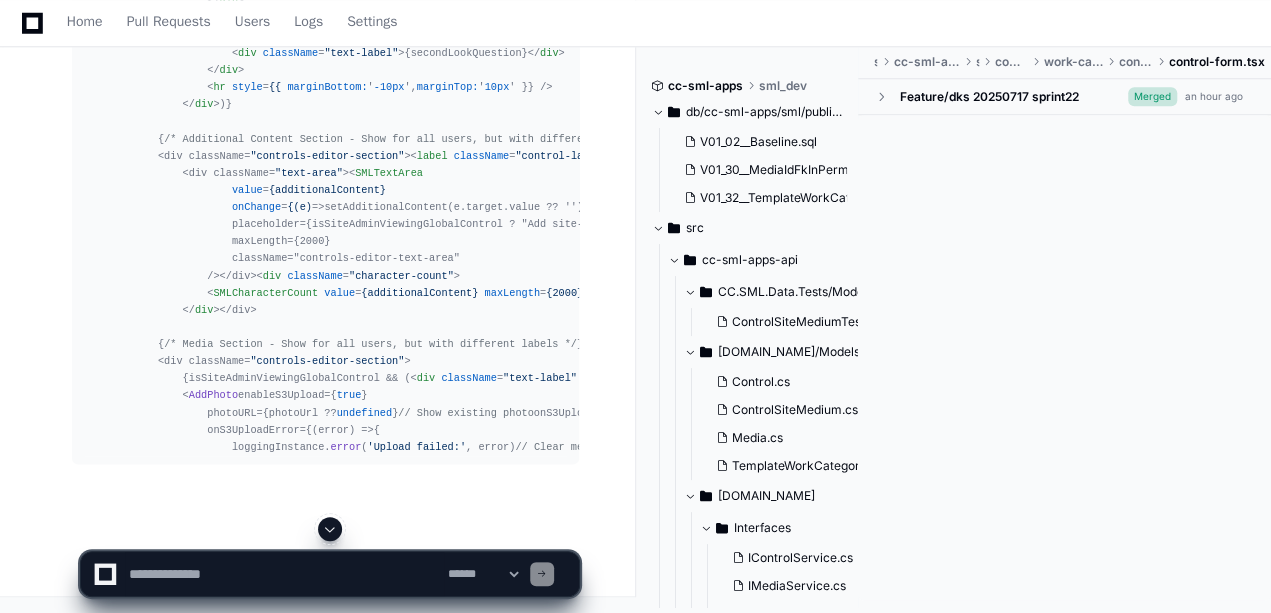 click 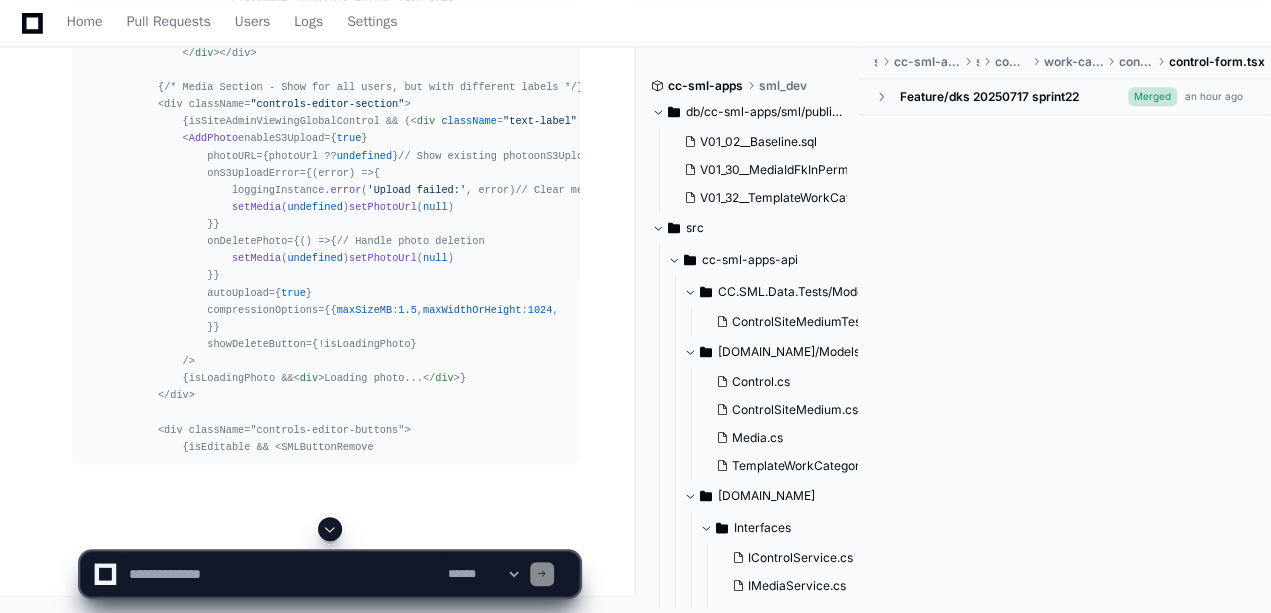 click 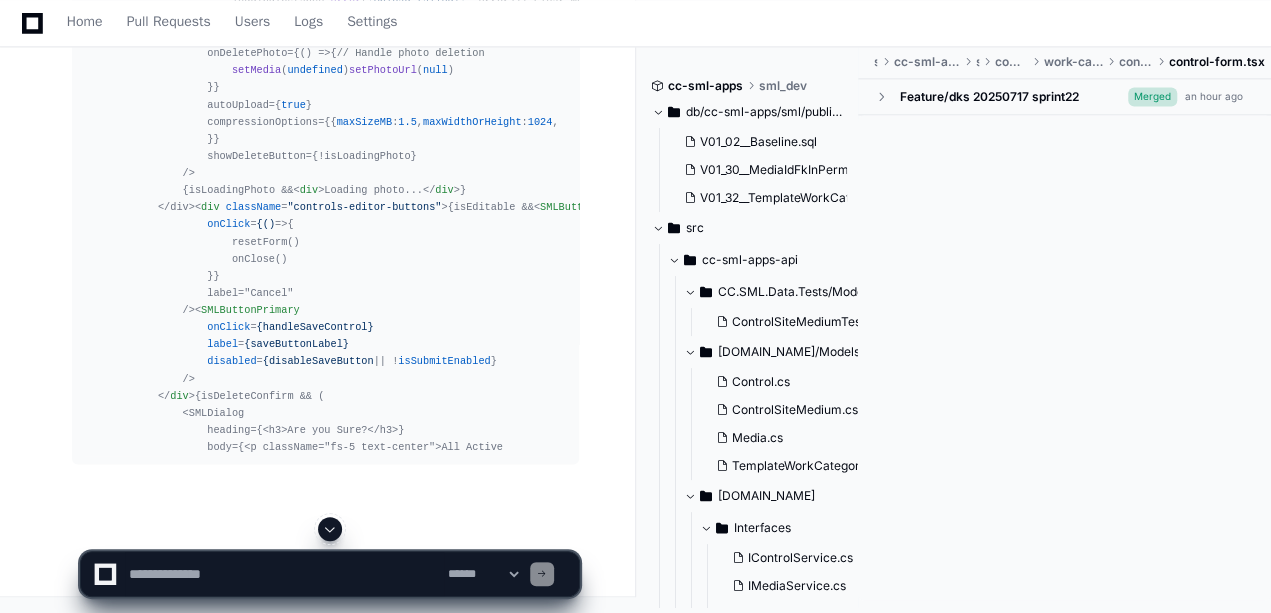 click 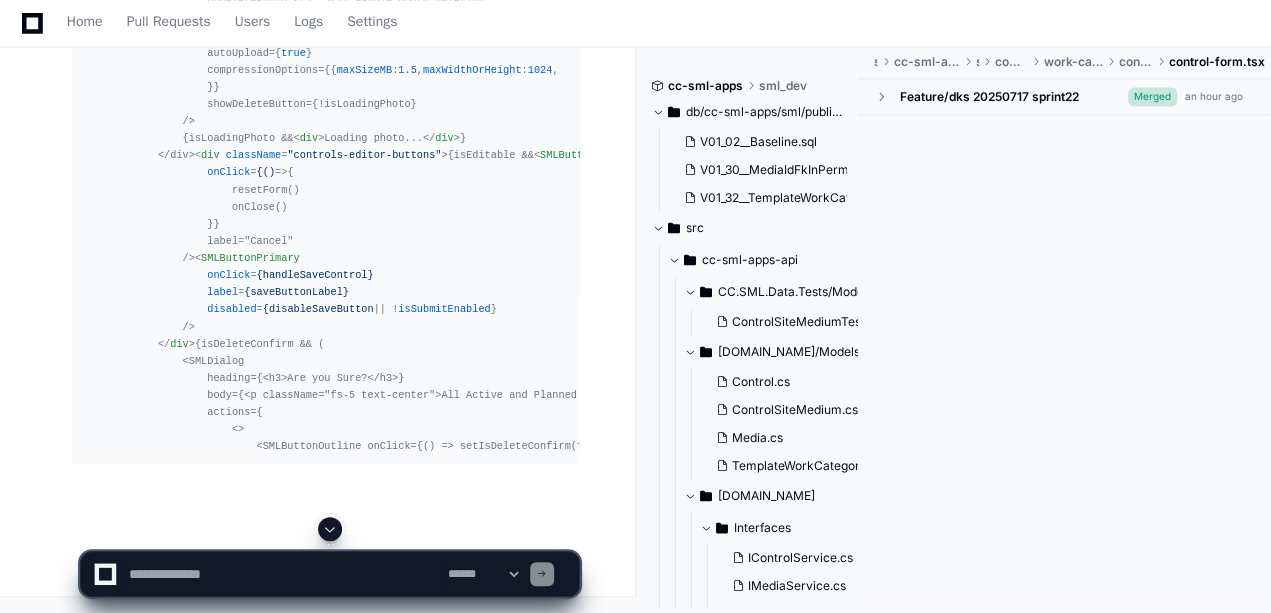 click 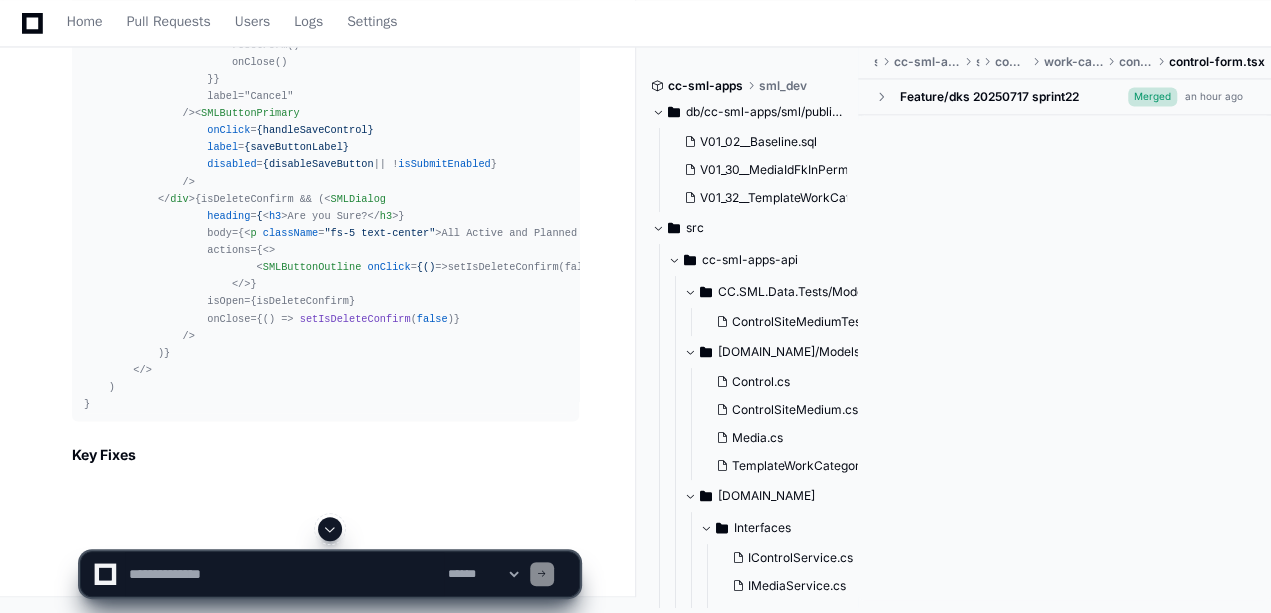 click 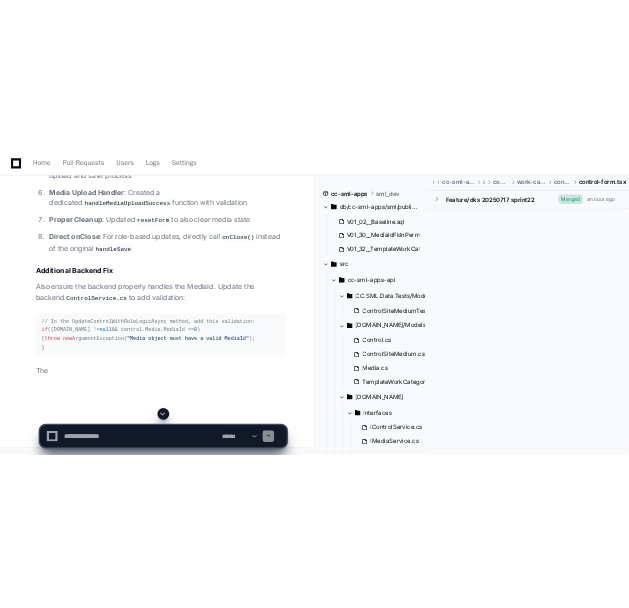 scroll, scrollTop: 37653, scrollLeft: 0, axis: vertical 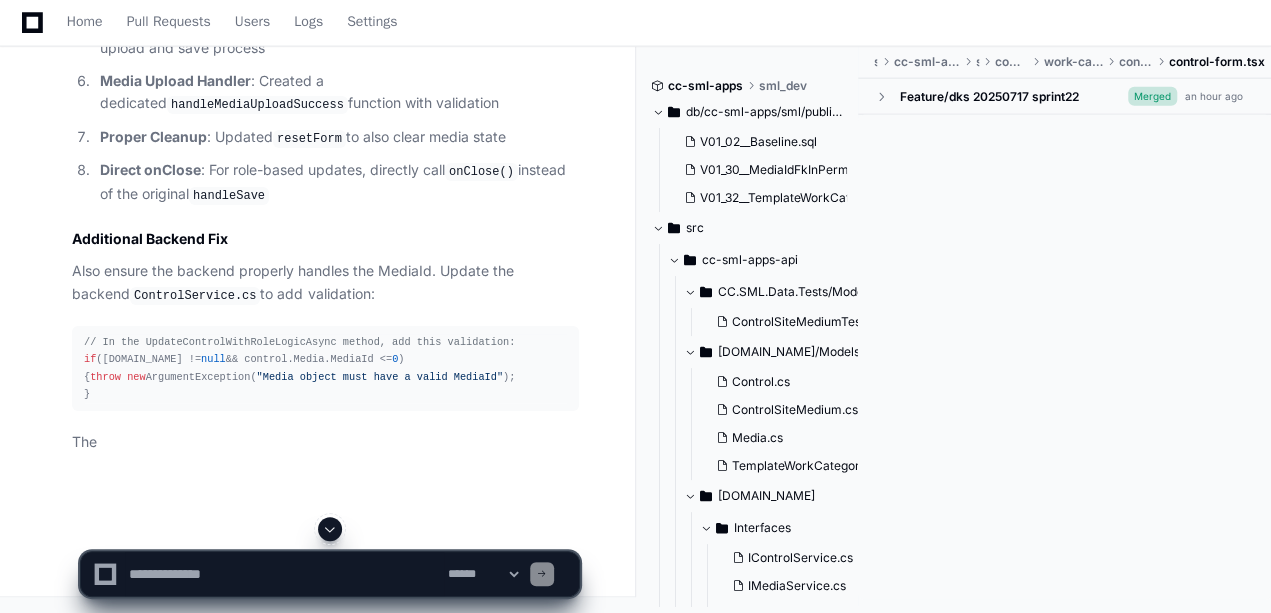 type 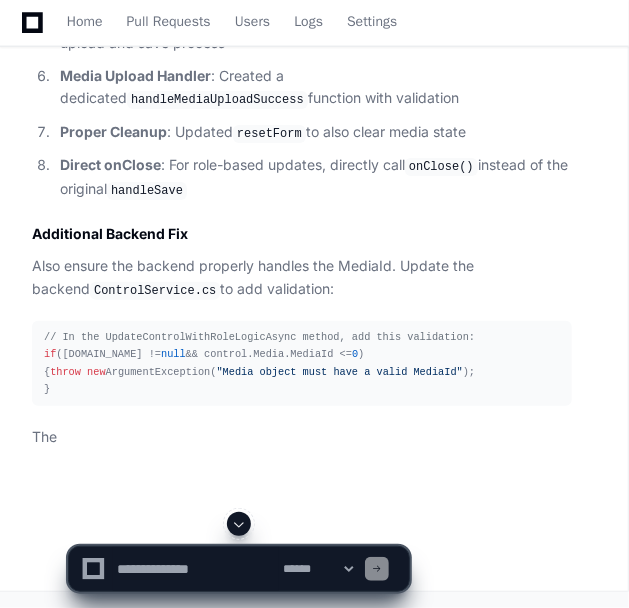 scroll, scrollTop: 36986, scrollLeft: 0, axis: vertical 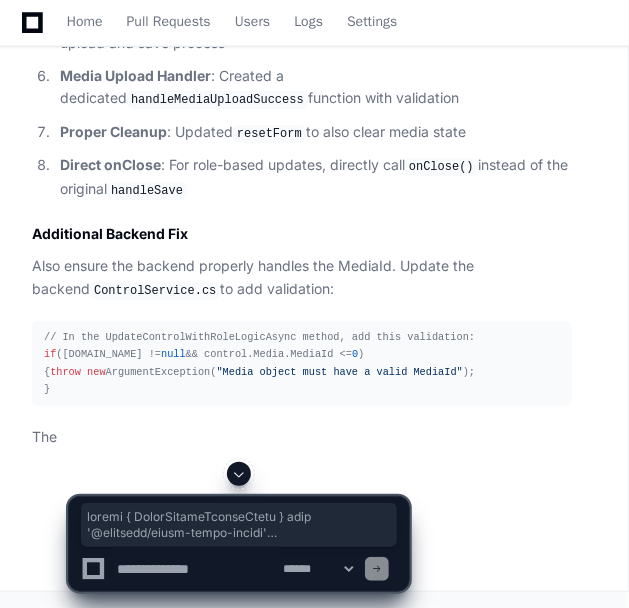 copy on "import  {  RadioButtonChangeEvent  }  from   '@progress/kendo-react-inputs'
import  {  ControlsClassification  }  from   '../../../pages/constants'
import  {  SMLCharacterCount ,  SMLCheckBox ,  SMLComboBox ,  SMLRadioButton ,  SMLTextArea  }  from   '../../ui/input/sml-input'
import   SMLSwitch   from   '../../../components/ui/switch/sml-switch'
import  preventionIcon  from   '../../../assets/icons/Bowtie-P.svg'
import  recoveryIcon  from   '../../../assets/icons/Bowtie.svg'
import  { useCallback, useEffect, useState }  from   'react'
import  { v4  as  uuidv4 }  from   'uuid'
import   './control-form.scss'
import  {  Control ,  Media ,  Site ,  WorkCategory  }  from   '../../../types'
import  {  SMLButtonSecondary ,  SMLButtonPrimary ,  SMLButtonRemove ,  SMLButtonOutline  }  from   '../../ui/button/sml-buttons'
import  {  ComboBoxChangeEvent  }  from   '@progress/kendo-react-dropdowns'
import   AddPhoto   from   '../../ui/upload-image/add-photo.tsx'
import  loggingInstance  from..." 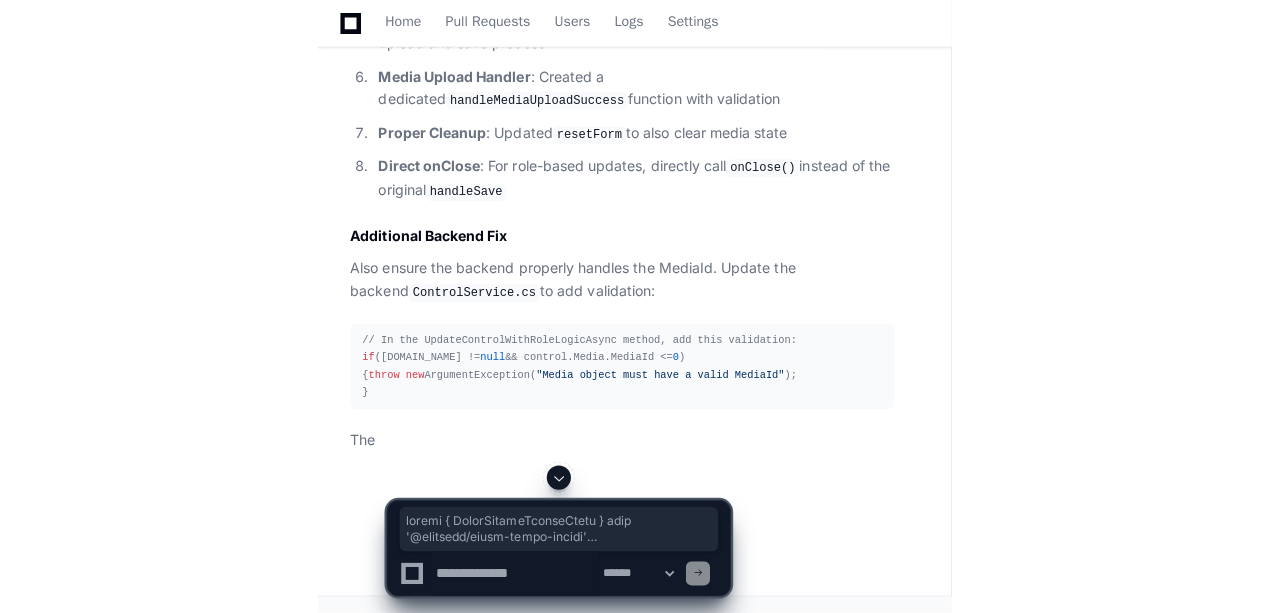 scroll, scrollTop: 39430, scrollLeft: 0, axis: vertical 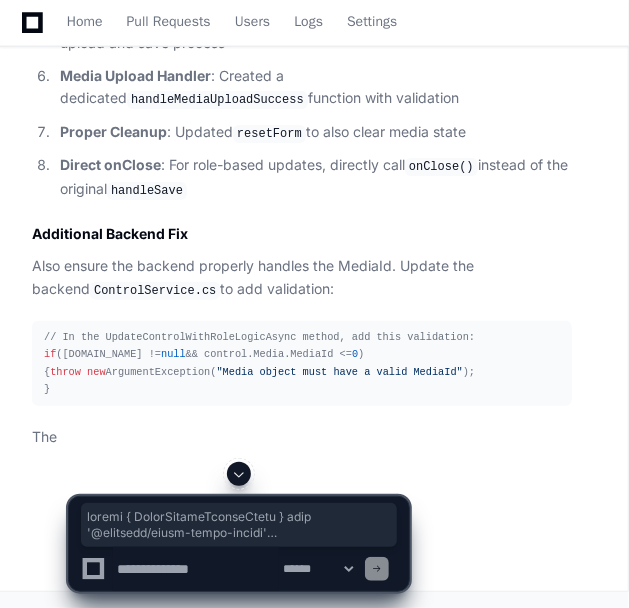 click on "import  {  RadioButtonChangeEvent  }  from   '@progress/kendo-react-inputs'
import  {  ControlsClassification  }  from   '../../../pages/constants'
import  {  SMLCharacterCount ,  SMLCheckBox ,  SMLComboBox ,  SMLRadioButton ,  SMLTextArea  }  from   '../../ui/input/sml-input'
import   SMLSwitch   from   '../../../components/ui/switch/sml-switch'
import  preventionIcon  from   '../../../assets/icons/Bowtie-P.svg'
import  recoveryIcon  from   '../../../assets/icons/Bowtie.svg'
import  { useCallback, useEffect, useState }  from   'react'
import  { v4  as  uuidv4 }  from   'uuid'
import   './control-form.scss'
import  {  Control ,  Media ,  Site ,  WorkCategory  }  from   '../../../types'
import  {  SMLButtonSecondary ,  SMLButtonPrimary ,  SMLButtonRemove ,  SMLButtonOutline  }  from   '../../ui/button/sml-buttons'
import  {  ComboBoxChangeEvent  }  from   '@progress/kendo-react-dropdowns'
import   AddPhoto   from   '../../ui/upload-image/add-photo.tsx'
import  loggingInstance  from" 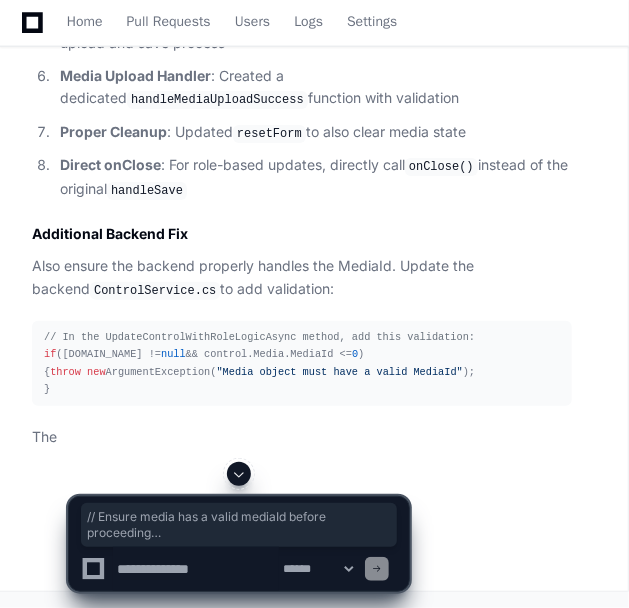 drag, startPoint x: 156, startPoint y: 128, endPoint x: 175, endPoint y: 197, distance: 71.568146 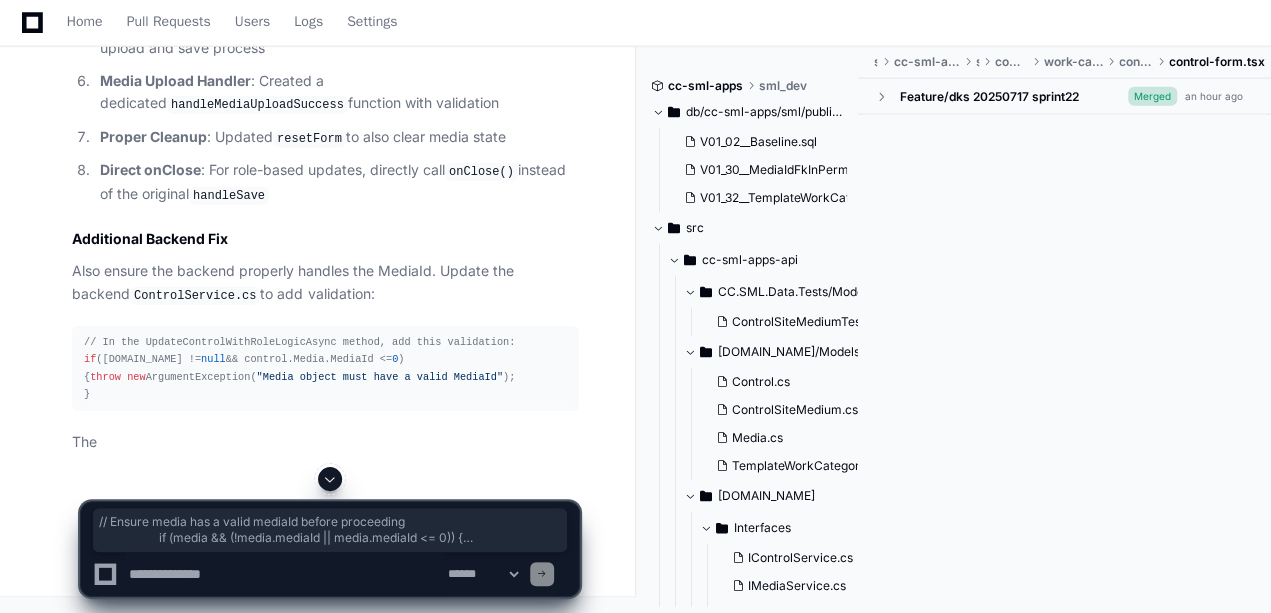 scroll, scrollTop: 37875, scrollLeft: 0, axis: vertical 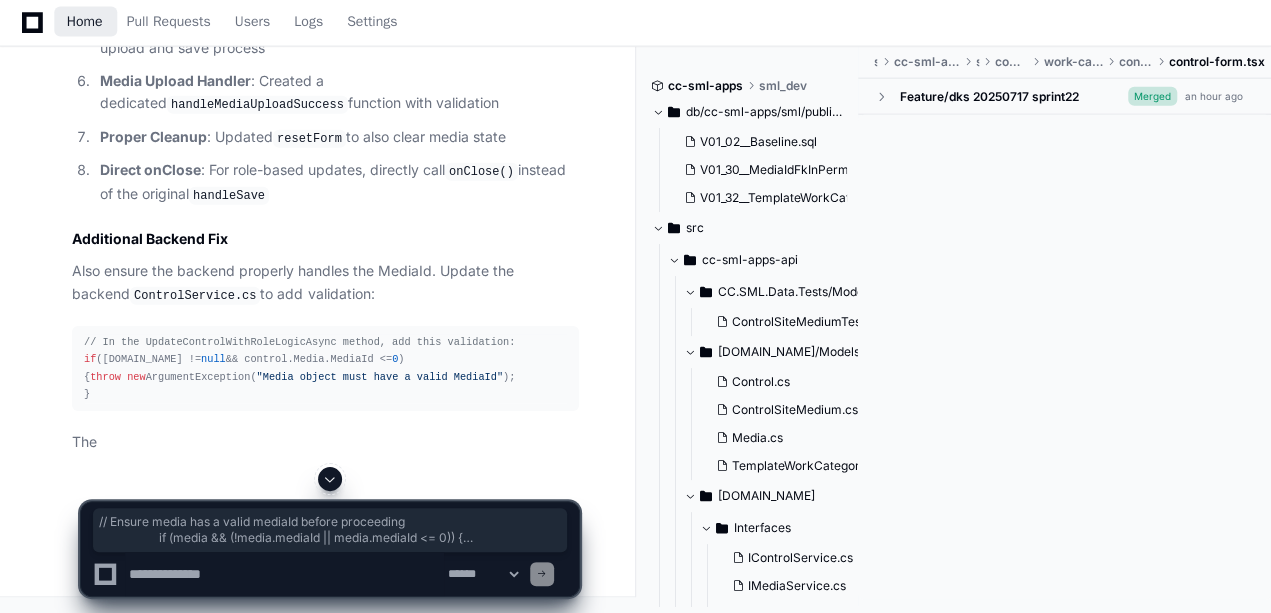click on "Home" at bounding box center [85, 22] 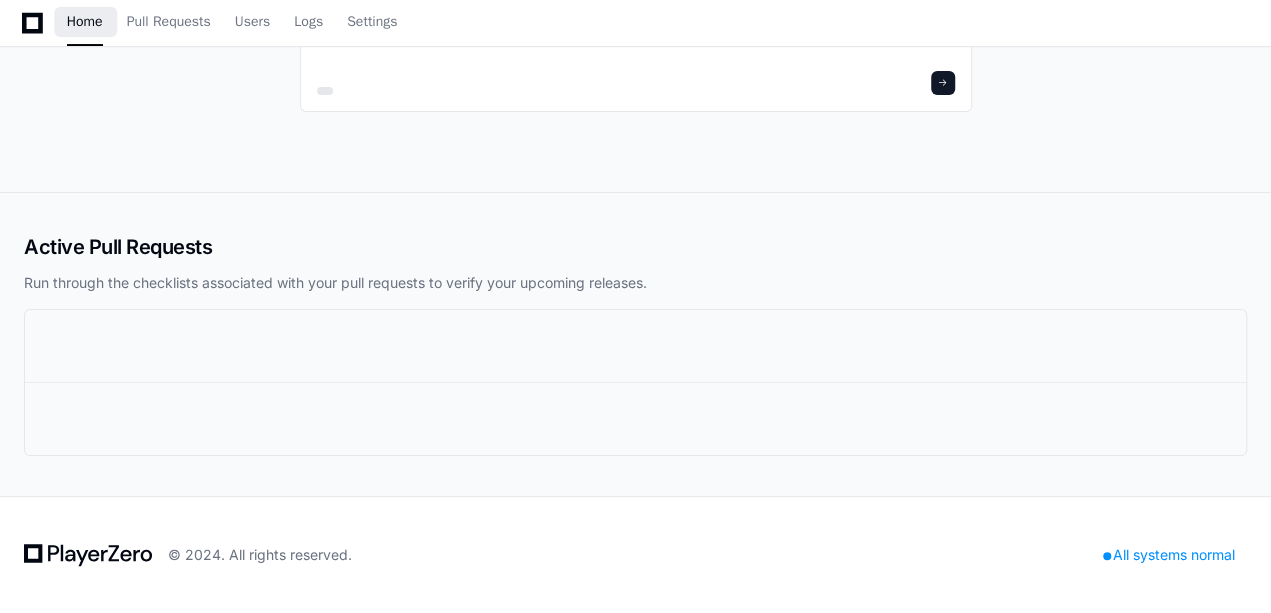 scroll, scrollTop: 0, scrollLeft: 0, axis: both 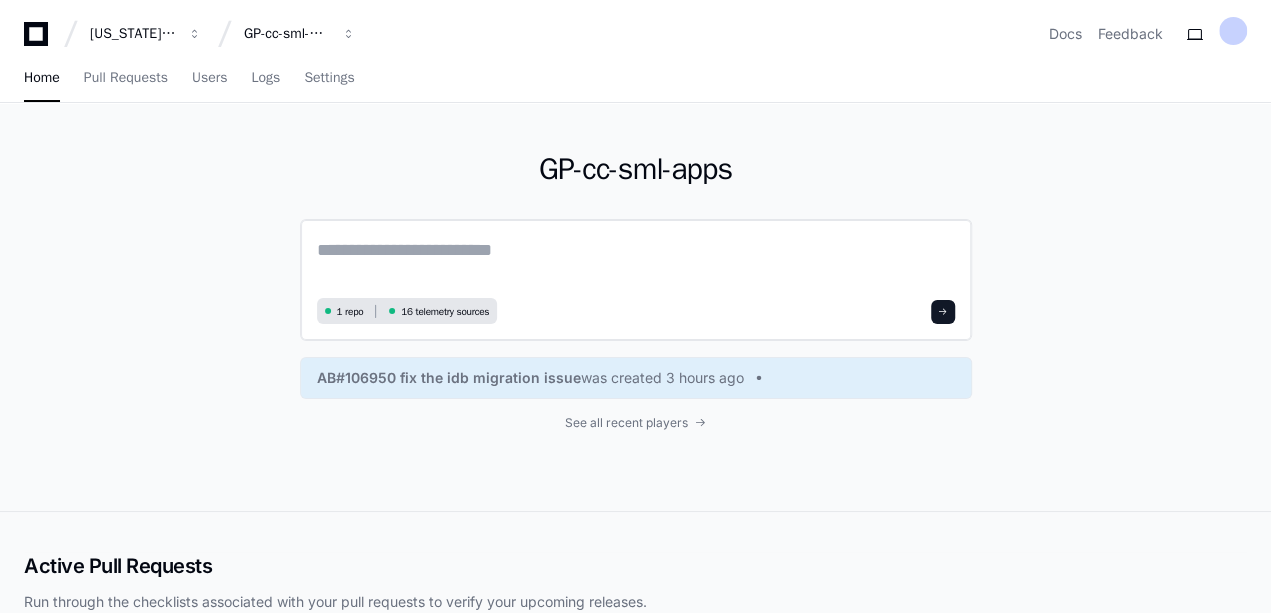 click 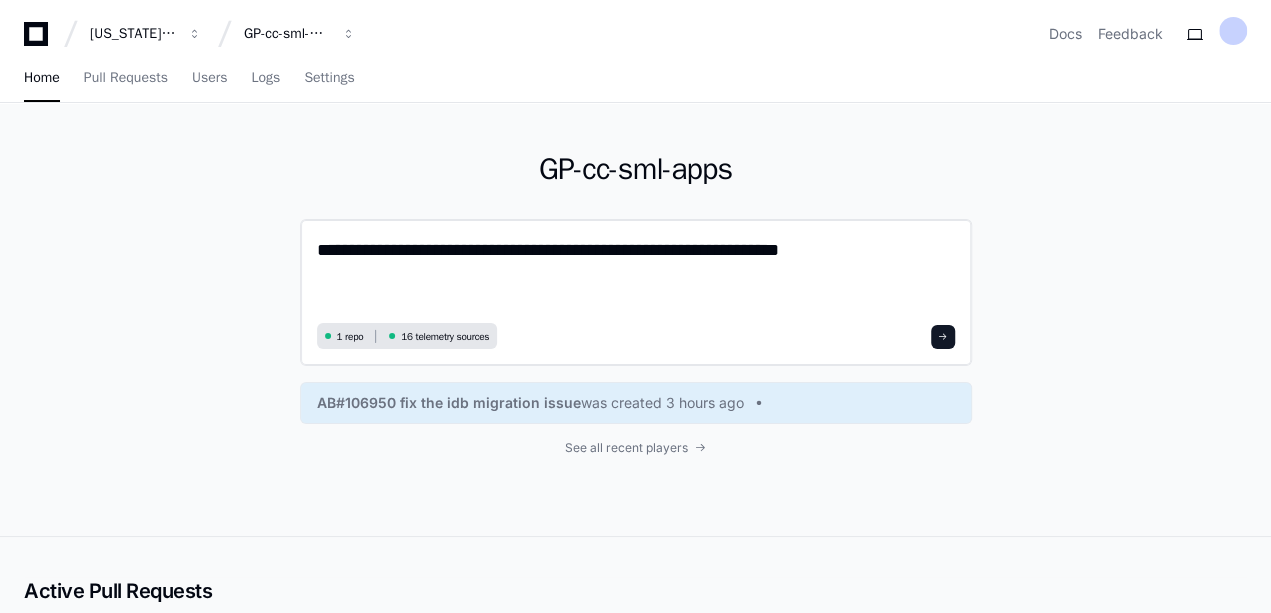 scroll, scrollTop: 0, scrollLeft: 0, axis: both 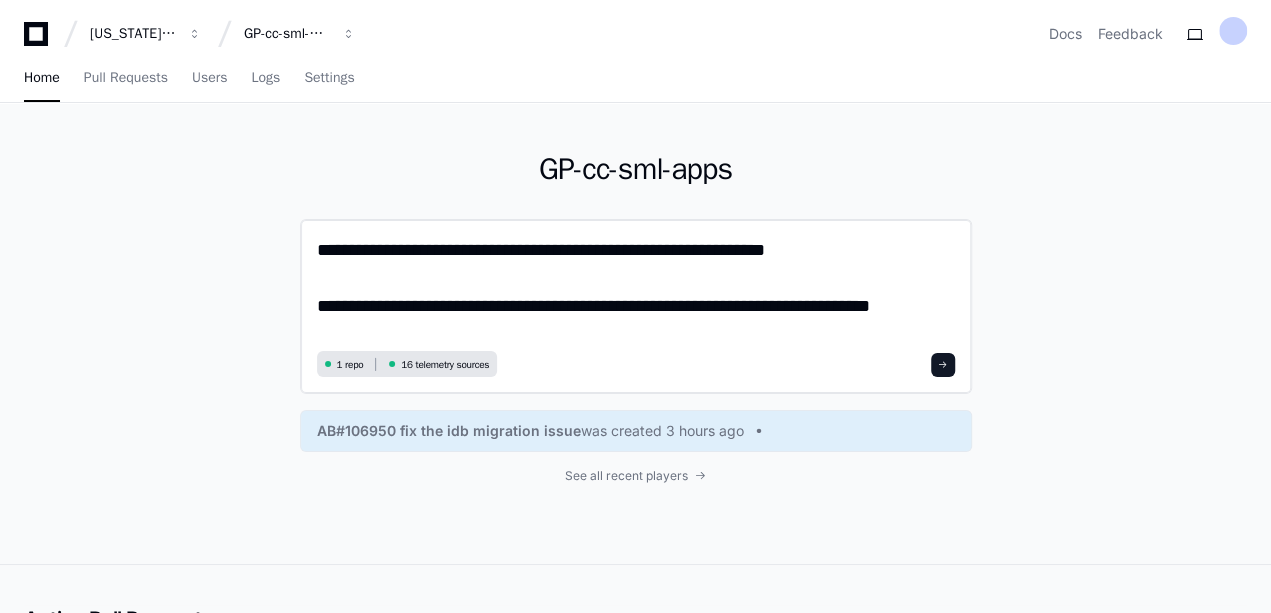 paste on "*********" 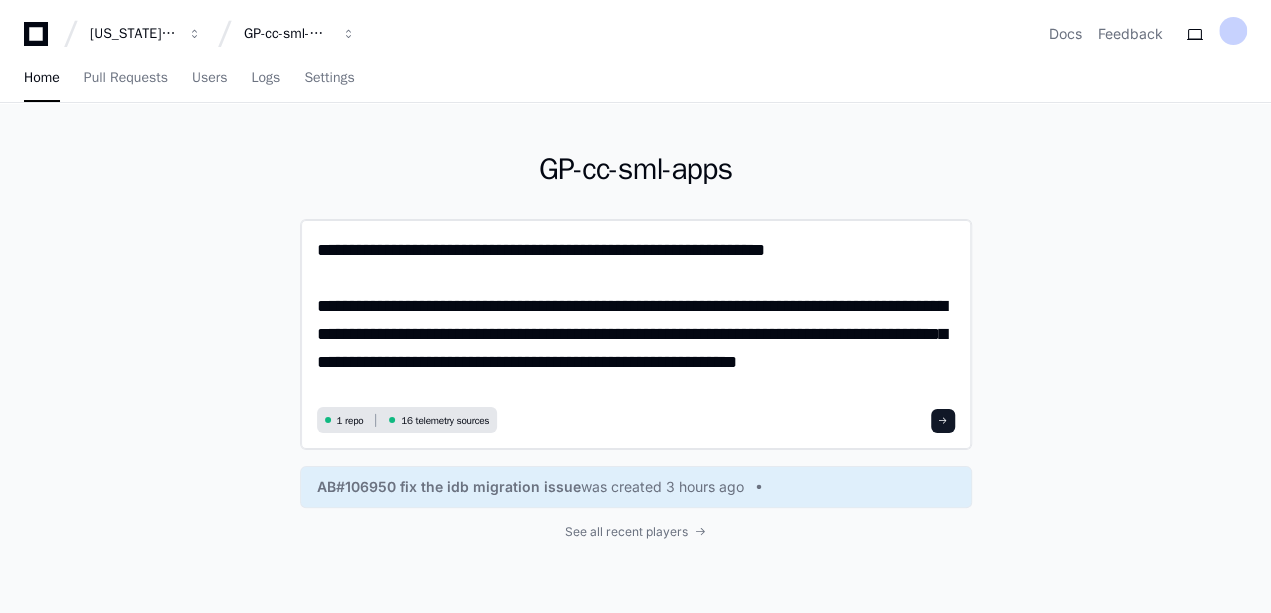 scroll, scrollTop: 0, scrollLeft: 0, axis: both 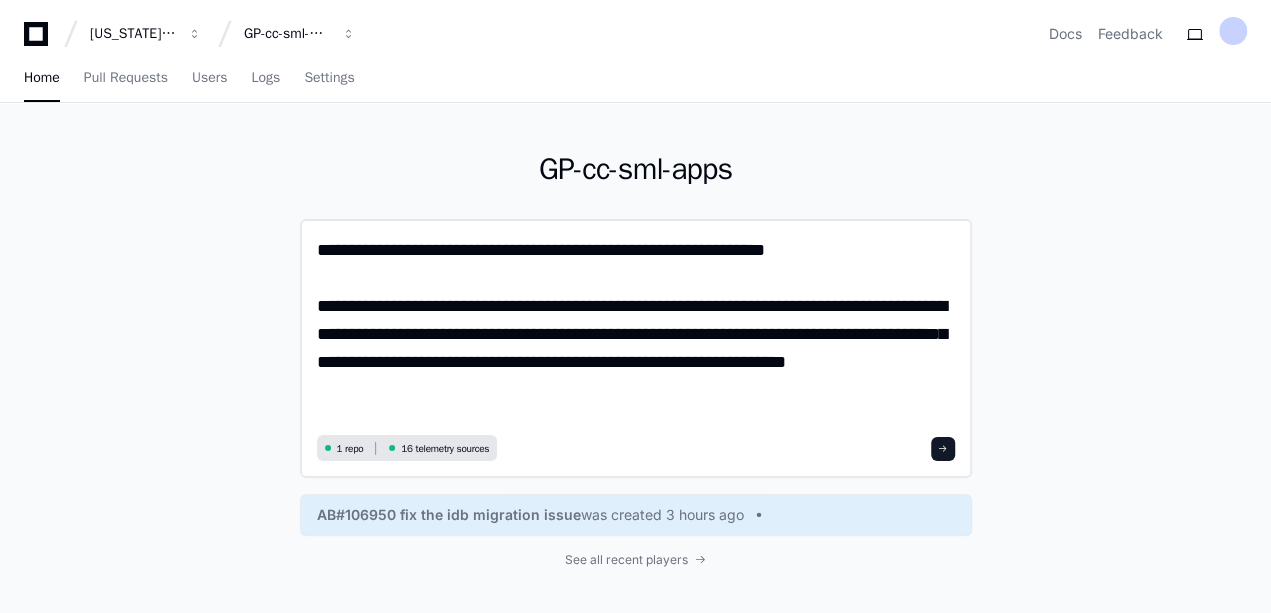 type on "**********" 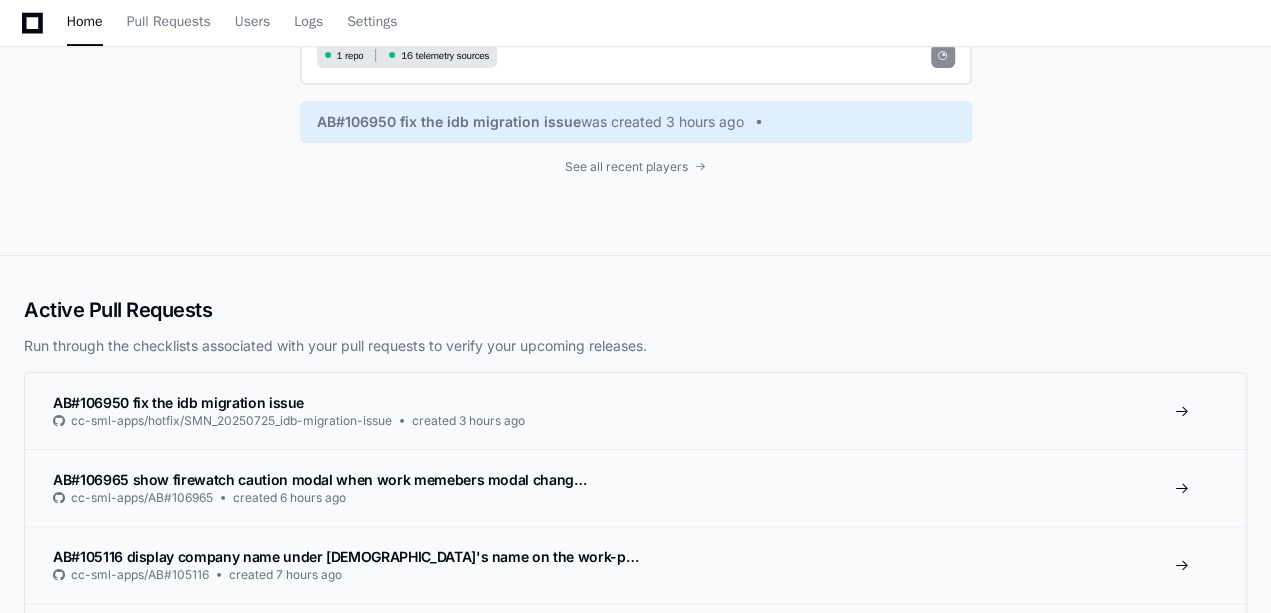 scroll, scrollTop: 0, scrollLeft: 0, axis: both 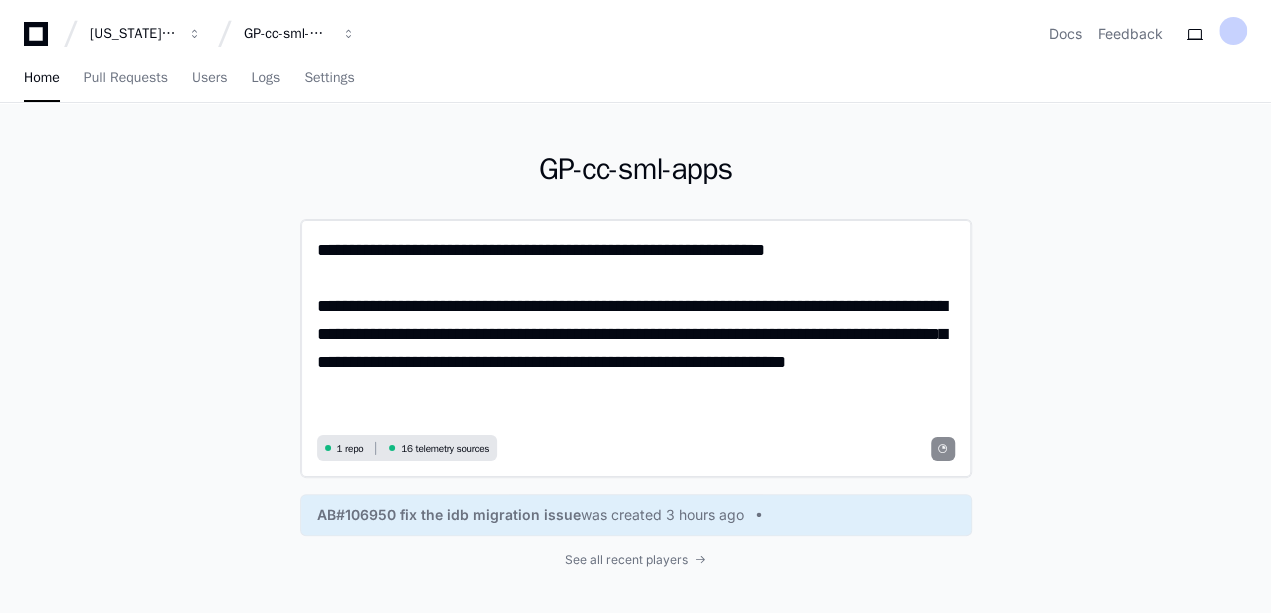 click on "**********" 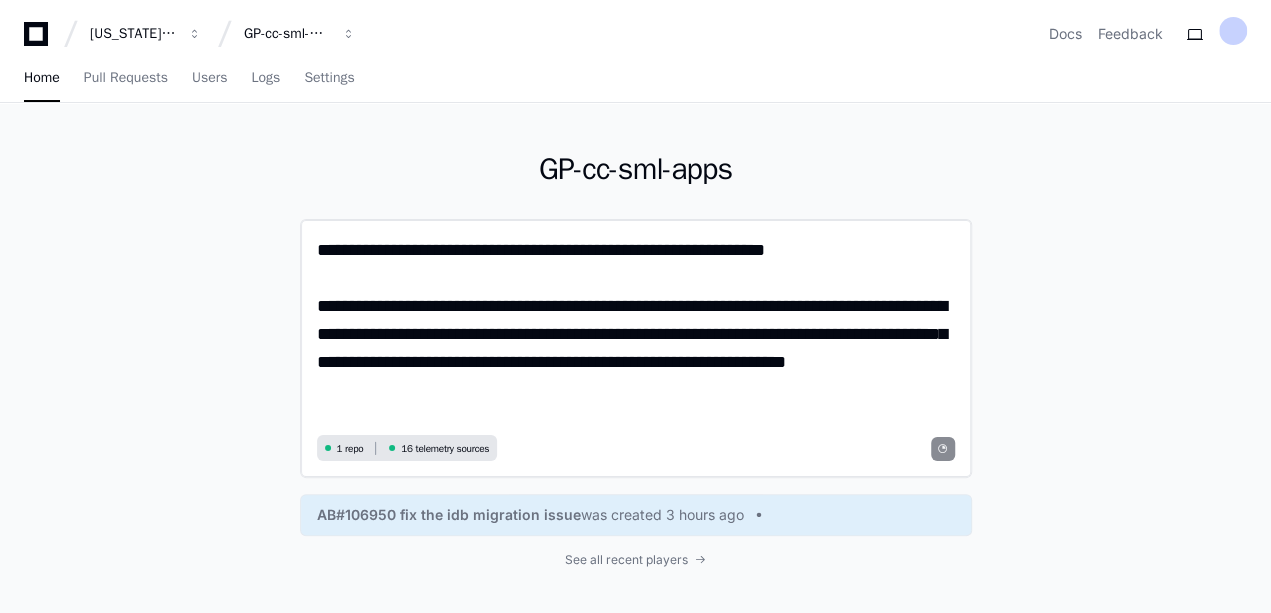 click on "**********" 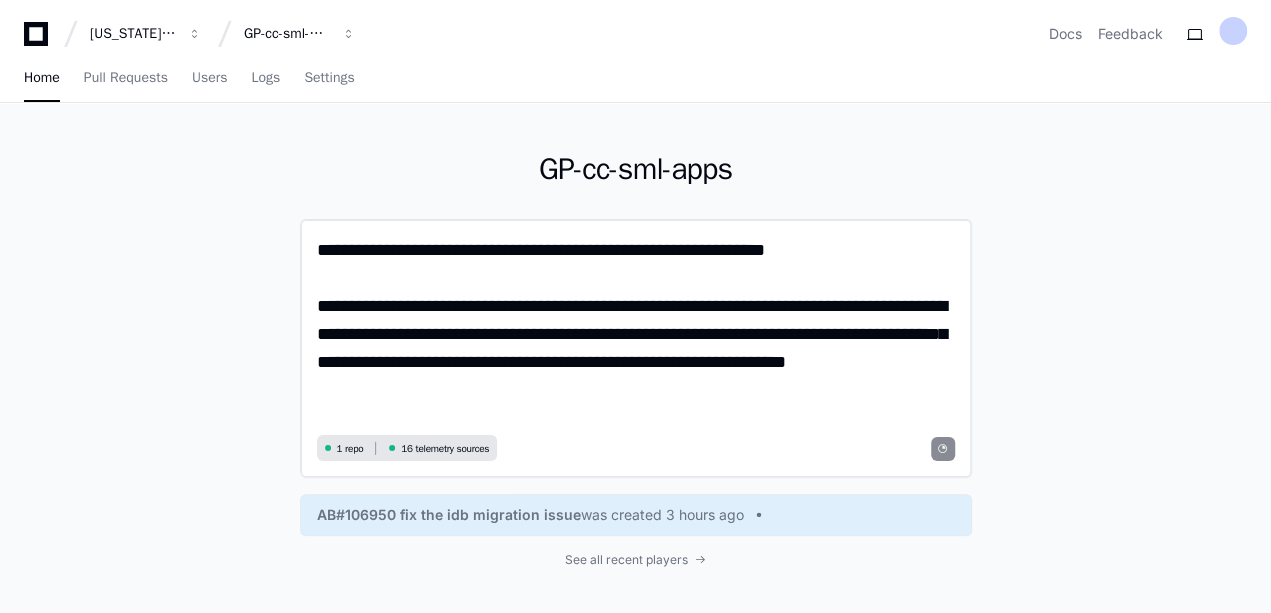 click on "**********" 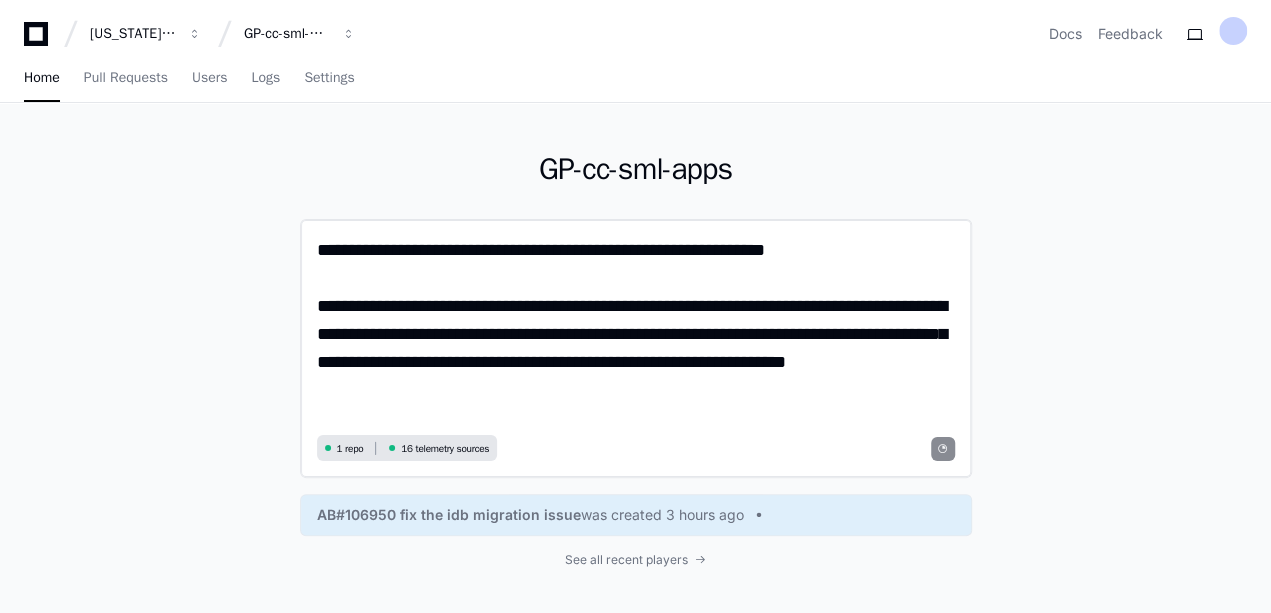 drag, startPoint x: 316, startPoint y: 246, endPoint x: 406, endPoint y: 380, distance: 161.41872 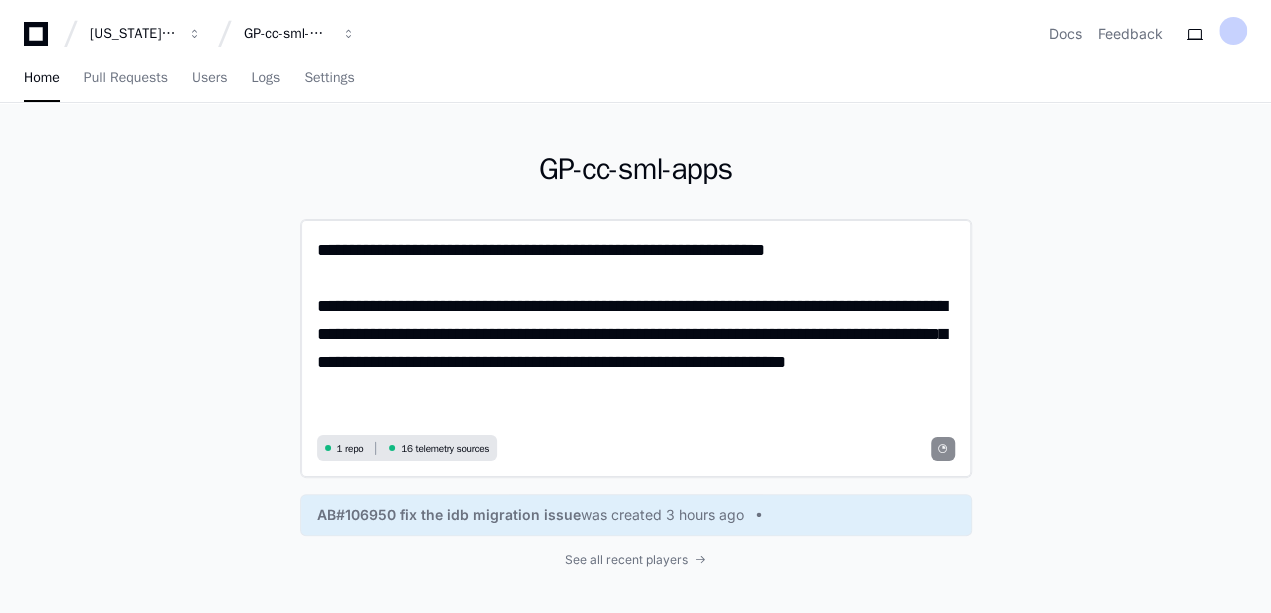 click on "**********" 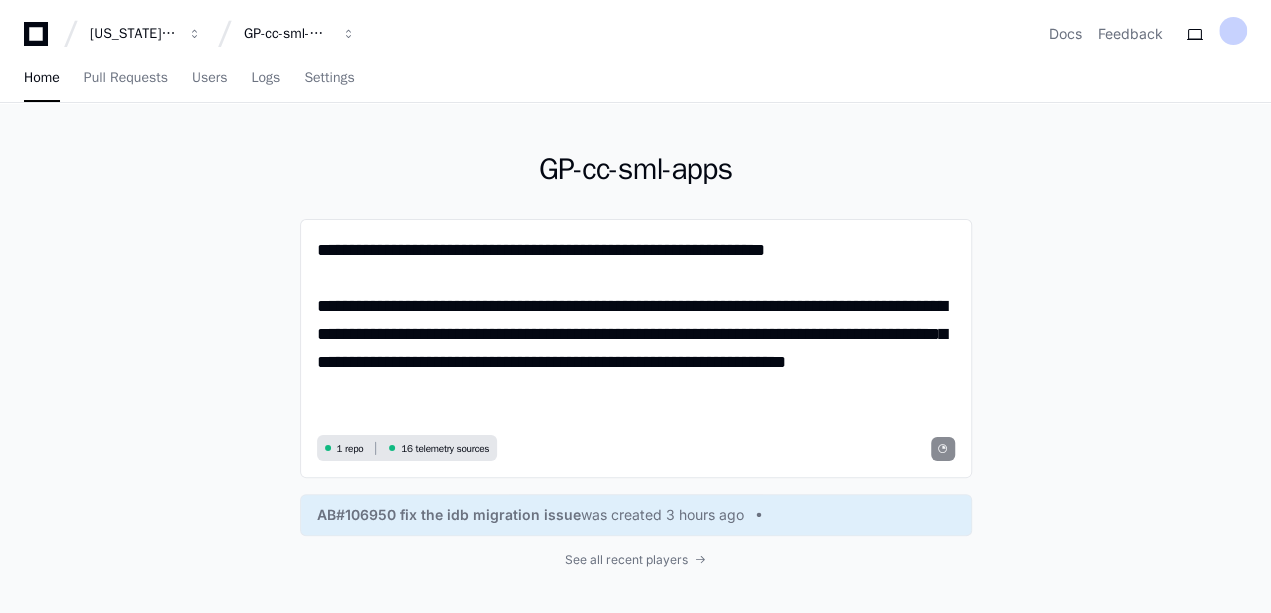 drag, startPoint x: 413, startPoint y: 402, endPoint x: 295, endPoint y: 240, distance: 200.41956 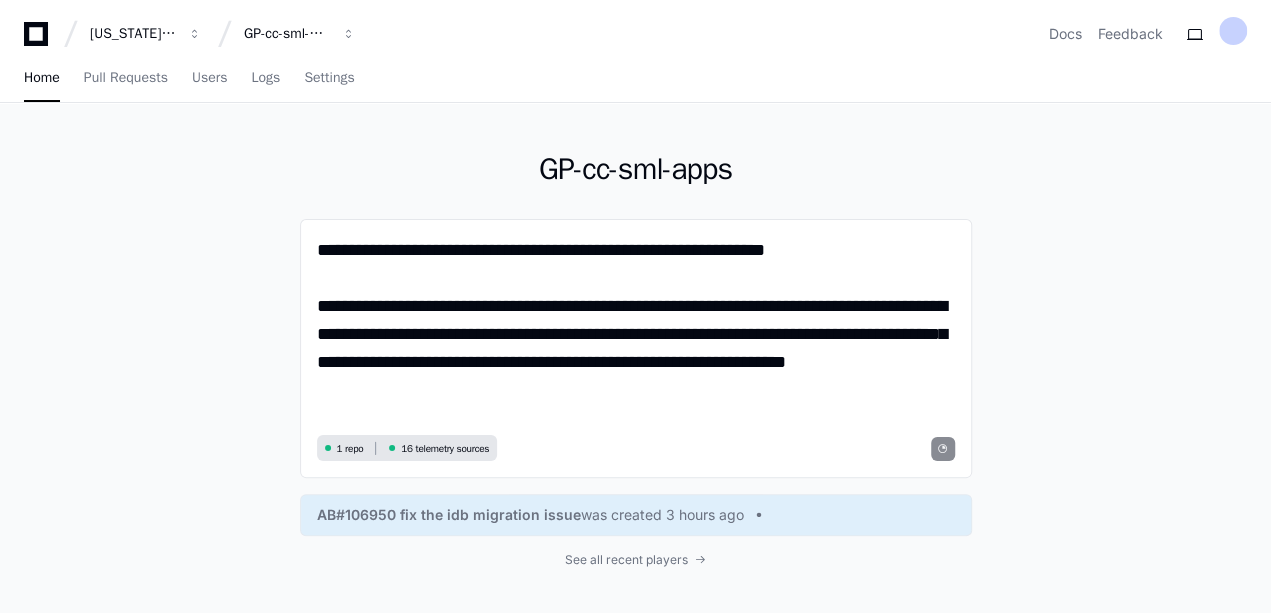 click on "**********" 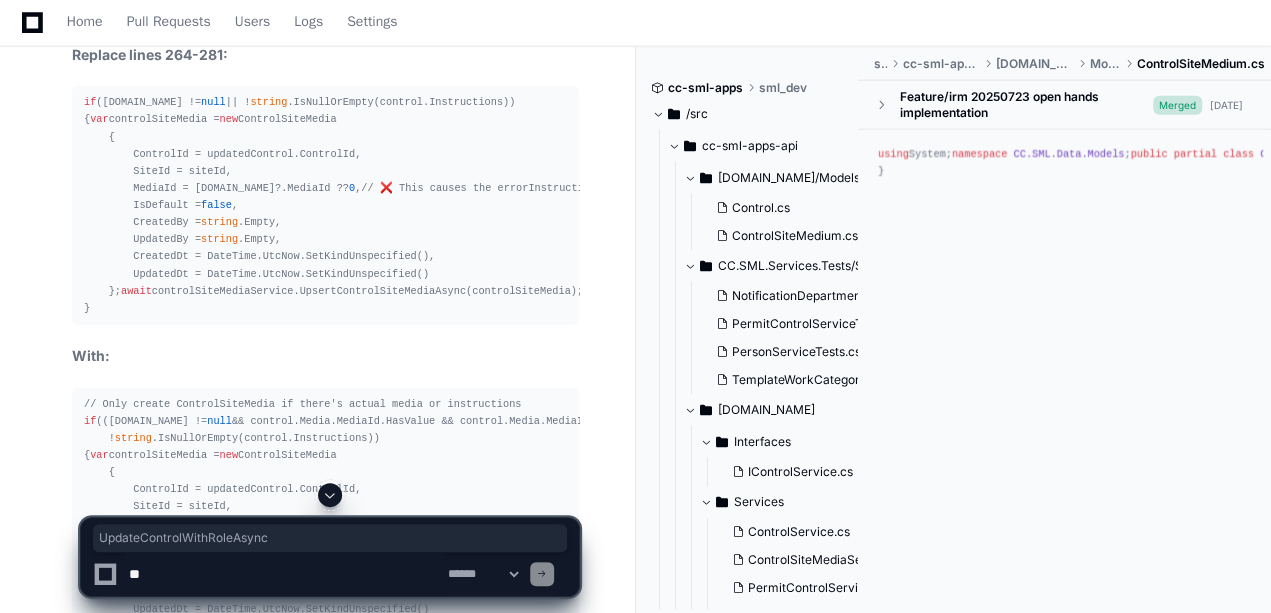 scroll, scrollTop: 10867, scrollLeft: 0, axis: vertical 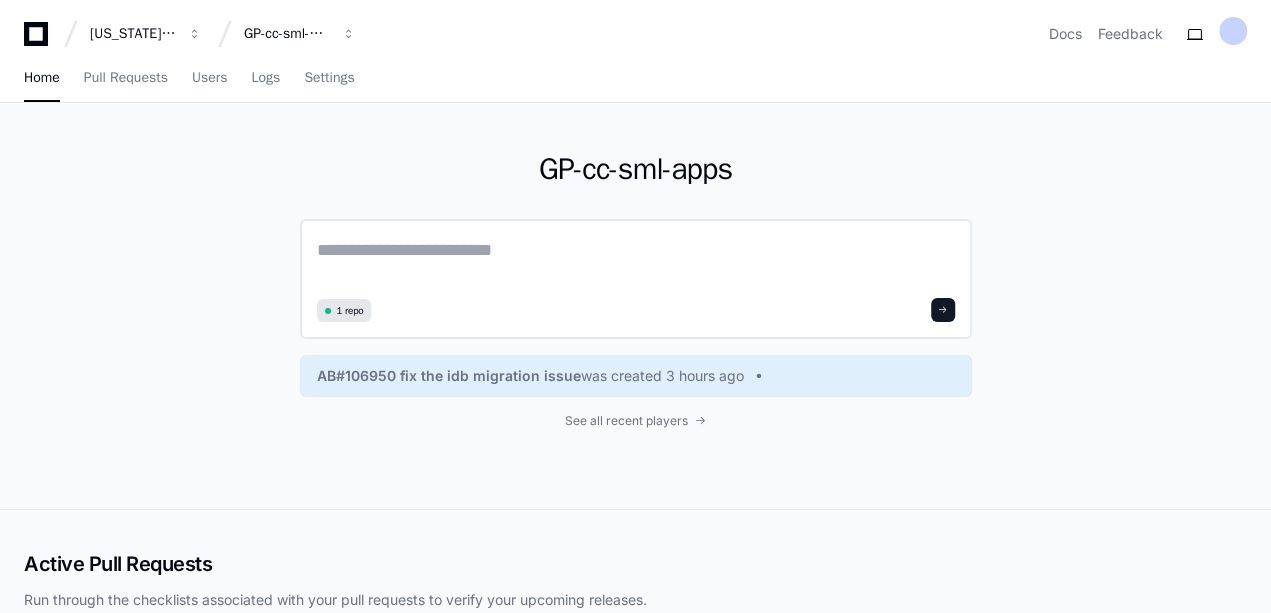 click 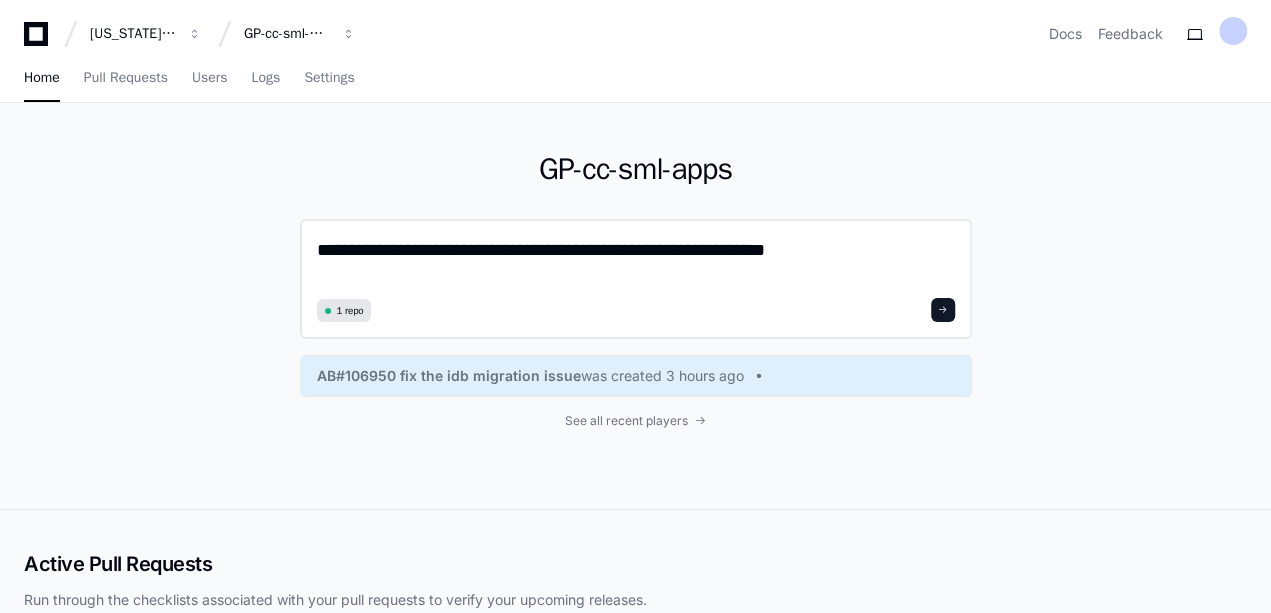 scroll, scrollTop: 0, scrollLeft: 0, axis: both 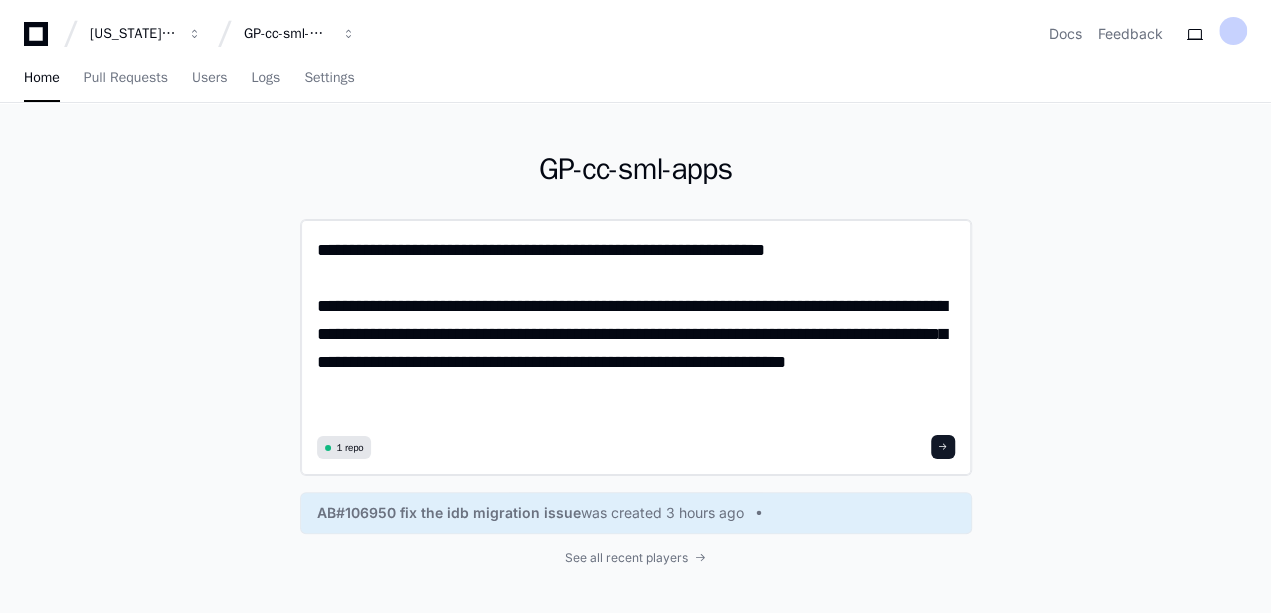 type on "**********" 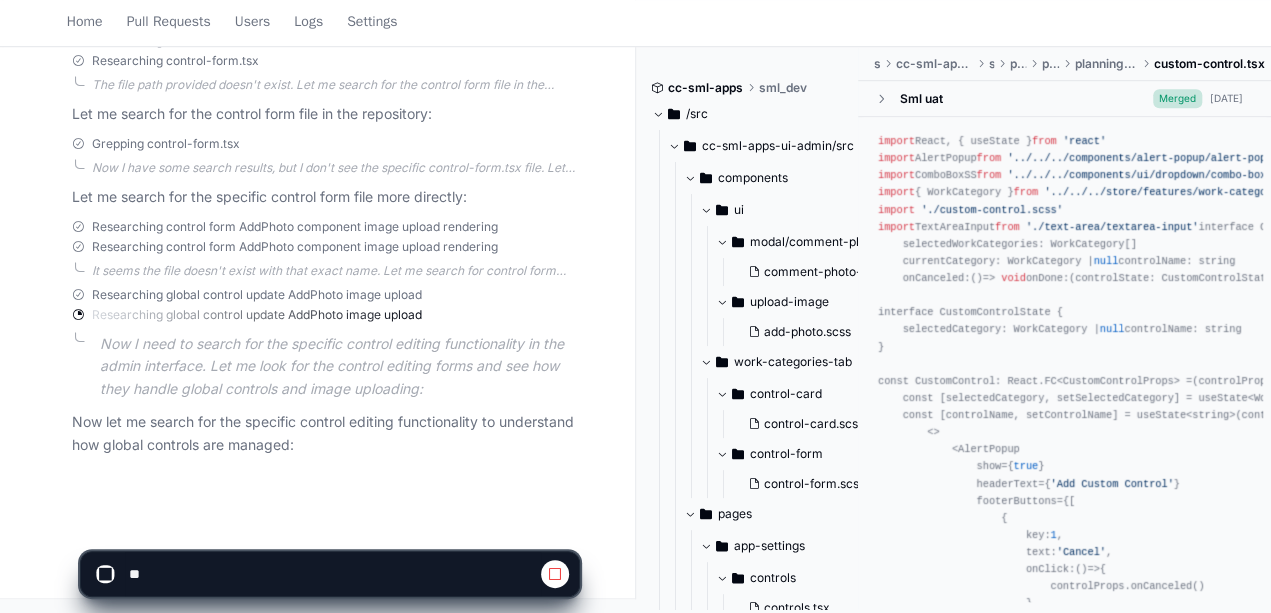 scroll, scrollTop: 636, scrollLeft: 0, axis: vertical 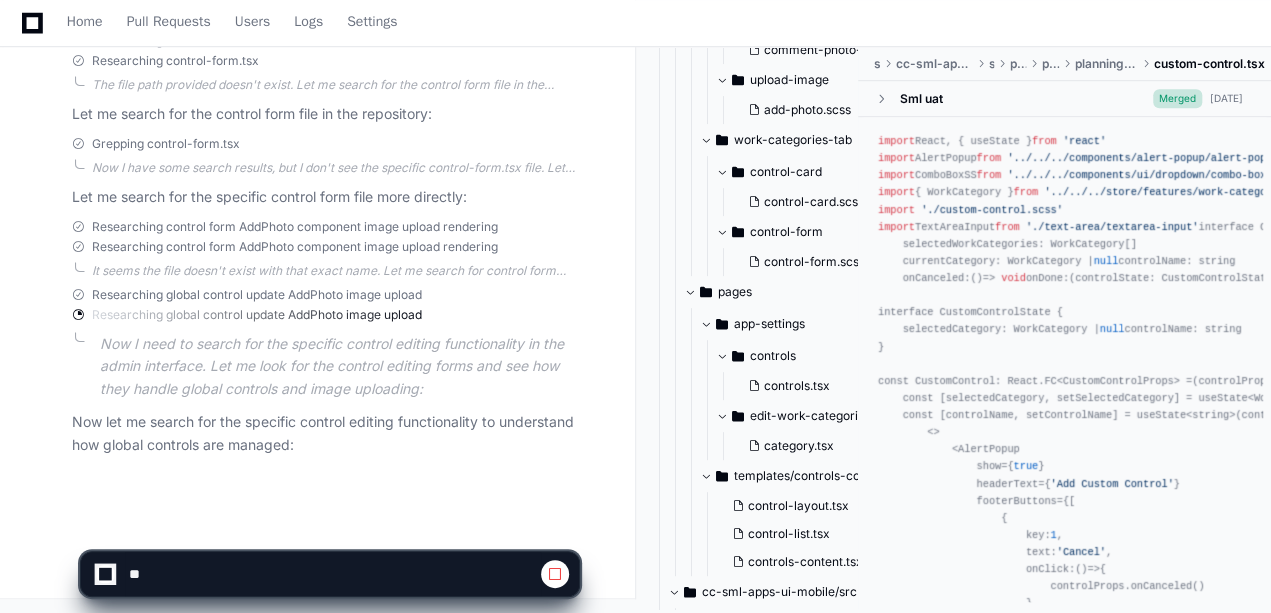click 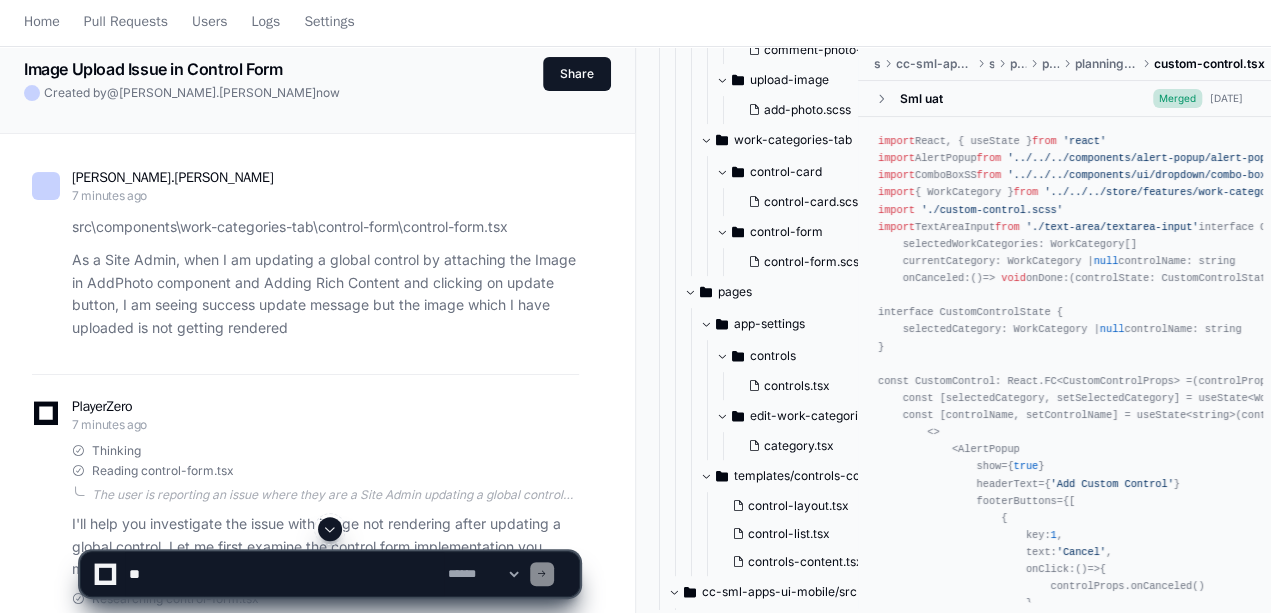 scroll, scrollTop: 0, scrollLeft: 0, axis: both 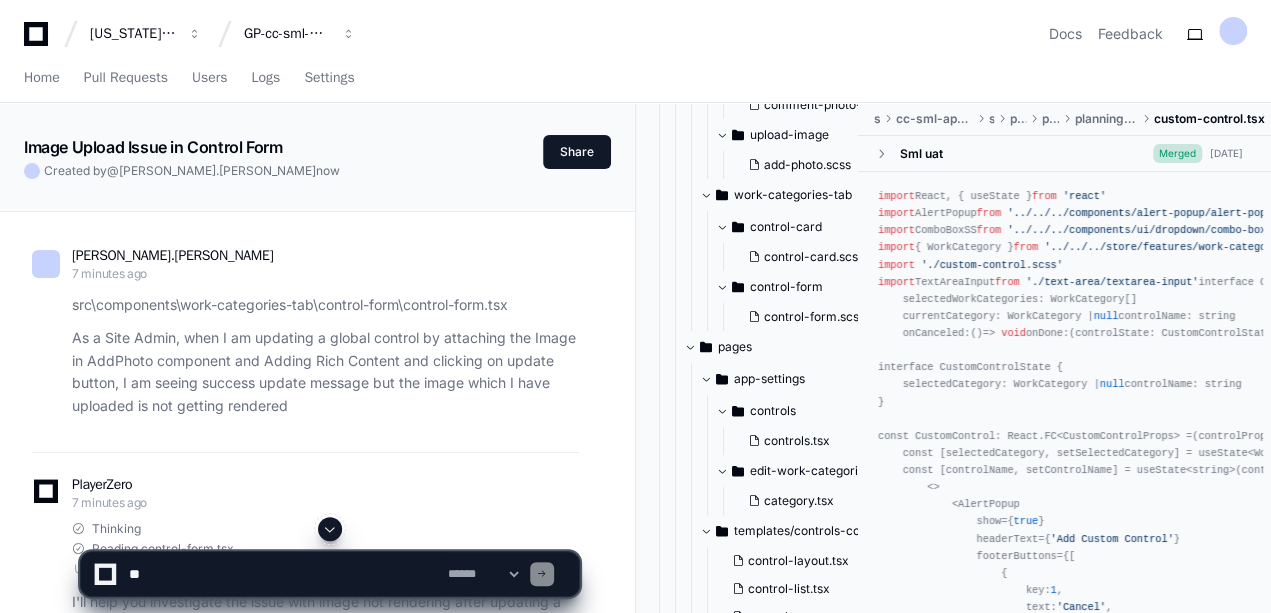 click 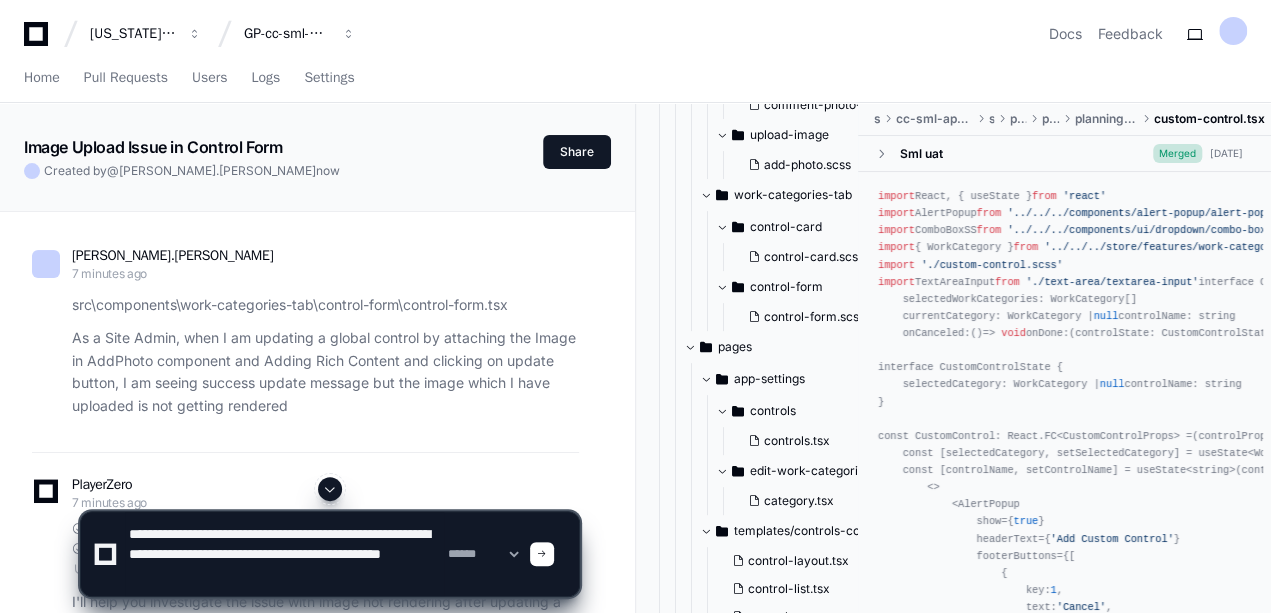 scroll, scrollTop: 26, scrollLeft: 0, axis: vertical 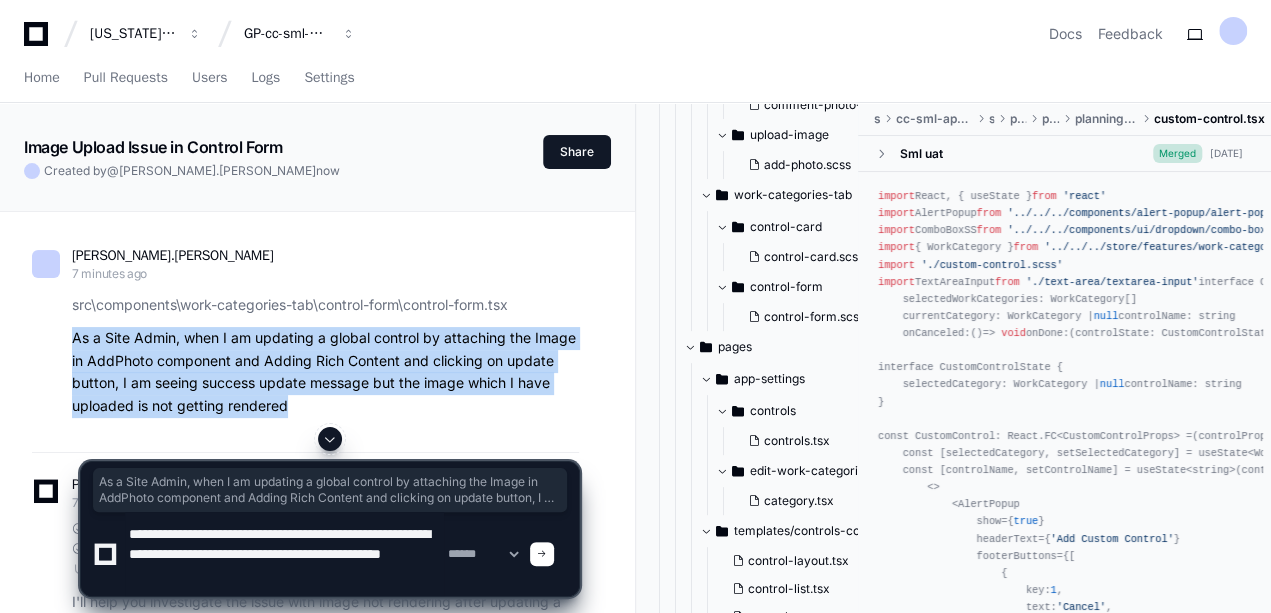 drag, startPoint x: 66, startPoint y: 333, endPoint x: 303, endPoint y: 414, distance: 250.45958 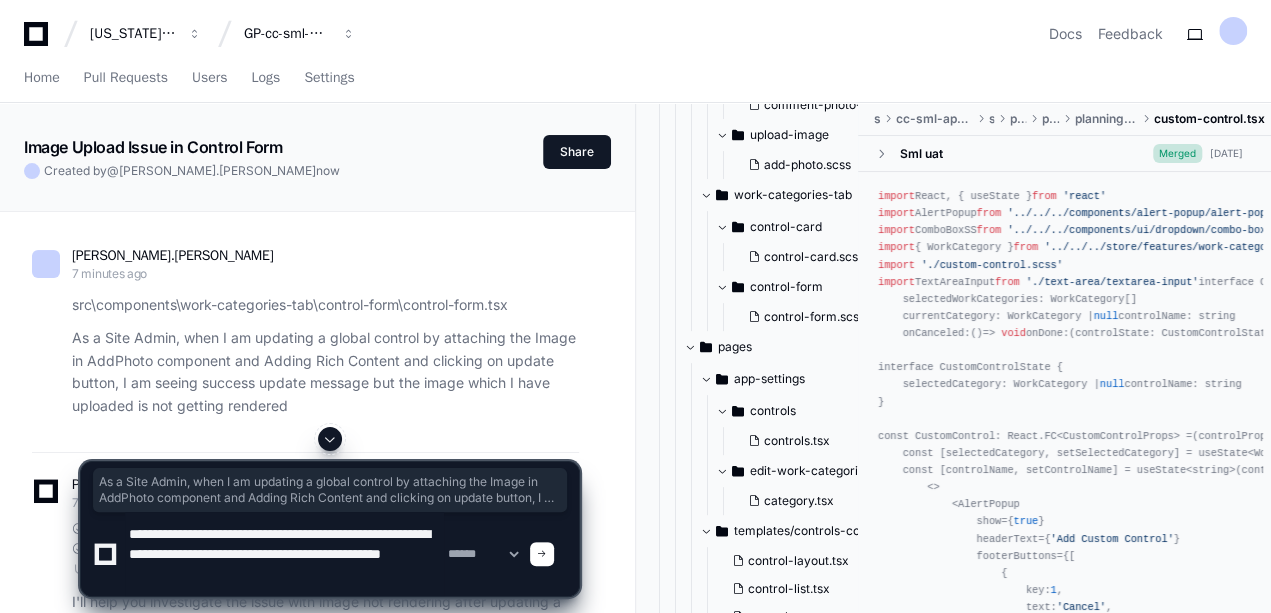 click 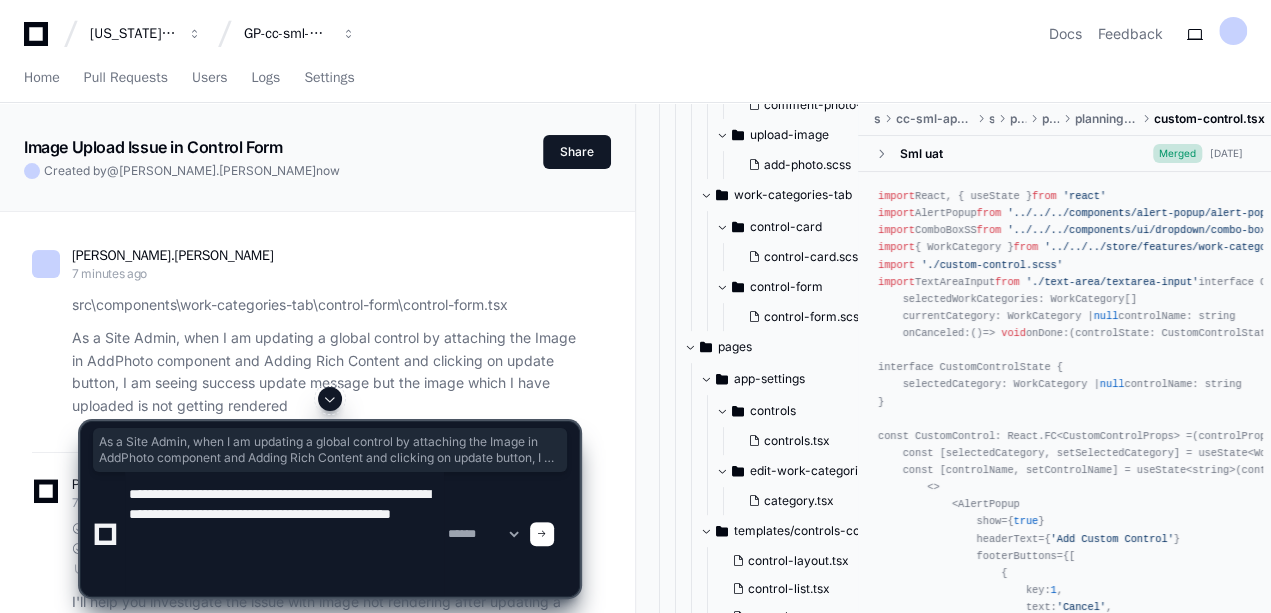 paste on "**********" 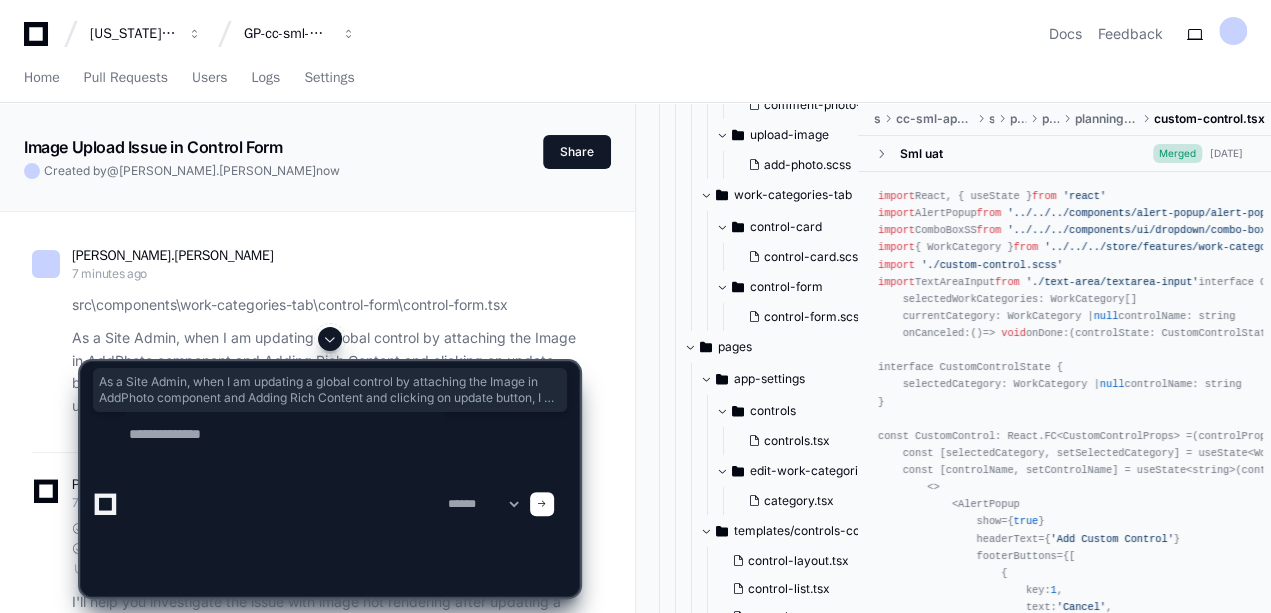 scroll, scrollTop: 0, scrollLeft: 0, axis: both 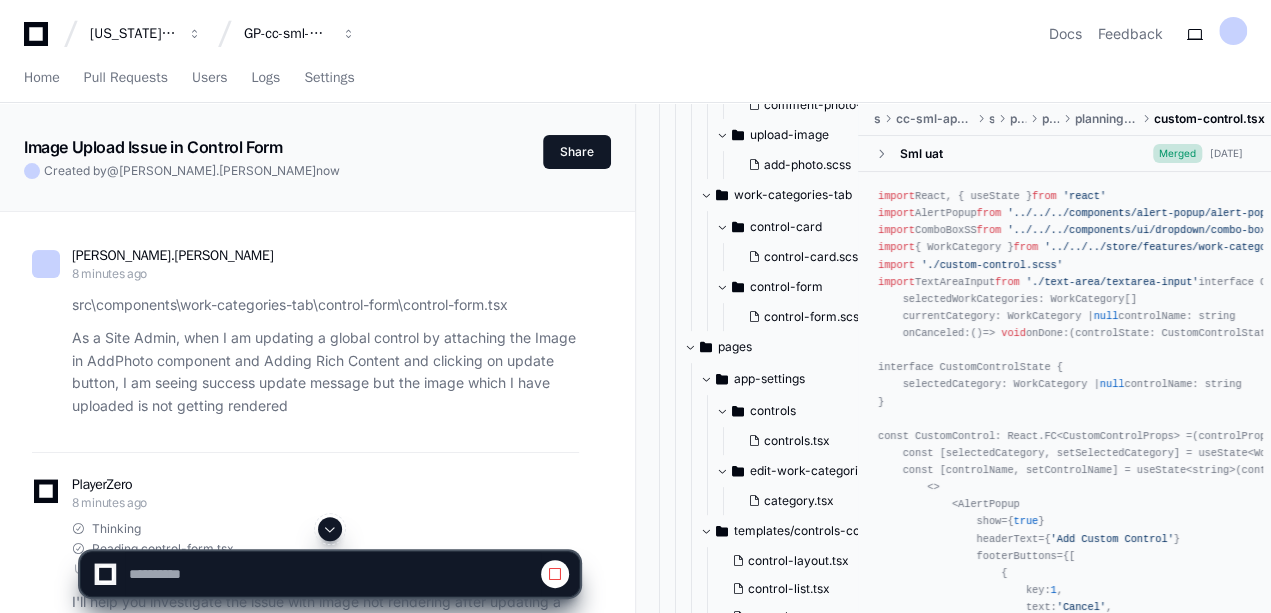 click 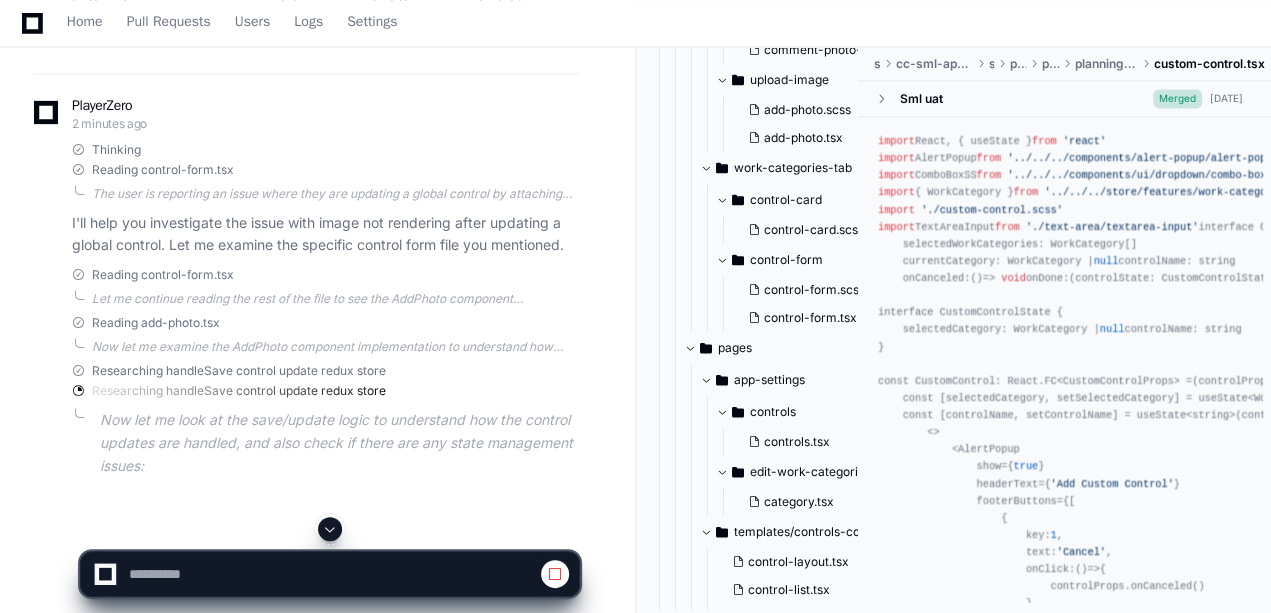 scroll, scrollTop: 1404, scrollLeft: 0, axis: vertical 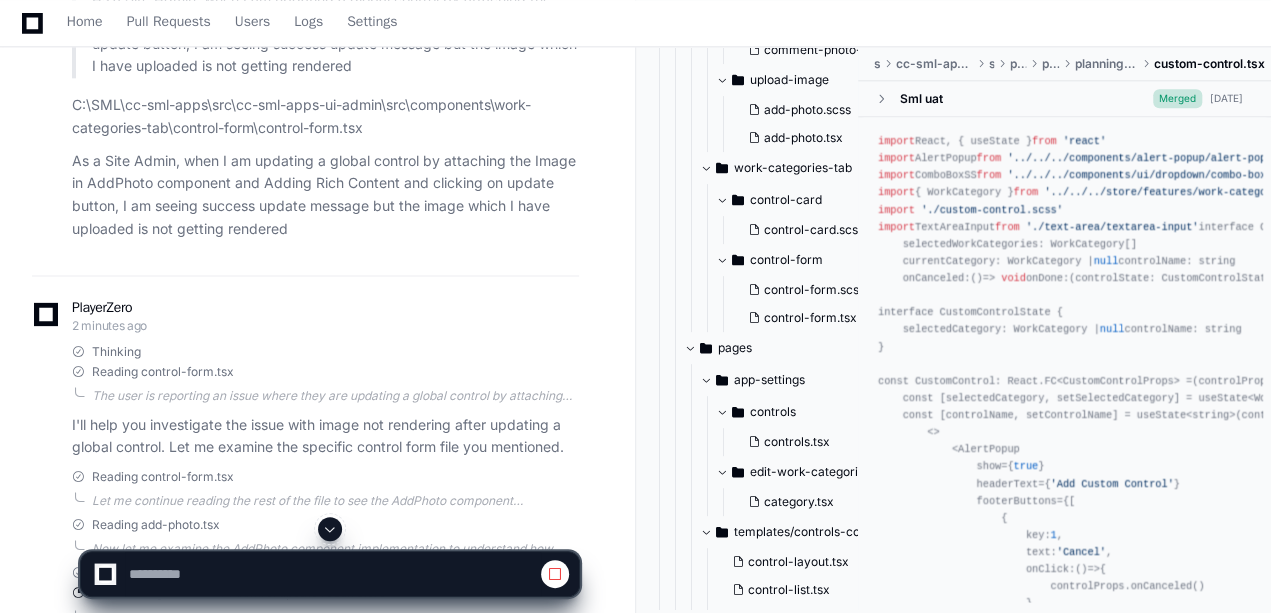 click 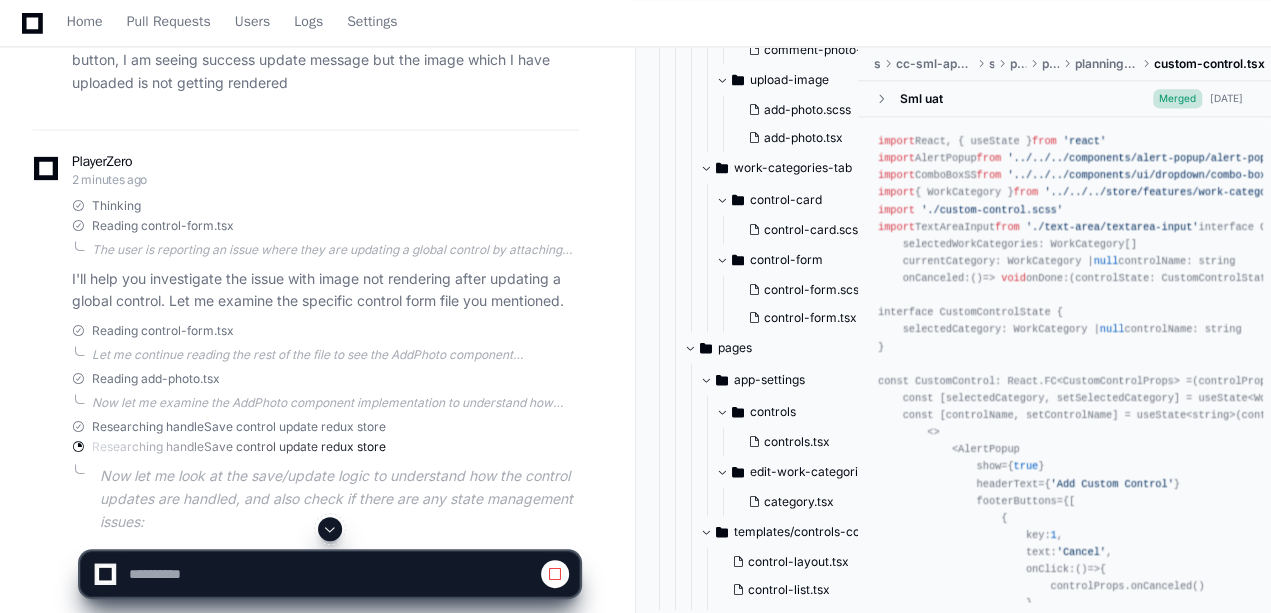 scroll, scrollTop: 1404, scrollLeft: 0, axis: vertical 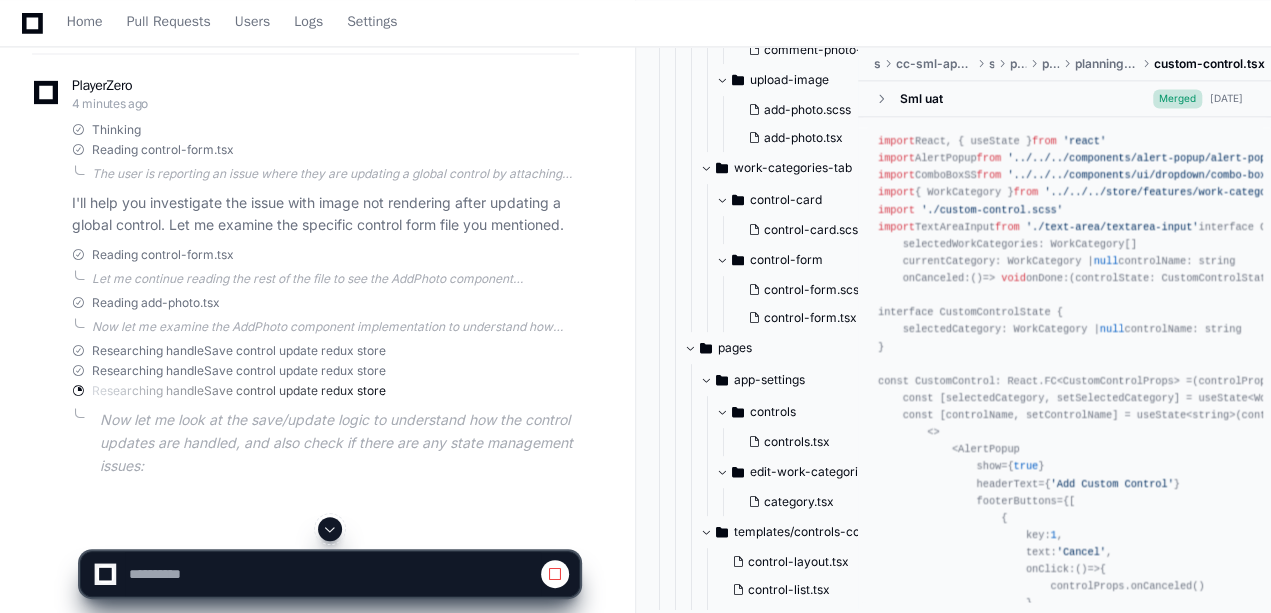 click 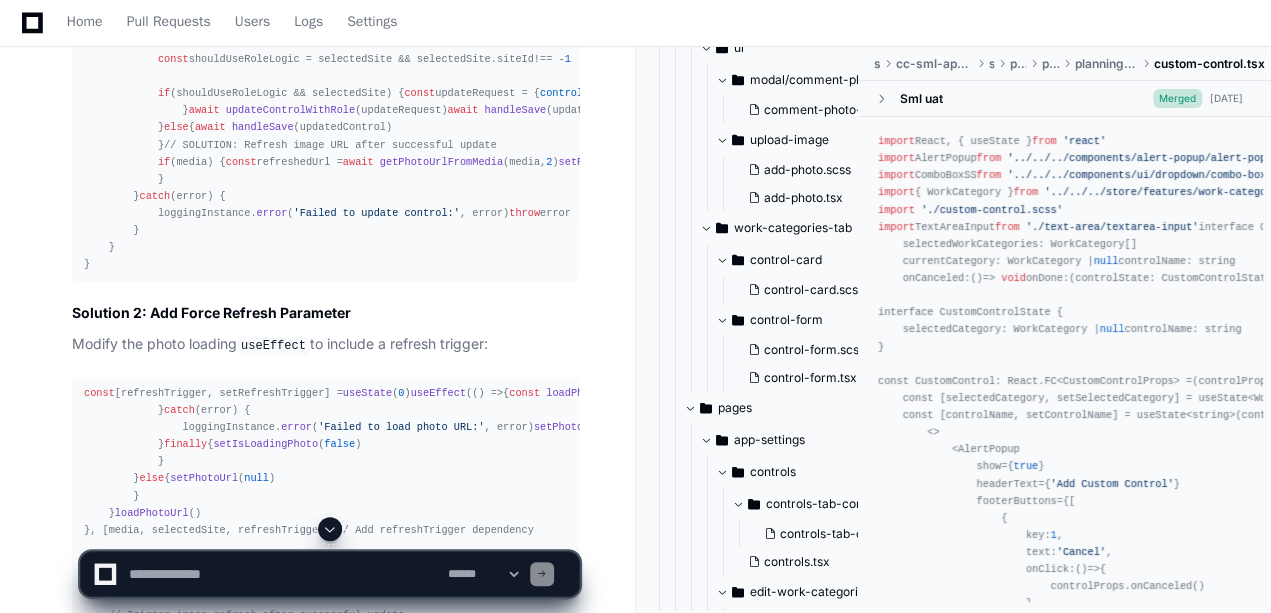 scroll, scrollTop: 3400, scrollLeft: 0, axis: vertical 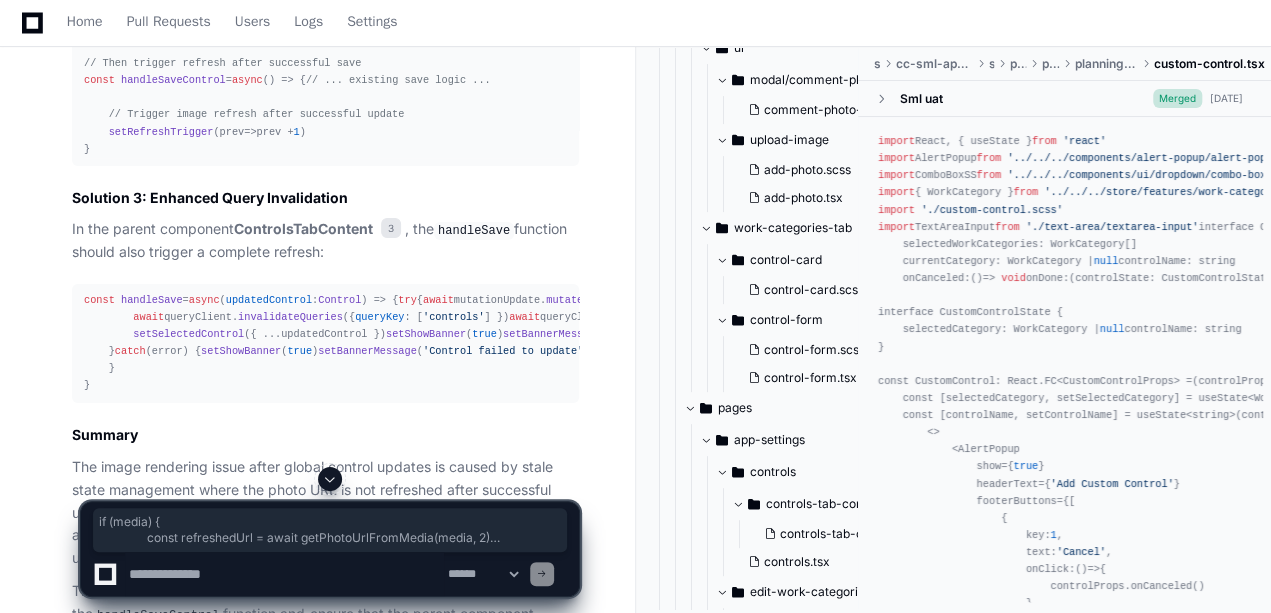 drag, startPoint x: 152, startPoint y: 272, endPoint x: 170, endPoint y: 318, distance: 49.396355 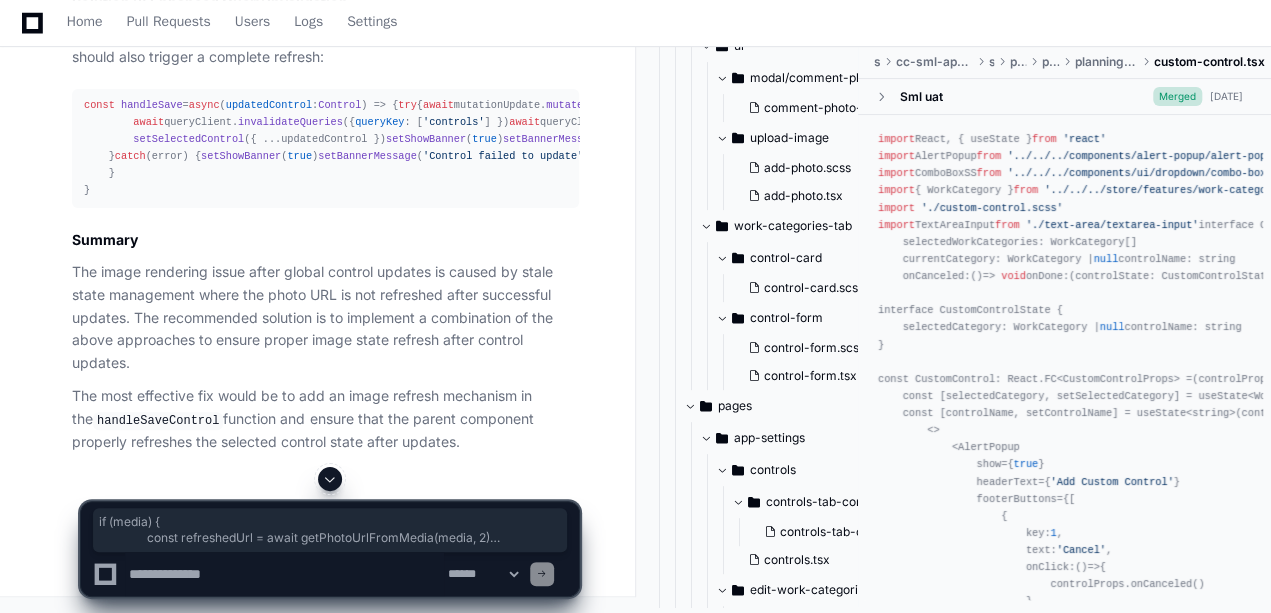 scroll, scrollTop: 5178, scrollLeft: 0, axis: vertical 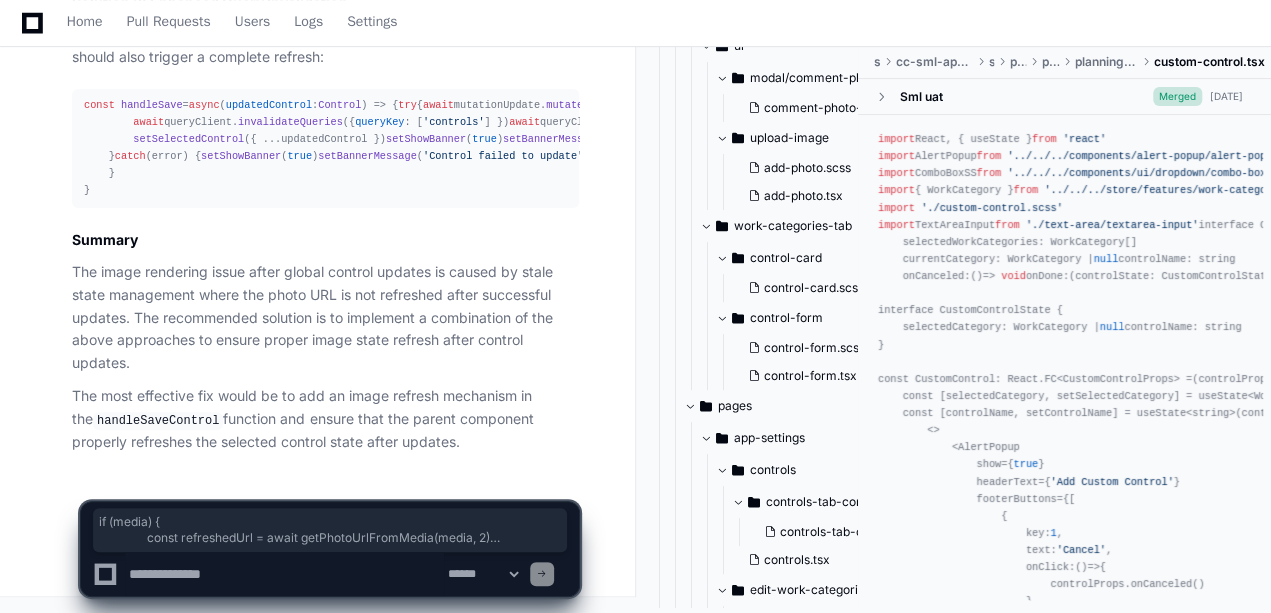 click 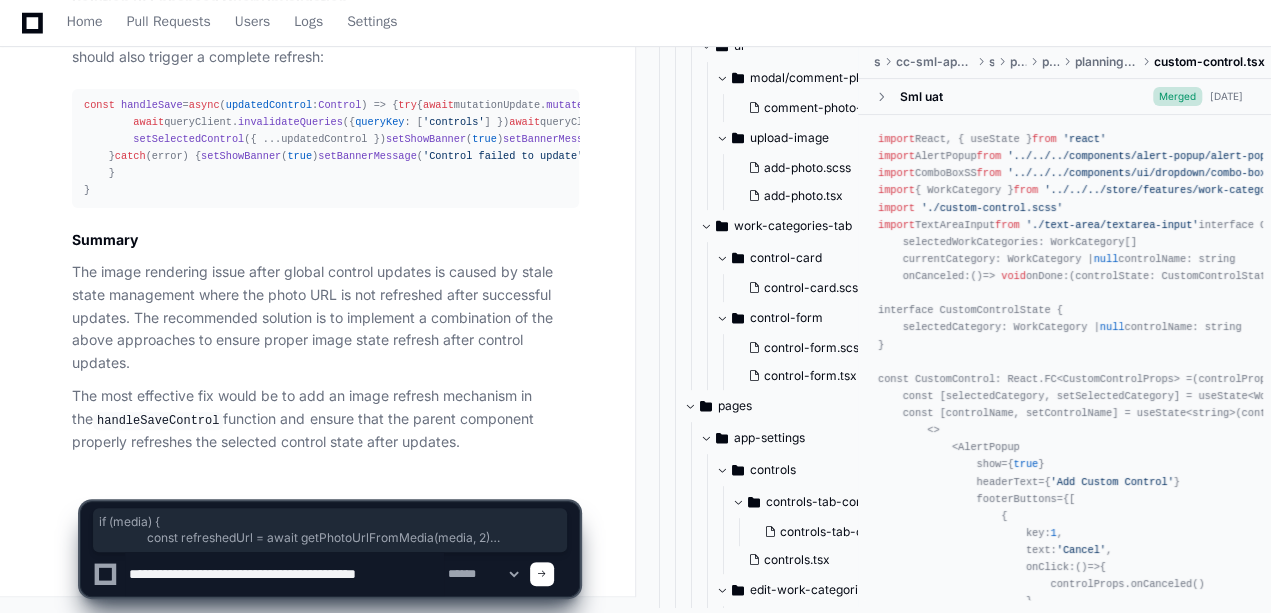 scroll, scrollTop: 0, scrollLeft: 0, axis: both 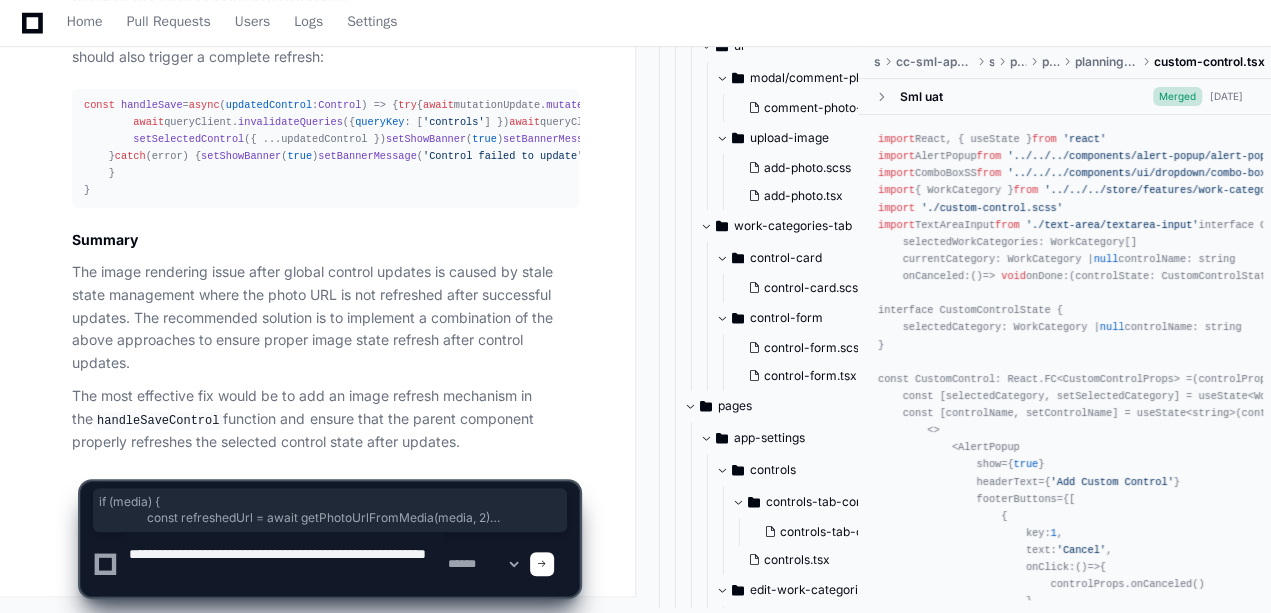 paste on "**********" 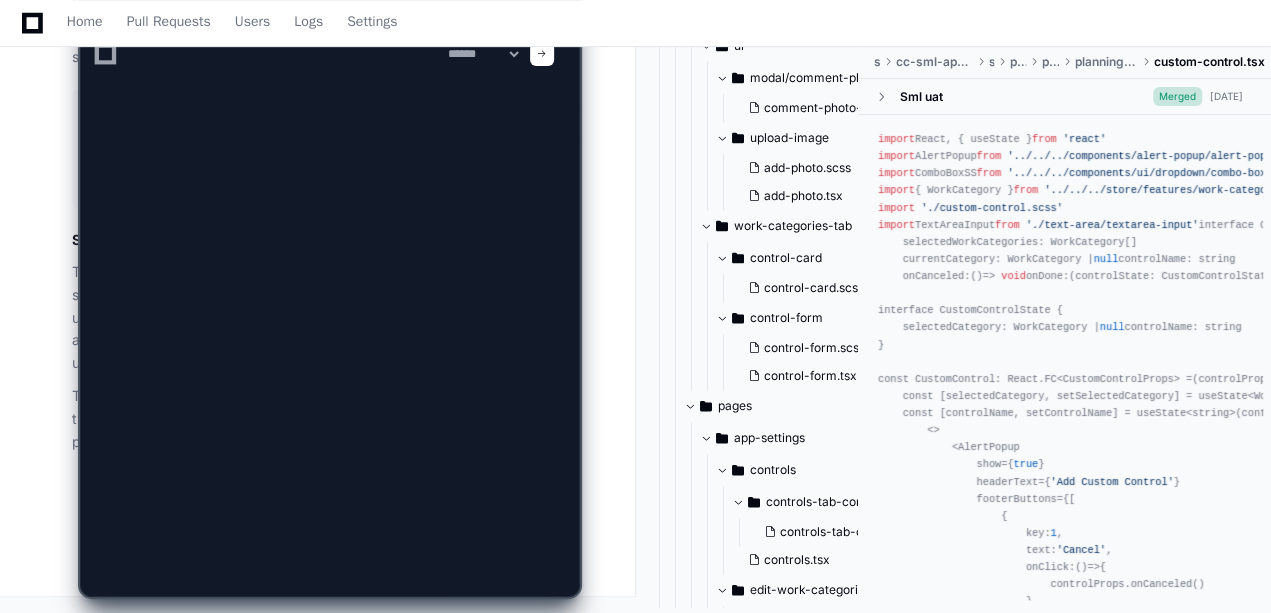 scroll, scrollTop: 0, scrollLeft: 0, axis: both 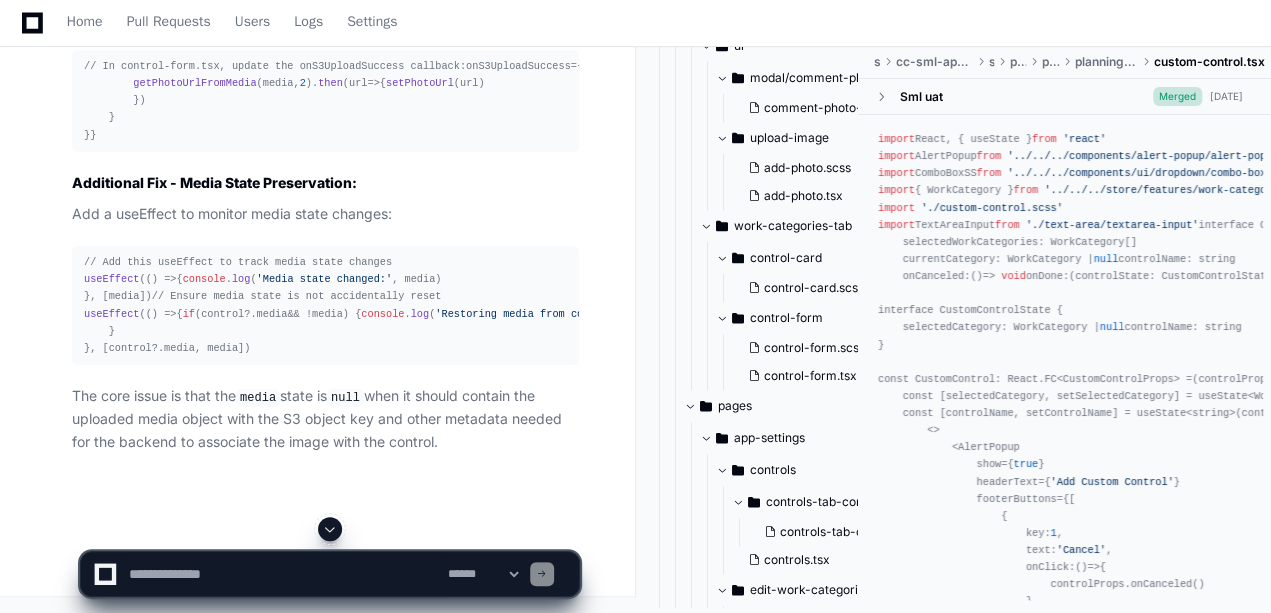 click on "// In control-form.tsx, update the onS3UploadSuccess callback:
onS3UploadSuccess={ ( media, fileName ) =>  {
console . log ( 'Received media from S3 upload:' , media)
if  (media && media. s3ObjectKey ) {
setMedia (media)
// Also set photoUrl immediately for display
getPhotoUrlFromMedia (media,  2 ). then ( url  =>  {
setPhotoUrl (url)
})
}
}}" 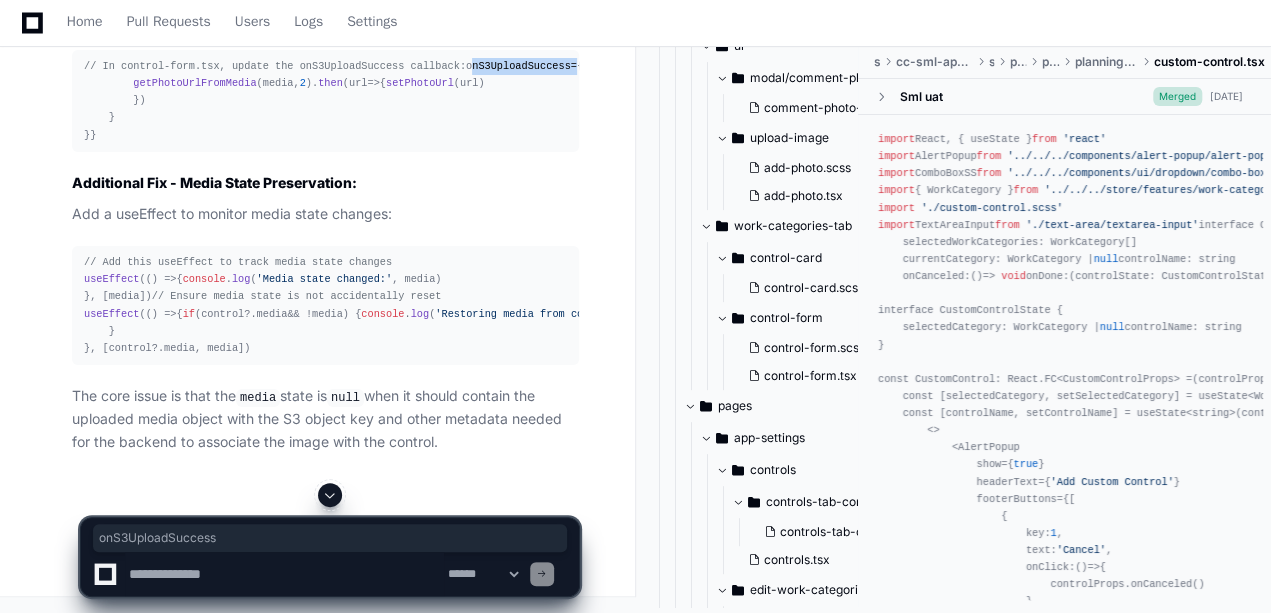 click on "// In control-form.tsx, update the onS3UploadSuccess callback:
onS3UploadSuccess={ ( media, fileName ) =>  {
console . log ( 'Received media from S3 upload:' , media)
if  (media && media. s3ObjectKey ) {
setMedia (media)
// Also set photoUrl immediately for display
getPhotoUrlFromMedia (media,  2 ). then ( url  =>  {
setPhotoUrl (url)
})
}
}}" 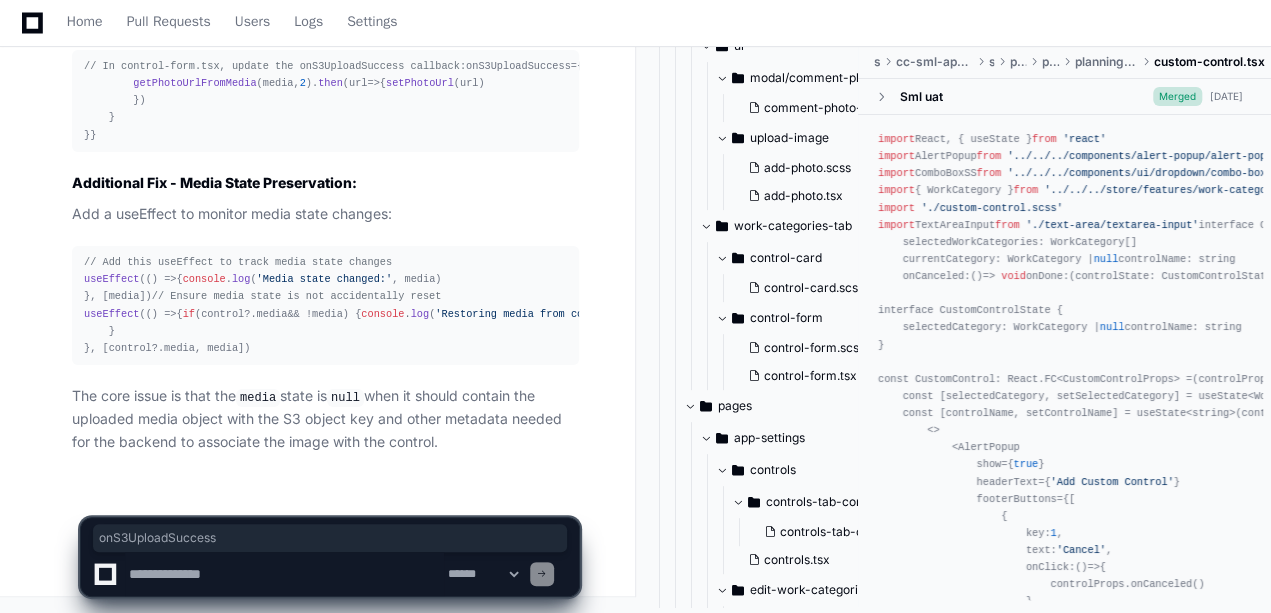 click 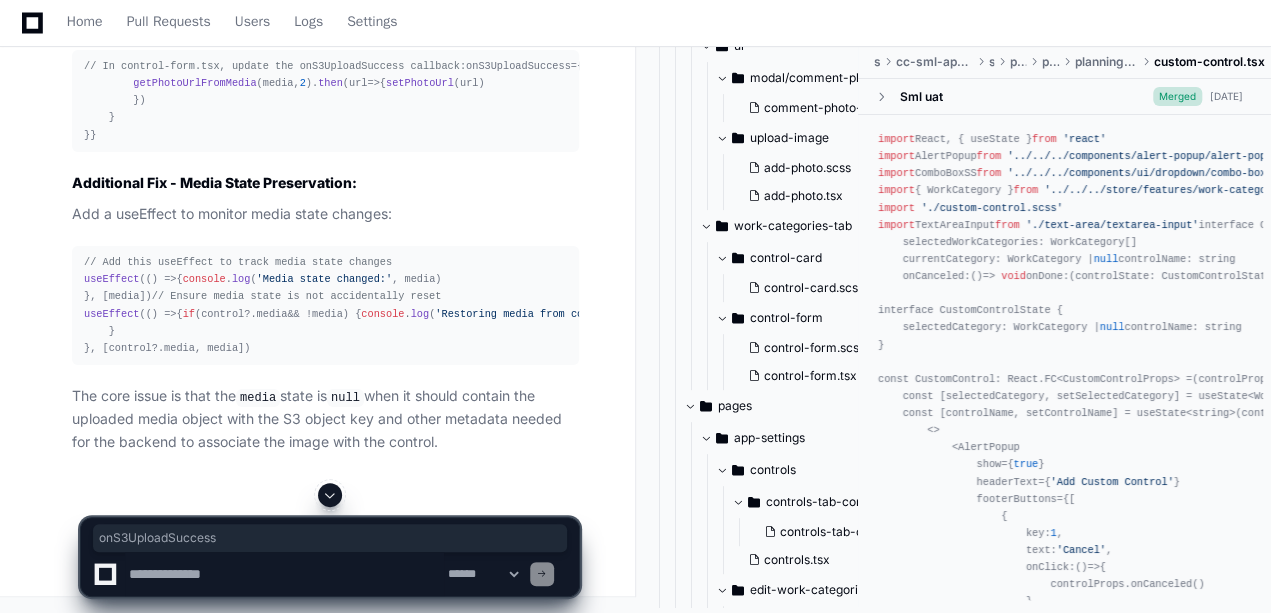 scroll, scrollTop: 9253, scrollLeft: 0, axis: vertical 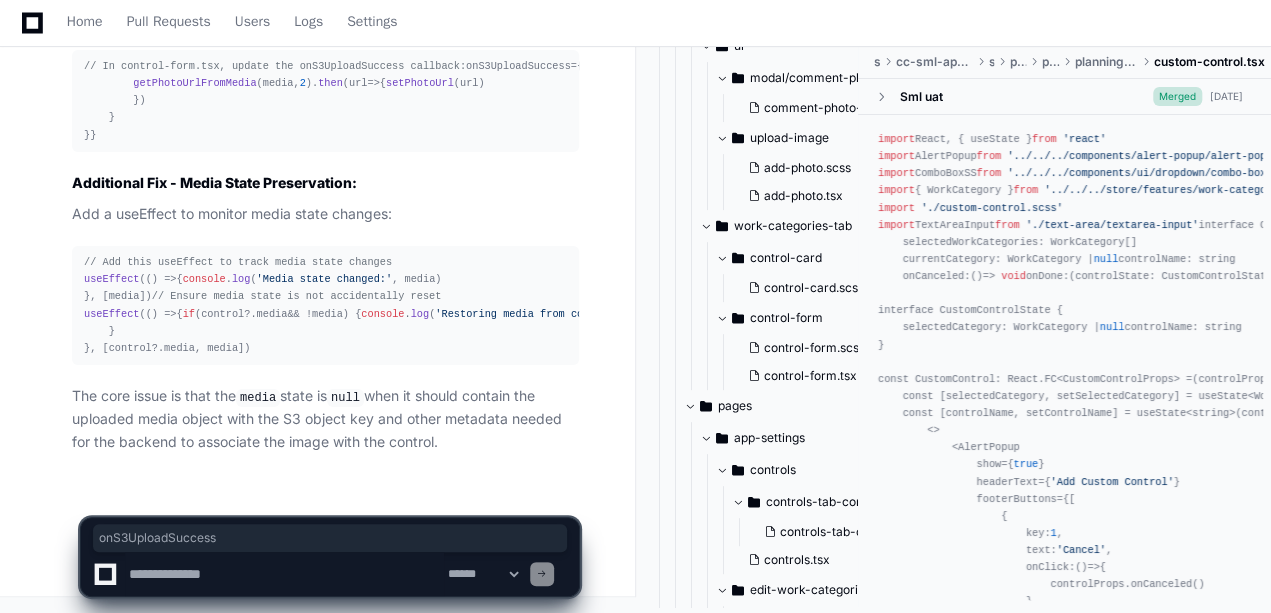 click 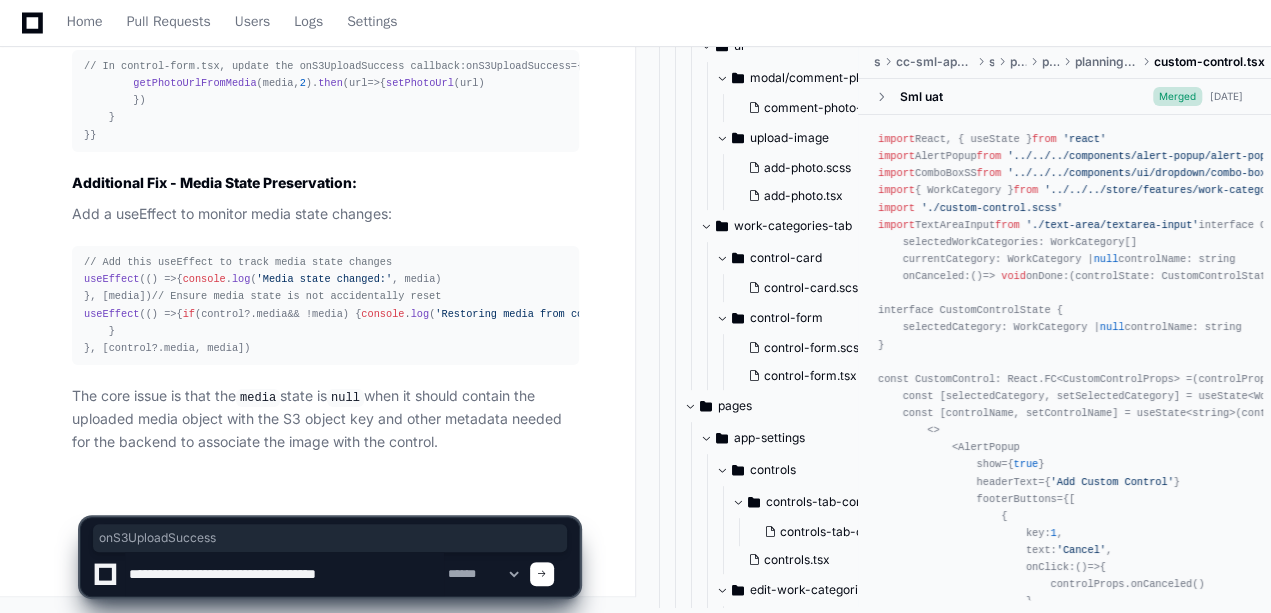 type on "**********" 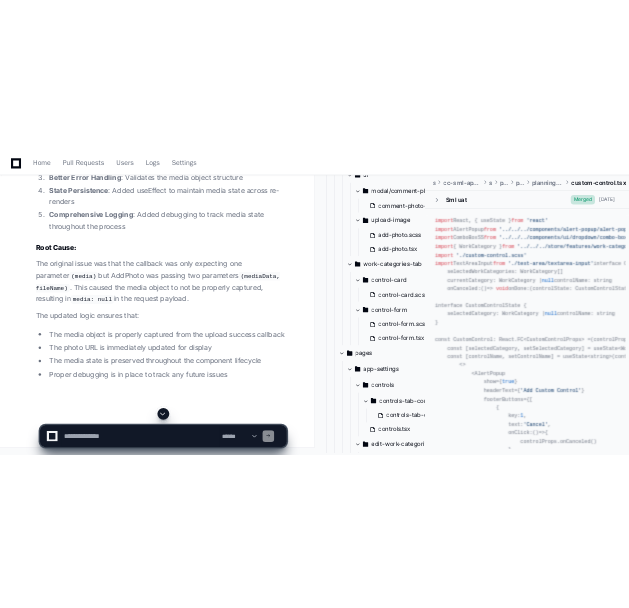 scroll, scrollTop: 10257, scrollLeft: 0, axis: vertical 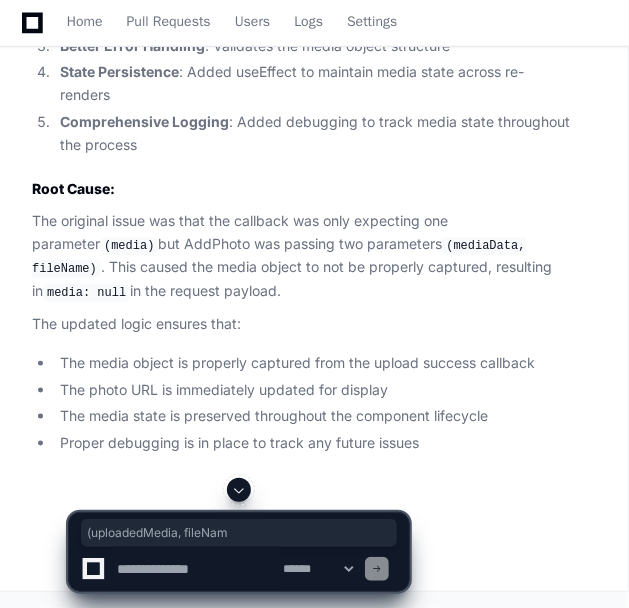 drag, startPoint x: 172, startPoint y: 102, endPoint x: 306, endPoint y: 102, distance: 134 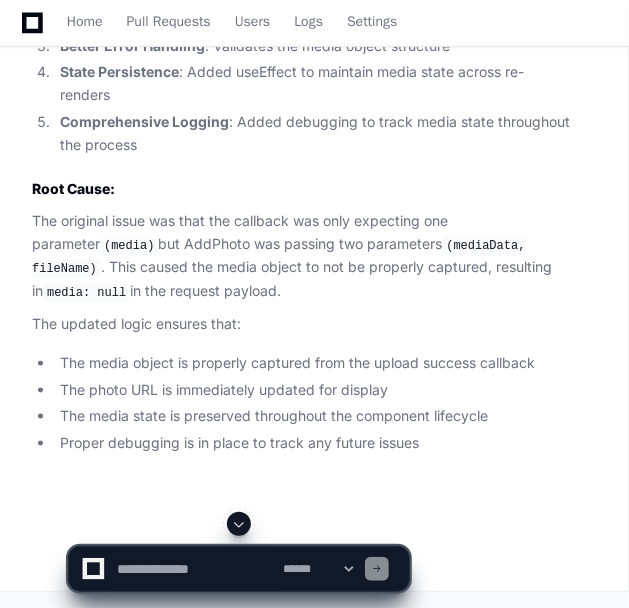 scroll, scrollTop: 10035, scrollLeft: 0, axis: vertical 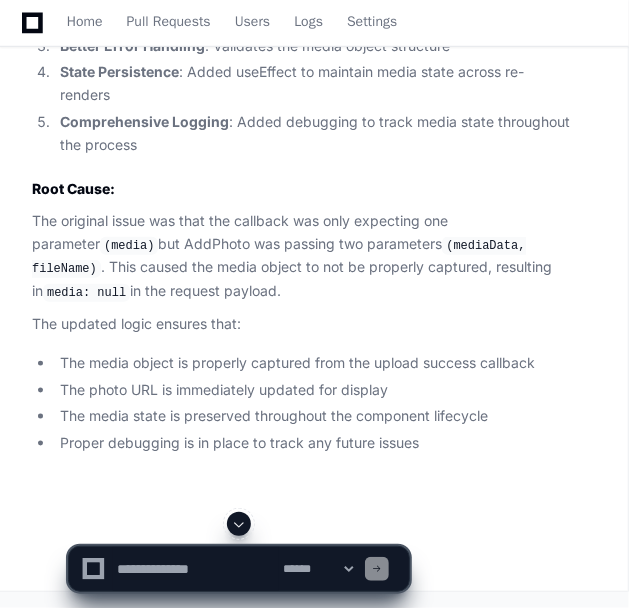 click on "< AddPhoto
enableS3Upload={ true }
photoURL={photoUrl ??  undefined }
onS3UploadSuccess={ ( uploadedMedia, fileName ) =>  {
console . log ( 'S3 upload success - received media:' , uploadedMedia)
console . log ( 'S3 upload success - fileName:' , fileName)
if  (uploadedMedia && uploadedMedia. s3ObjectKey ) {
// Set the media state with the complete media object
setMedia (uploadedMedia)
// Immediately update the photo URL for display
const   updatePhotoUrl  =  async  ( ) => {
try  {
const  url =  await   getPhotoUrlFromMedia (uploadedMedia,  2 )
if  (url) {
setPhotoUrl (url)
console . log ( 'Photo URL updated:' , url)
}
}  catch  (error) {
console . error ( 'Error updating photo URL:' updatePhotoUrl ()
}  else  {
." 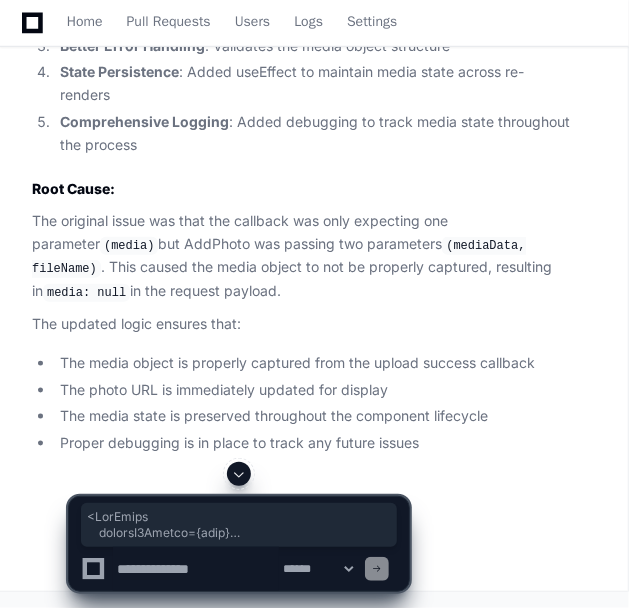 copy on "< AddPhoto
enableS3Upload={ true }
photoURL={photoUrl ??  undefined }
onS3UploadSuccess={ ( uploadedMedia, fileName ) =>  {
console . log ( 'S3 upload success - received media:' , uploadedMedia)
console . log ( 'S3 upload success - fileName:' , fileName)
if  (uploadedMedia && uploadedMedia. s3ObjectKey ) {
// Set the media state with the complete media object
setMedia (uploadedMedia)
// Immediately update the photo URL for display
const   updatePhotoUrl  =  async  ( ) => {
try  {
const  url =  await   getPhotoUrlFromMedia (uploadedMedia,  2 )
if  (url) {
setPhotoUrl (url)
console . log ( 'Photo URL updated:' , url)
}
}  catch  (error) {
console . error ( 'Error updating photo URL:' , error)
}
}
updatePhotoUrl (..." 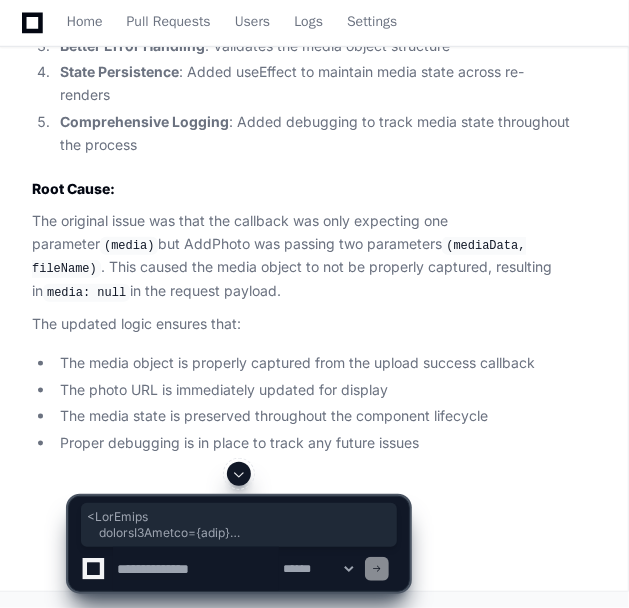 scroll, scrollTop: 11146, scrollLeft: 0, axis: vertical 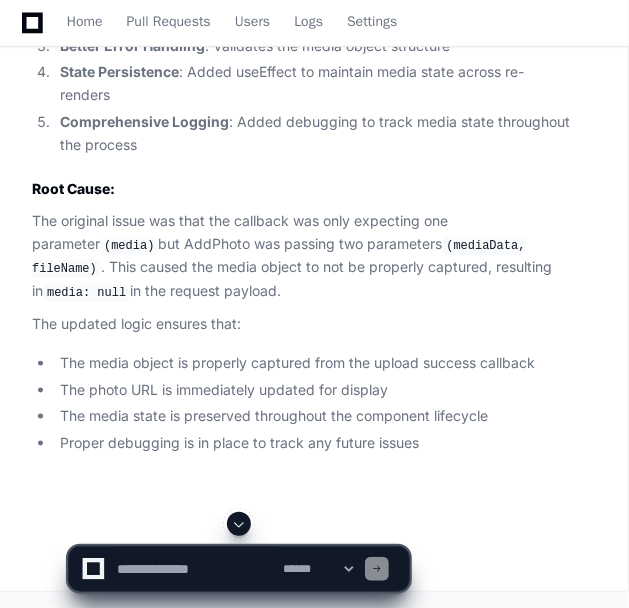 click on "// Add this after the existing useEffects in control-form.tsx
useEffect ( () =>  {
console . log ( 'Media state changed to:' , media)
// Ensure media state is preserved during re-renders
if  (media && media. s3ObjectKey  && !photoUrl) {
const   refreshPhotoUrl  =  async  ( ) => {
try  {
const  url =  await   getPhotoUrlFromMedia (media,  2 )
if  (url) {
setPhotoUrl (url)
}
}  catch  (error) {
console . error ( 'Error refreshing photo URL:' , error)
}
}
refreshPhotoUrl ()
}
}, [media])" 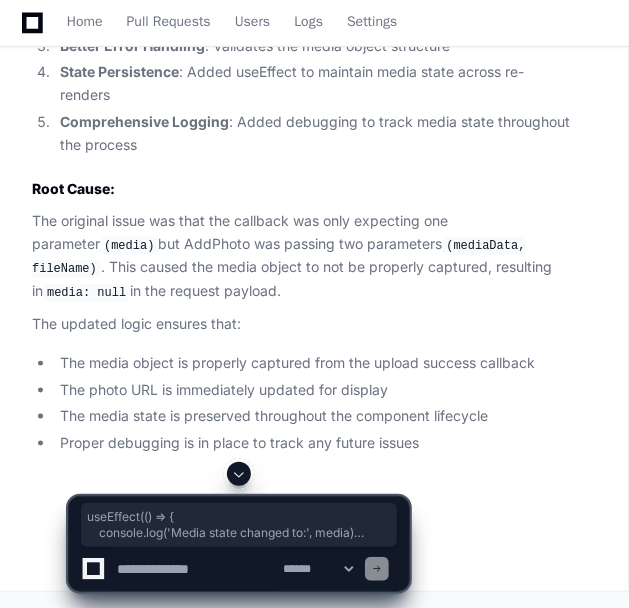 copy on "useEffect ( () =>  {
console . log ( 'Media state changed to:' , media)
// Ensure media state is preserved during re-renders
if  (media && media. s3ObjectKey  && !photoUrl) {
const   refreshPhotoUrl  =  async  ( ) => {
try  {
const  url =  await   getPhotoUrlFromMedia (media,  2 )
if  (url) {
setPhotoUrl (url)
}
}  catch  (error) {
console . error ( 'Error refreshing photo URL:' , error)
}
}
refreshPhotoUrl ()
}
}, [media])" 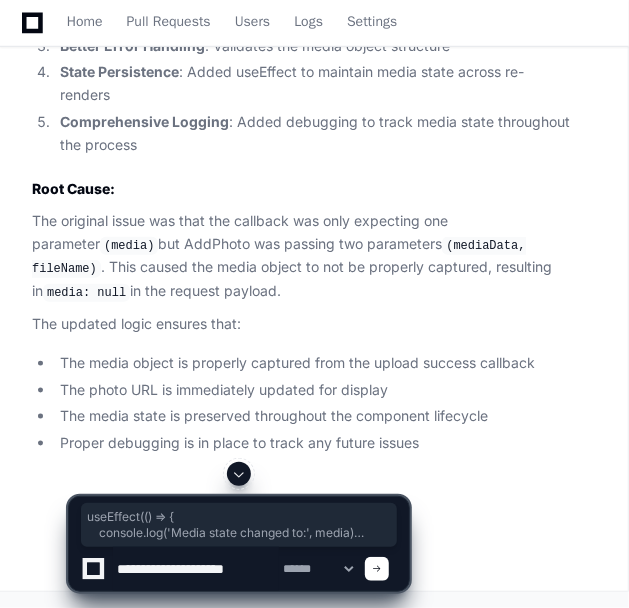 type on "**********" 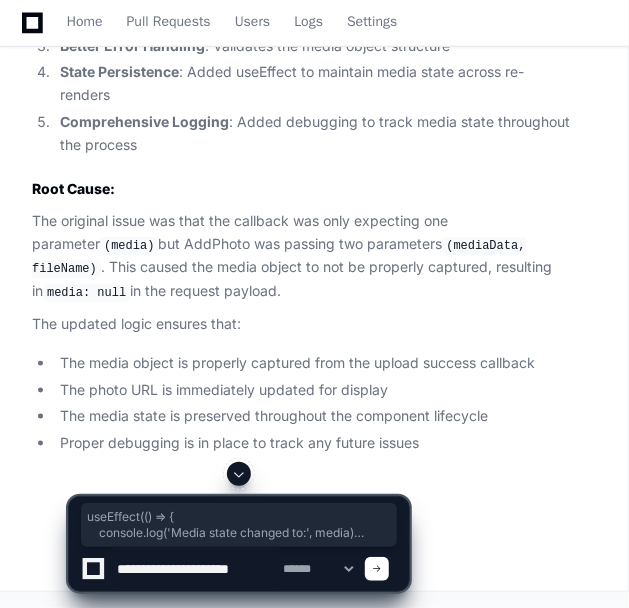 type 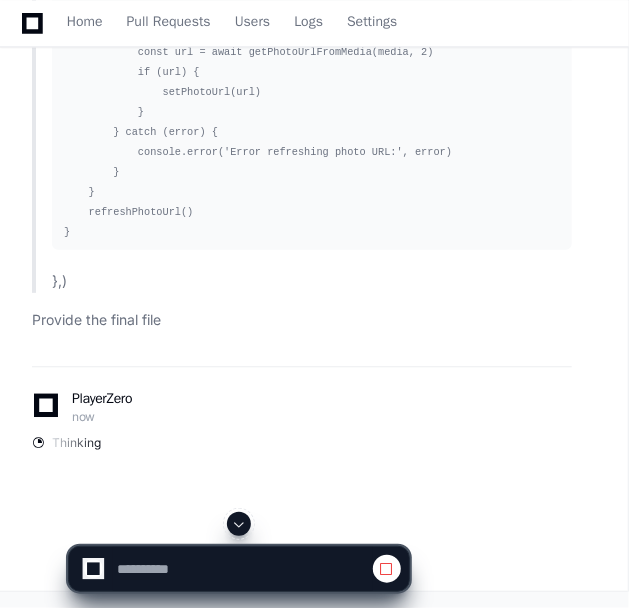 scroll, scrollTop: 11118, scrollLeft: 0, axis: vertical 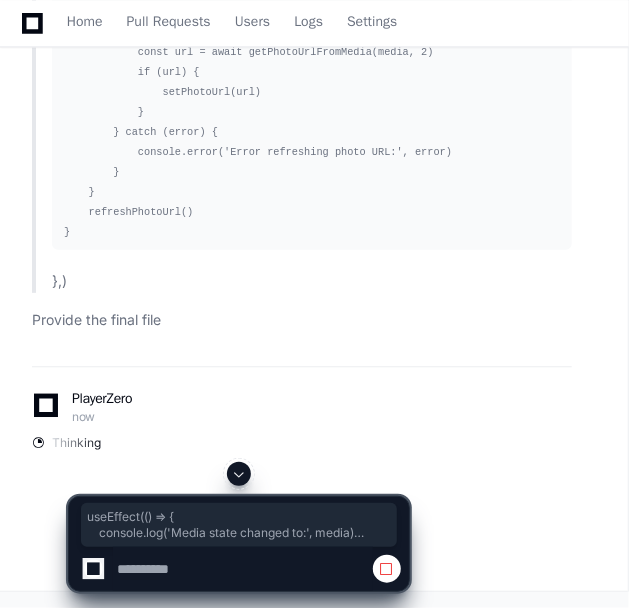 drag, startPoint x: 110, startPoint y: 417, endPoint x: 40, endPoint y: 124, distance: 301.24576 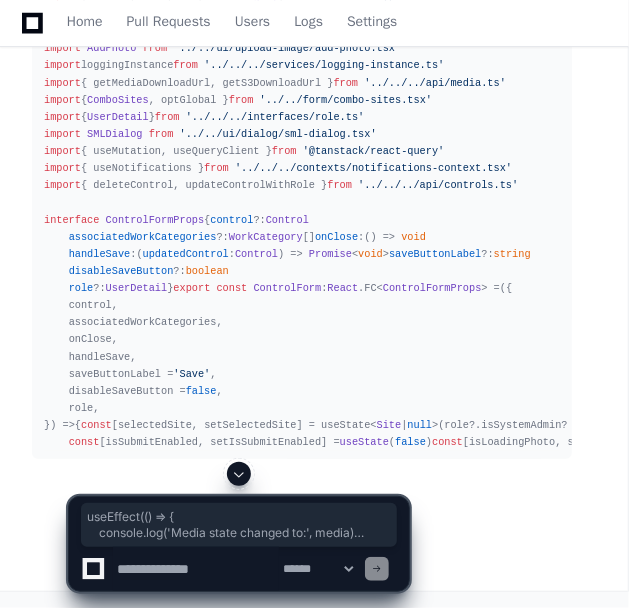 scroll, scrollTop: 14007, scrollLeft: 0, axis: vertical 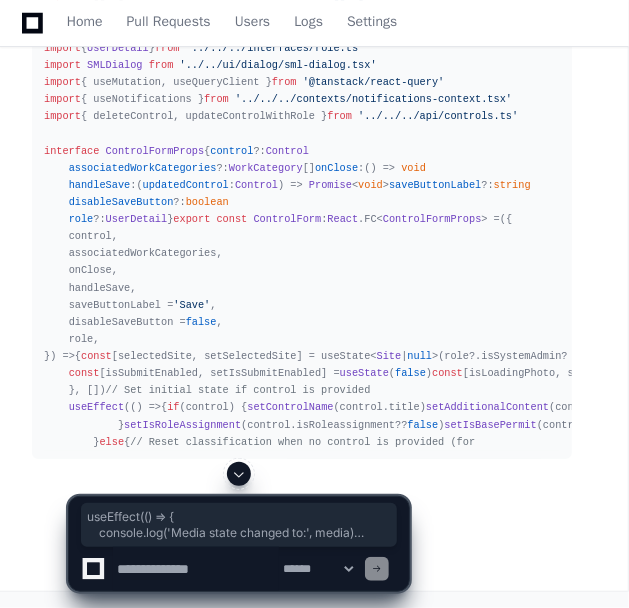 click 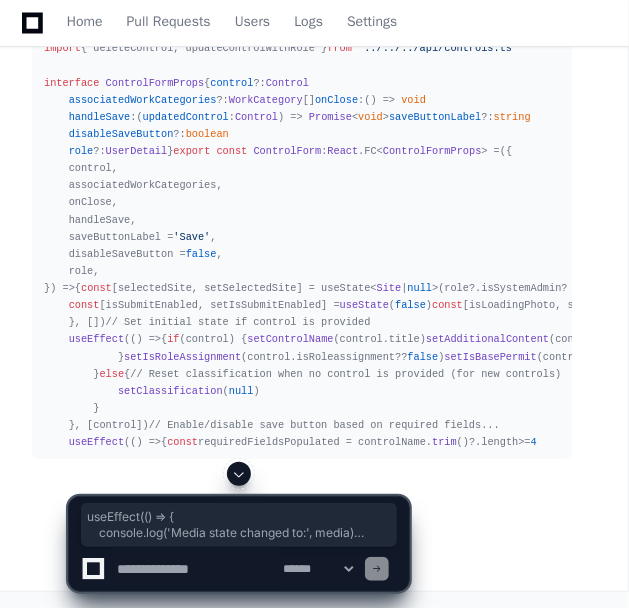 scroll, scrollTop: 15070, scrollLeft: 0, axis: vertical 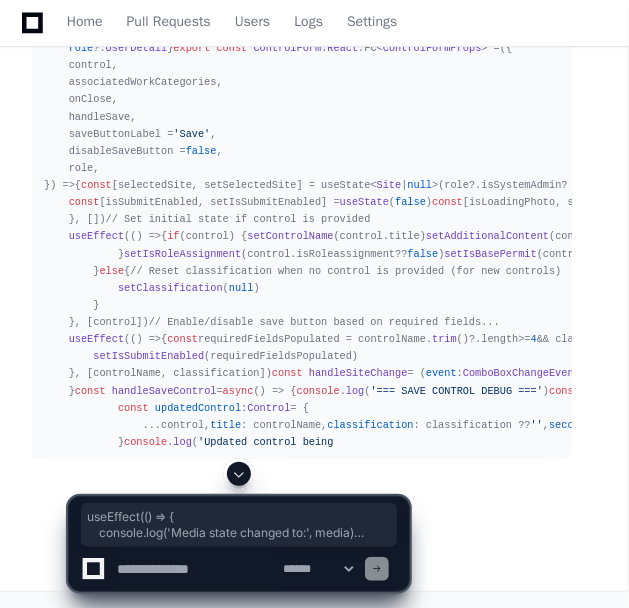 click 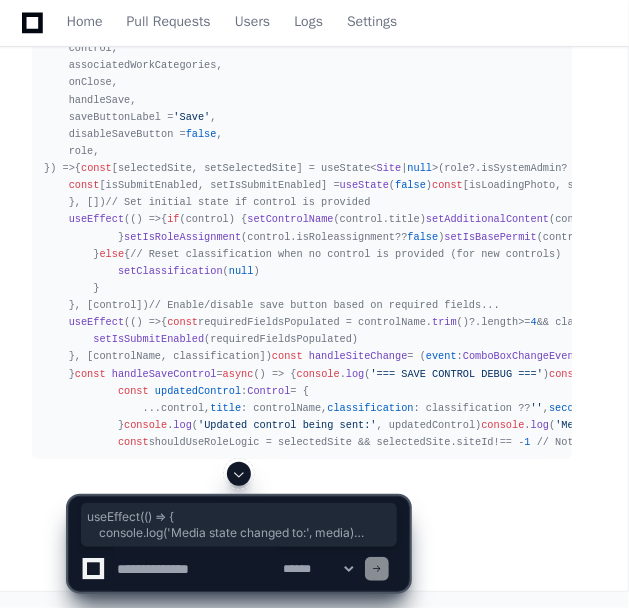 click 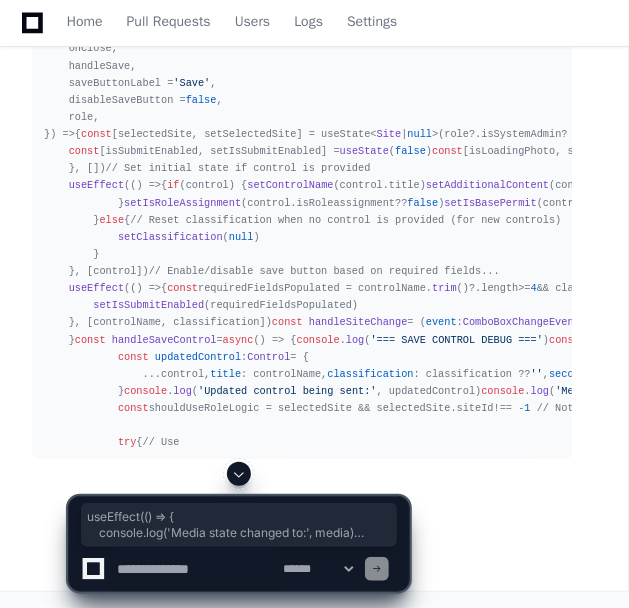 scroll, scrollTop: 15790, scrollLeft: 0, axis: vertical 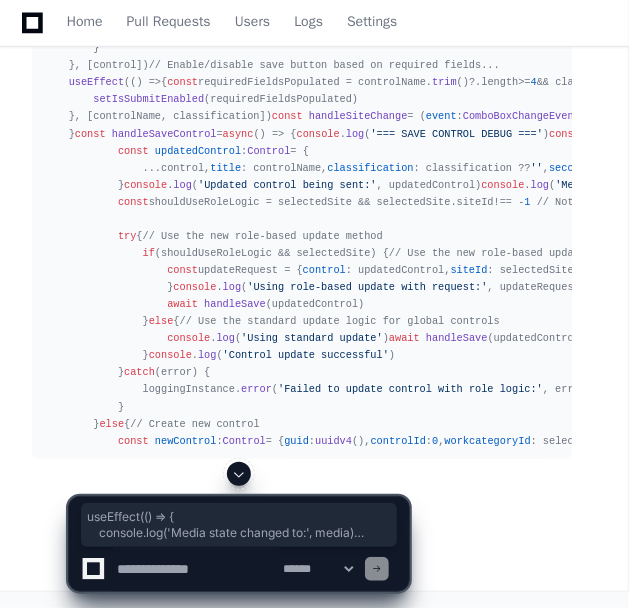 click 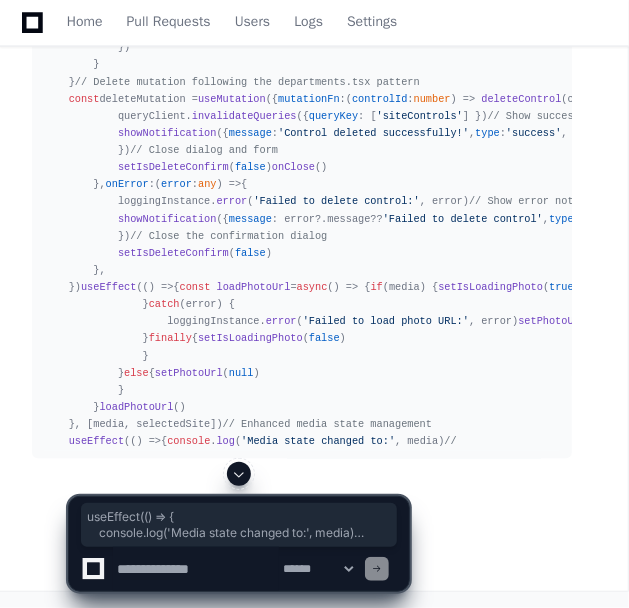 click 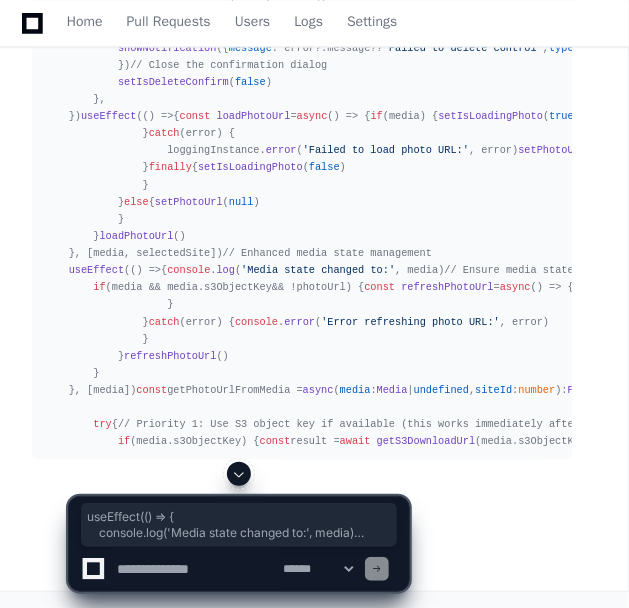 scroll, scrollTop: 17504, scrollLeft: 0, axis: vertical 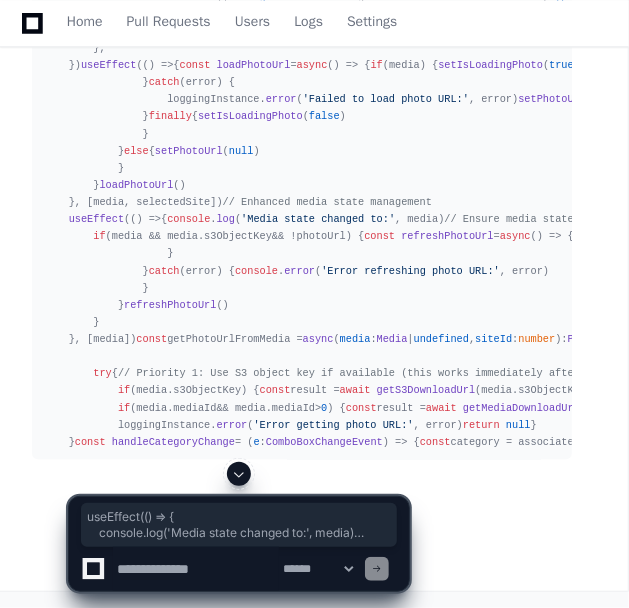 click 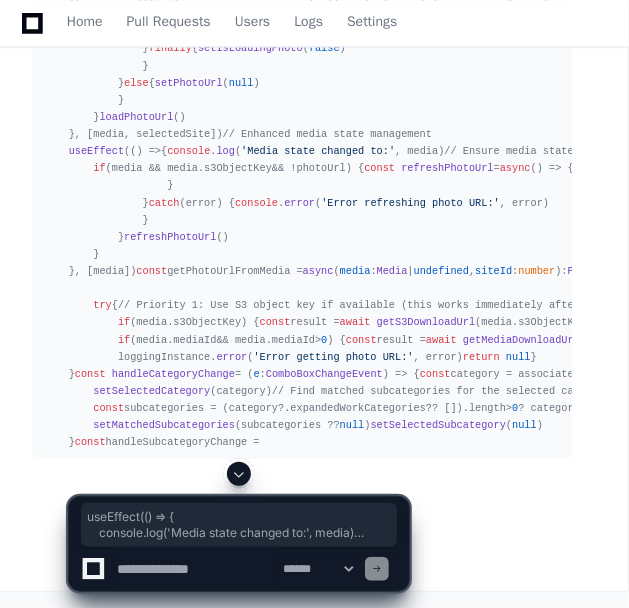 scroll, scrollTop: 18514, scrollLeft: 0, axis: vertical 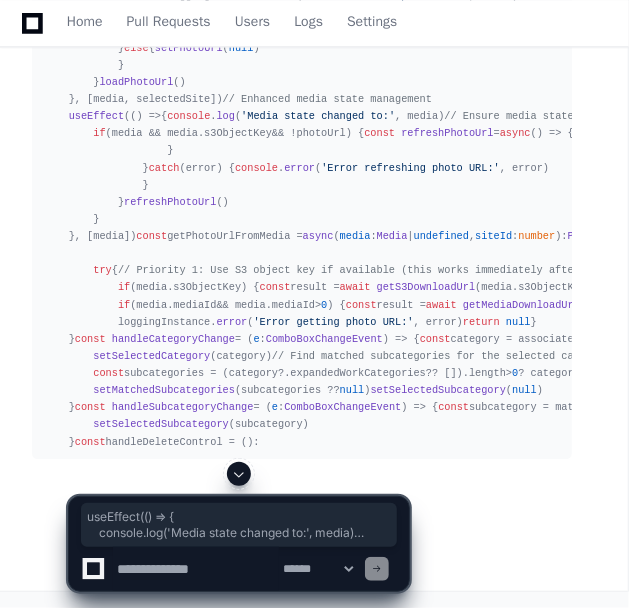 click 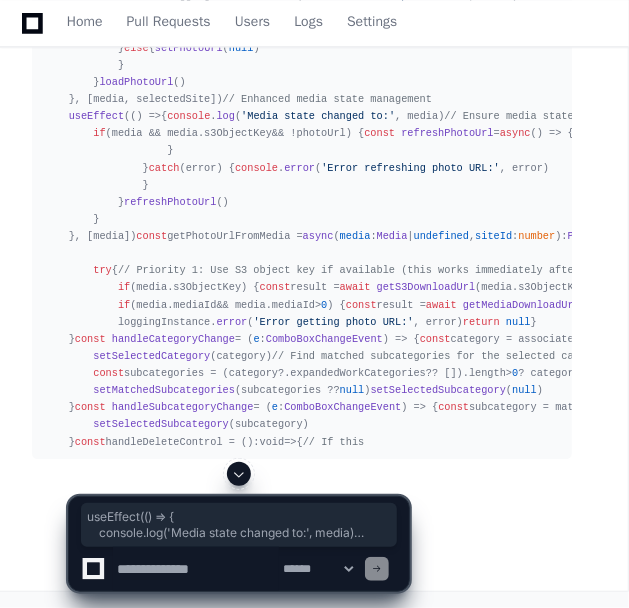 scroll, scrollTop: 18686, scrollLeft: 0, axis: vertical 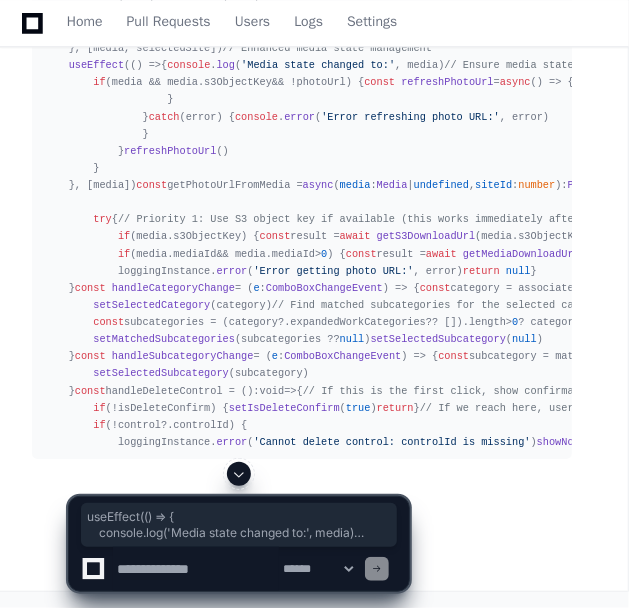 click 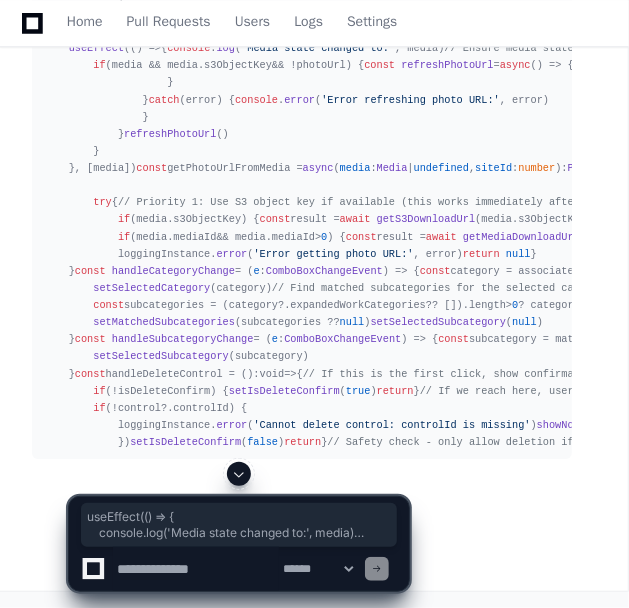 click 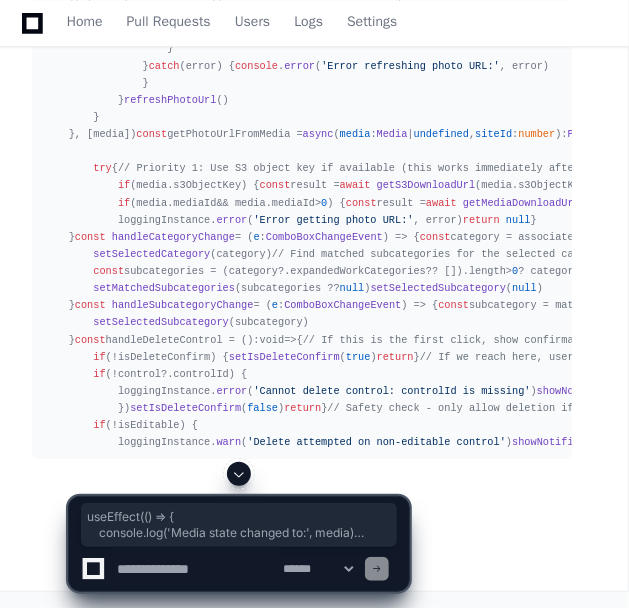 click 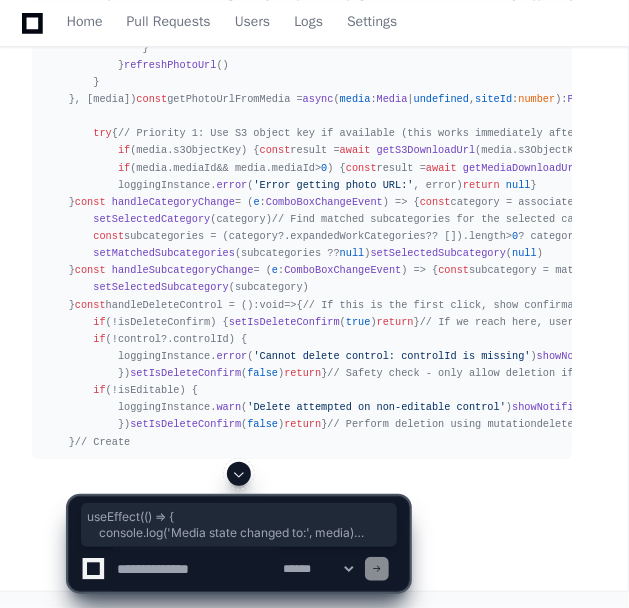 click 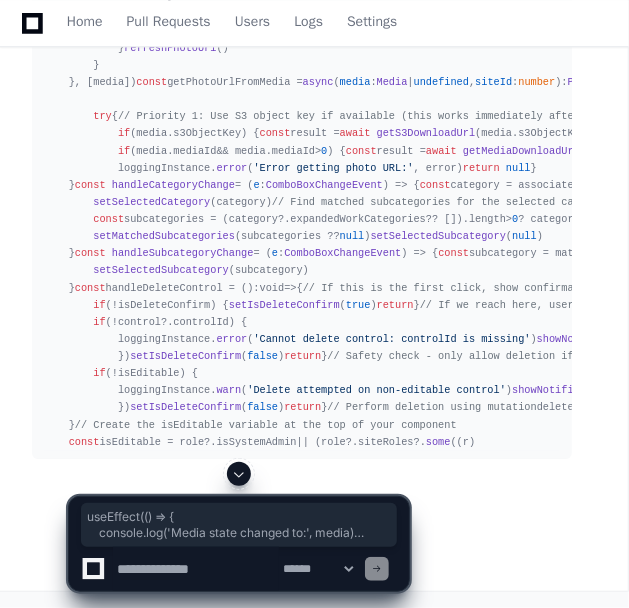 click 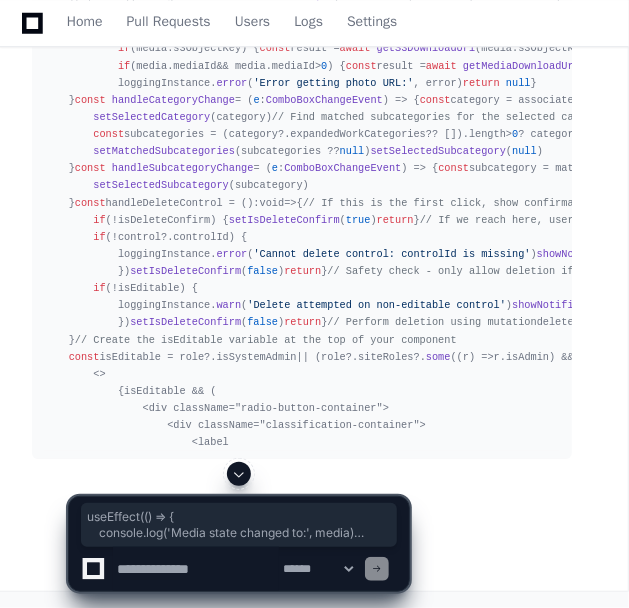 click 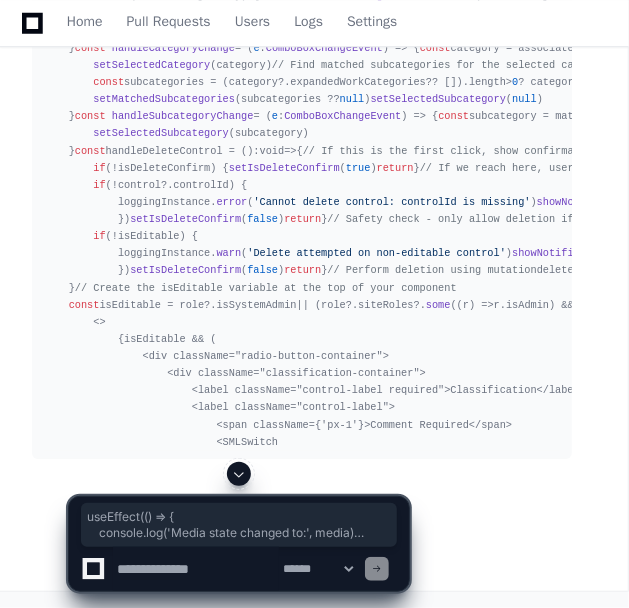 scroll, scrollTop: 19371, scrollLeft: 0, axis: vertical 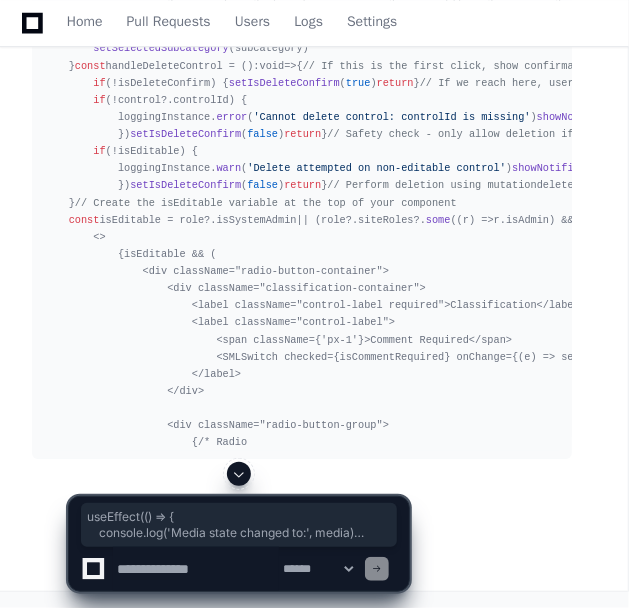 click 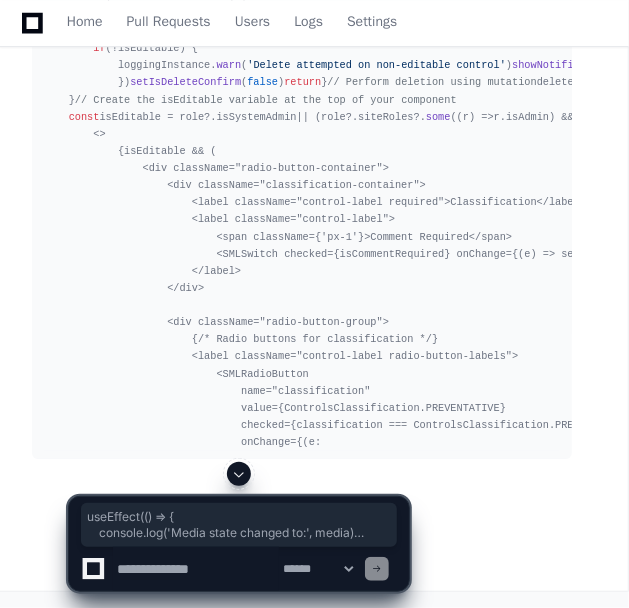 click 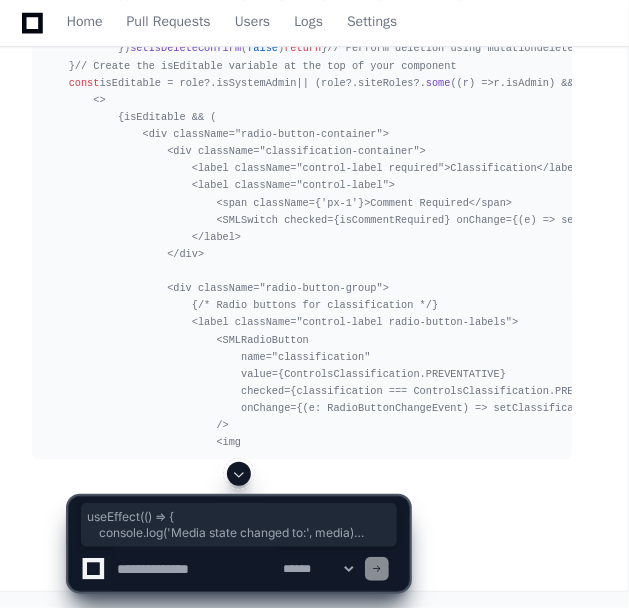 scroll, scrollTop: 19611, scrollLeft: 0, axis: vertical 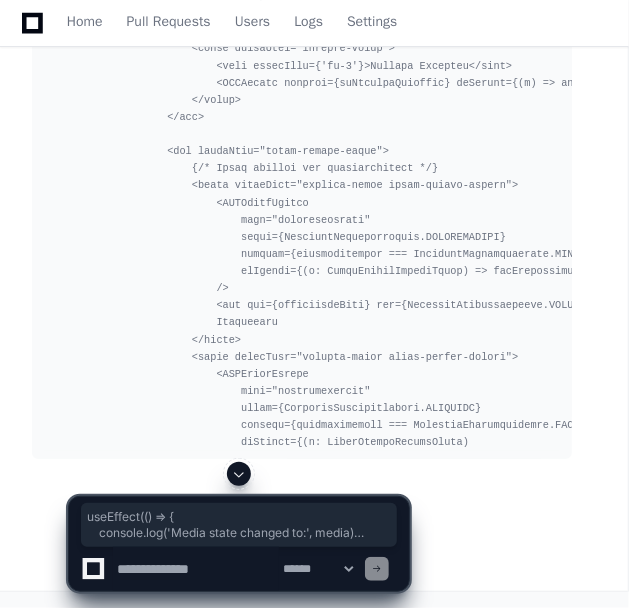 click 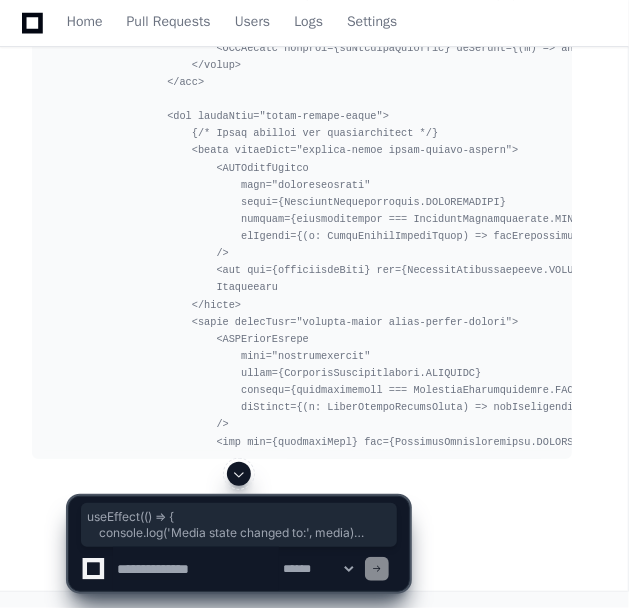 click 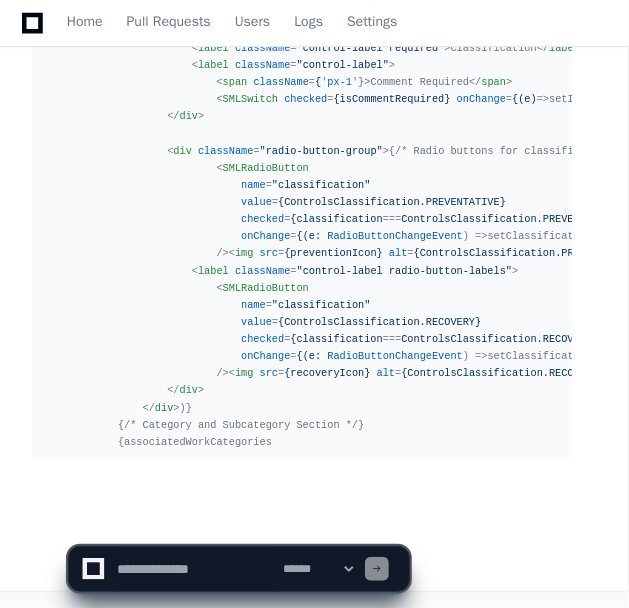 click on "Image Upload Issue in Control Form  Created by  @ [PERSON_NAME].[PERSON_NAME]  now   Share
[PERSON_NAME].sharma 40 minutes ago src\components\work-categories-tab\control-form\control-form.tsx
As a Site Admin, when I am updating a global control by attaching the Image in AddPhoto component and Adding Rich Content and clicking on update button, I am seeing success update message but the image which I have uploaded is not getting rendered
PlayerZero 40 minutes ago Thinking Reading control-form.tsx  The user is reporting an issue where they are a Site Admin updating a global control by attaching an image in an AddPhoto component and adding rich content, but after clicking update and seeing a success message, the uploaded image is not getting rendered.
Let me first read the specific file they mentioned to understand the control form implementation.
Researching control-form.tsx Researching control-form.tsx Let me search for the control form file in the repository:" 